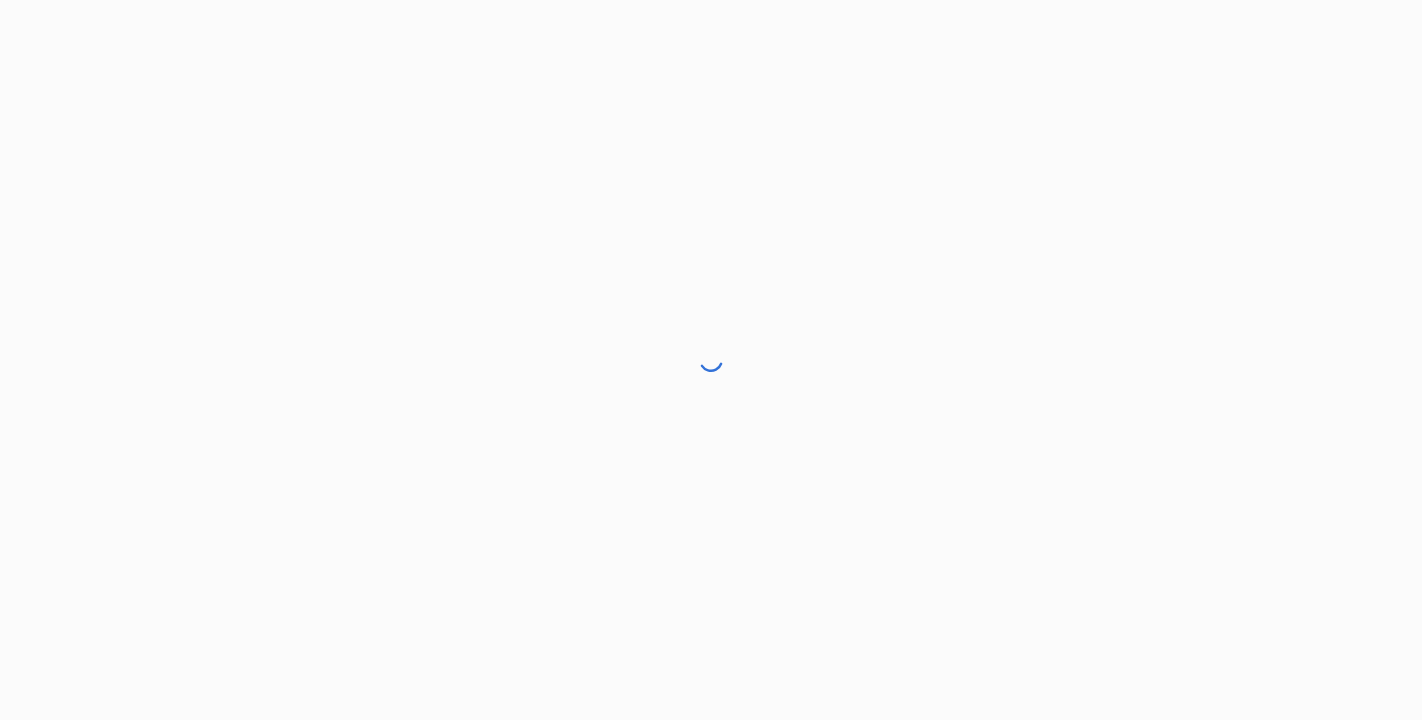 scroll, scrollTop: 0, scrollLeft: 0, axis: both 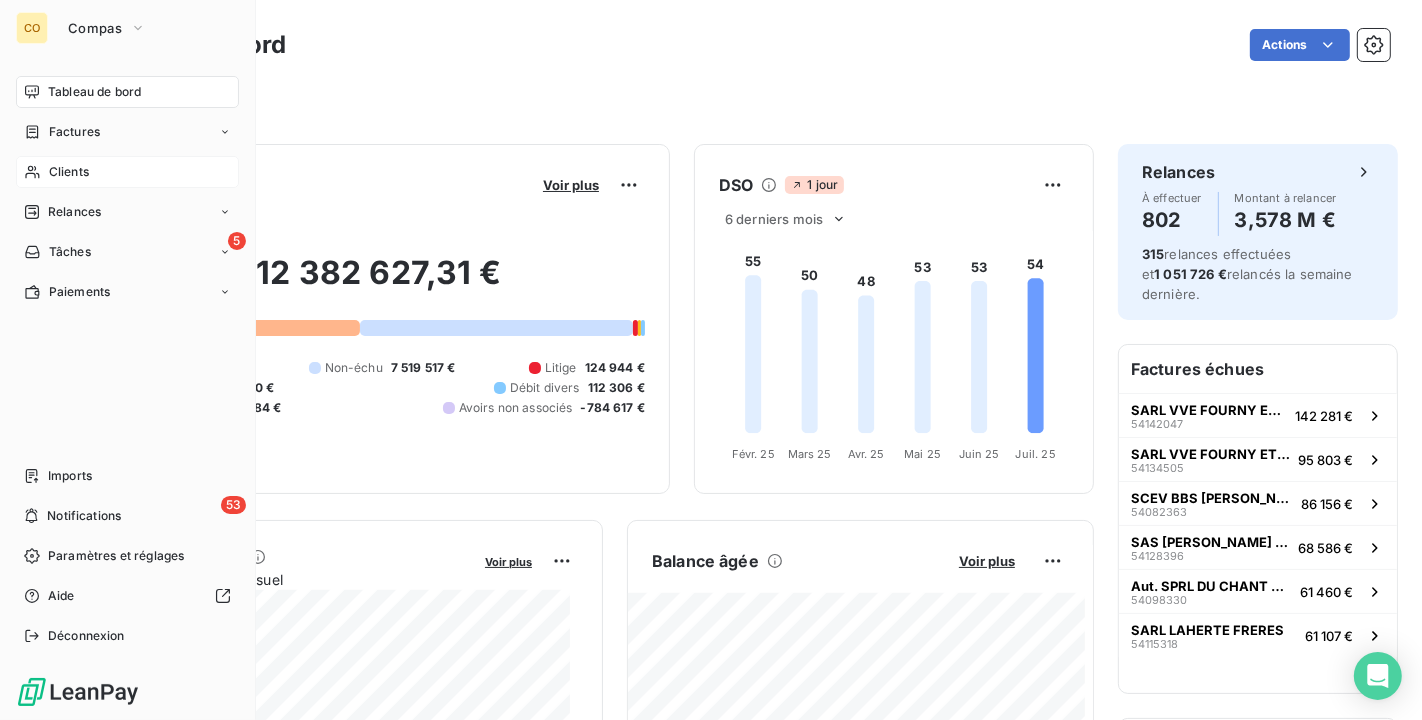 click on "Clients" at bounding box center (127, 172) 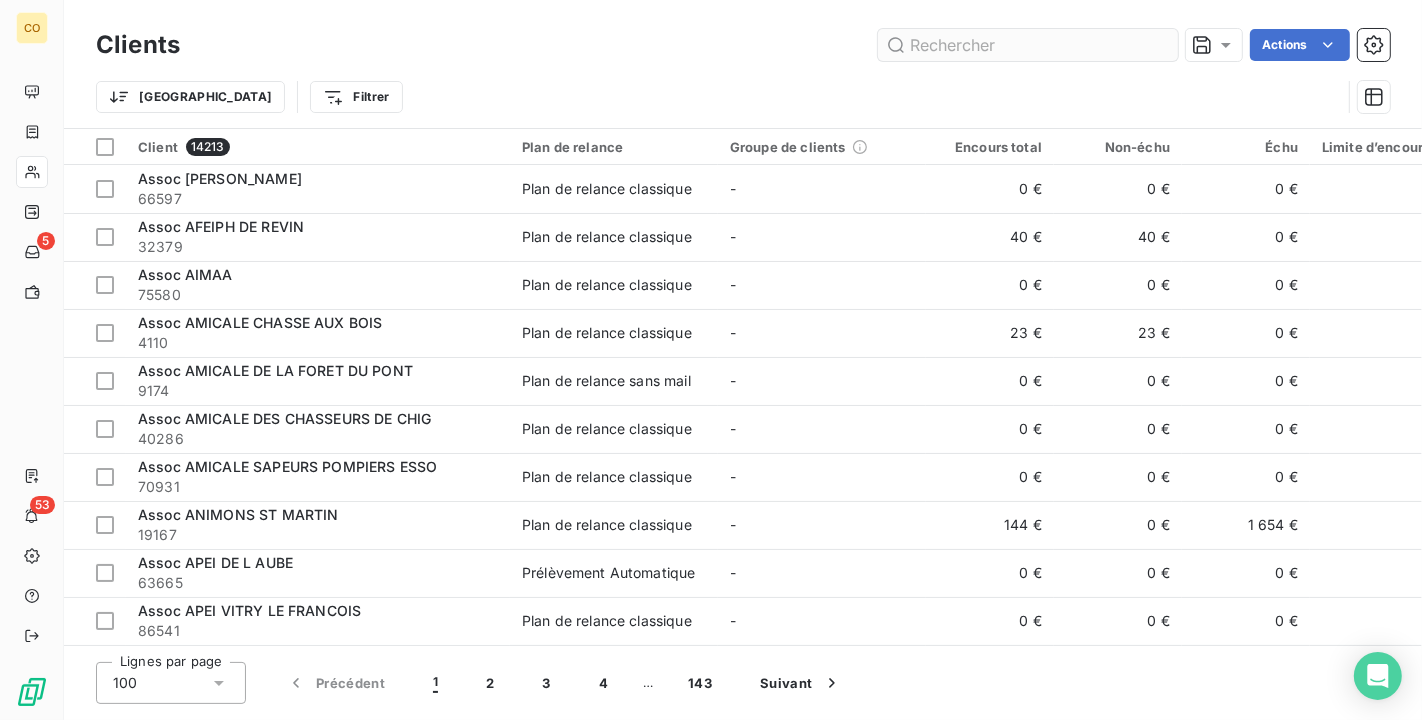 click at bounding box center [1028, 45] 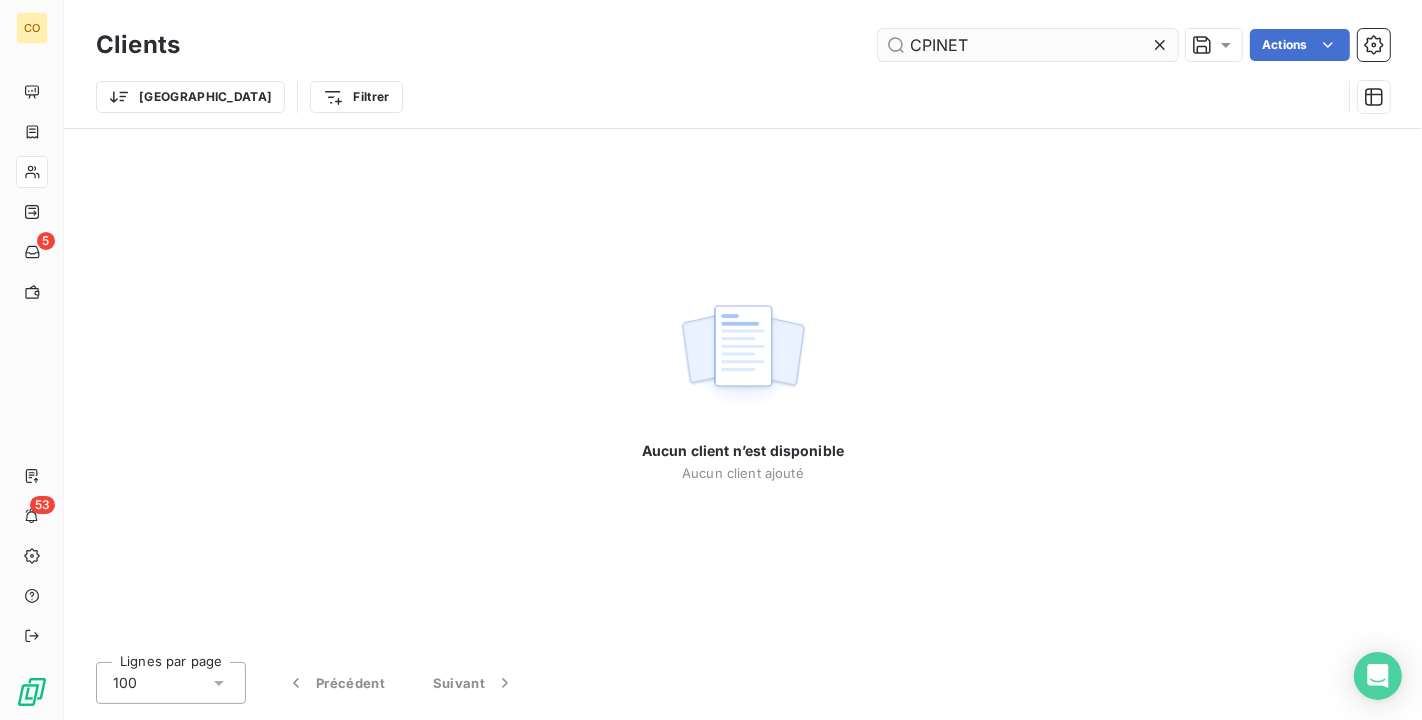 click on "CPINET" at bounding box center (1028, 45) 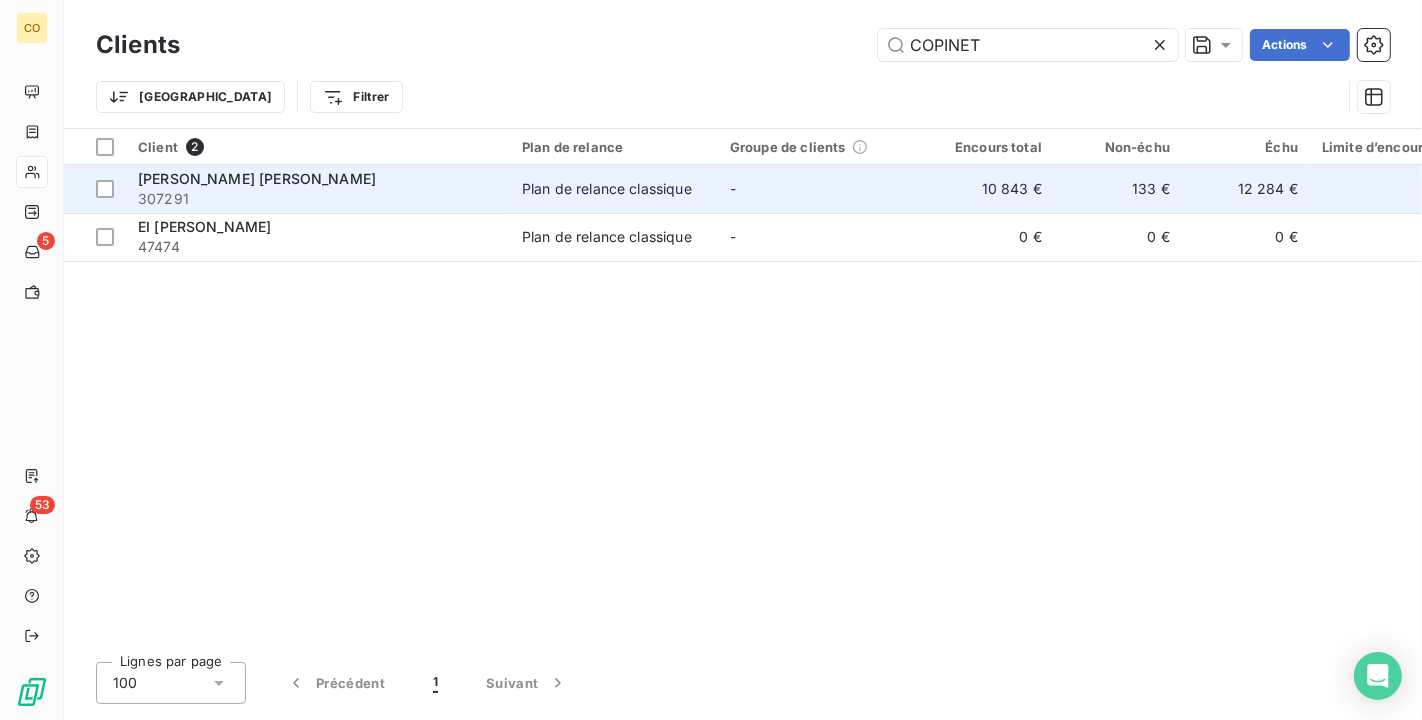type on "COPINET" 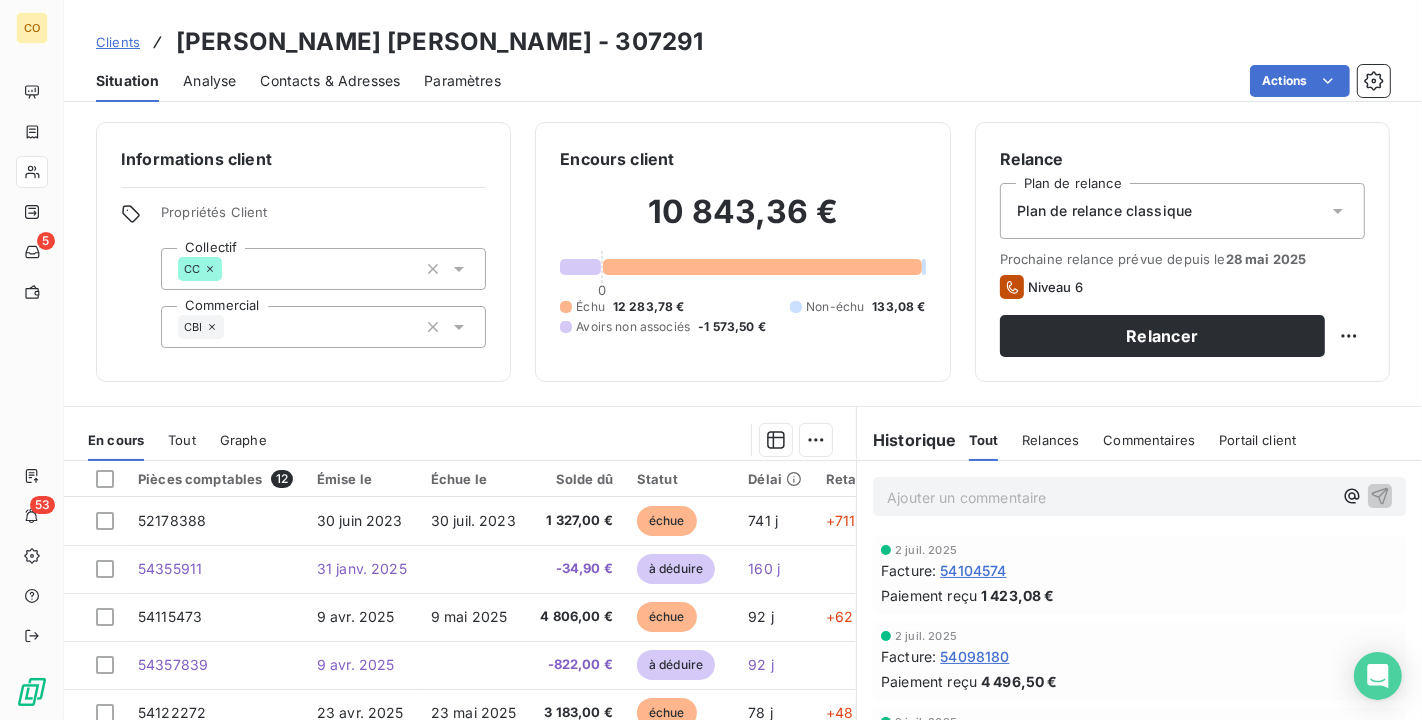 scroll, scrollTop: 111, scrollLeft: 0, axis: vertical 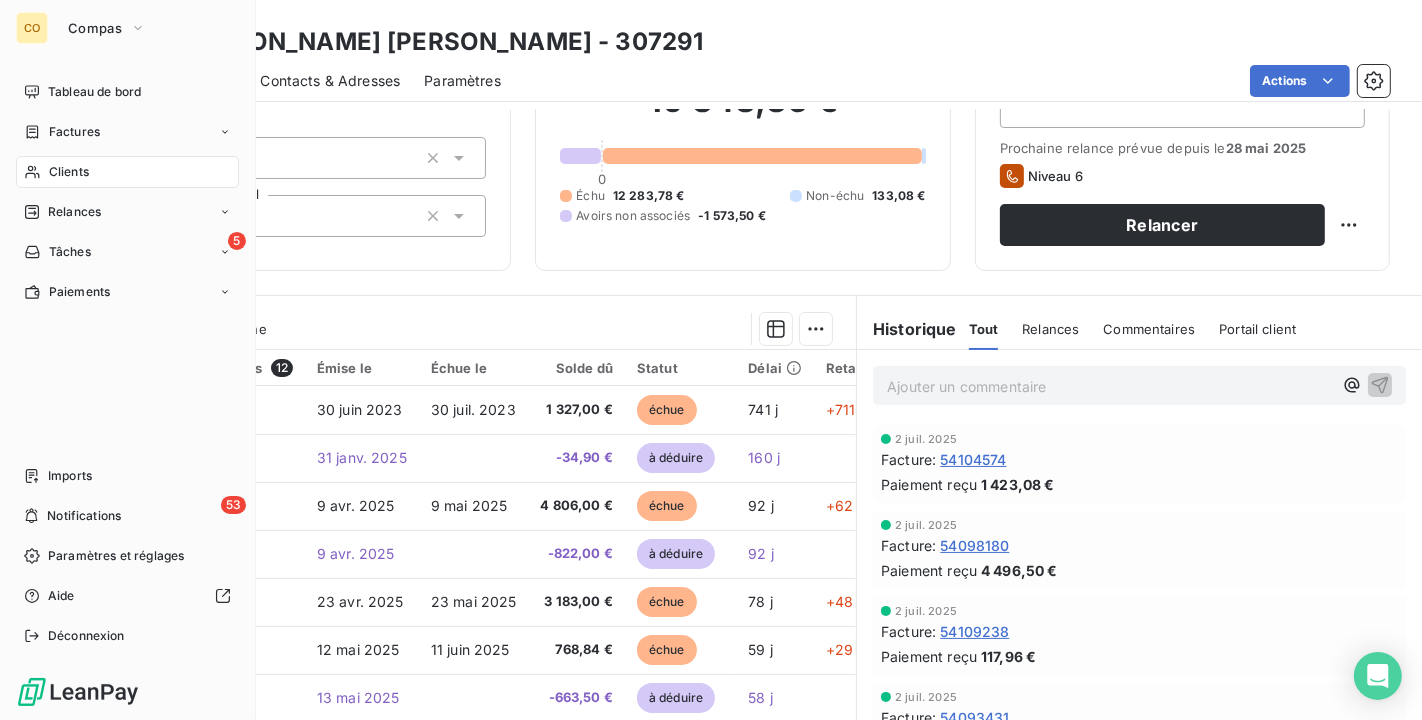 click on "Clients" at bounding box center [69, 172] 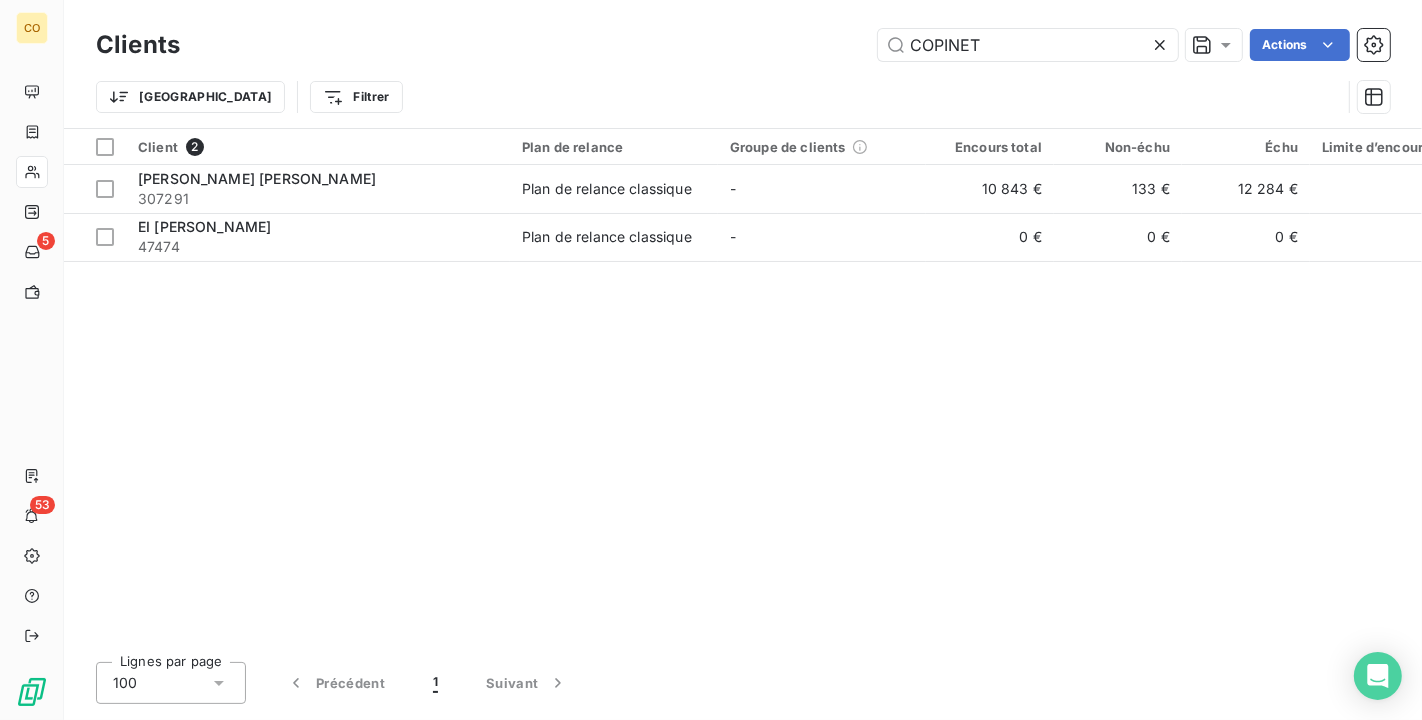 drag, startPoint x: 1042, startPoint y: 44, endPoint x: 412, endPoint y: -30, distance: 634.3311 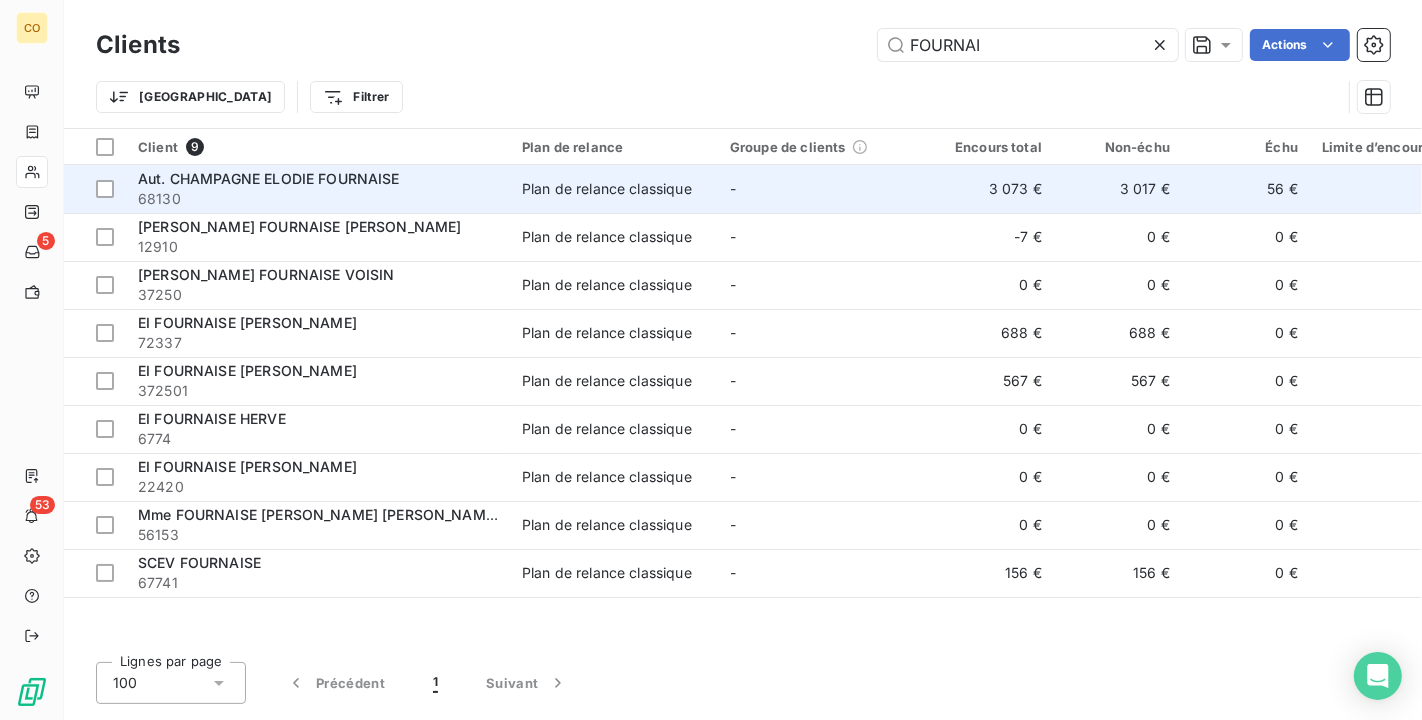 type on "FOURNAI" 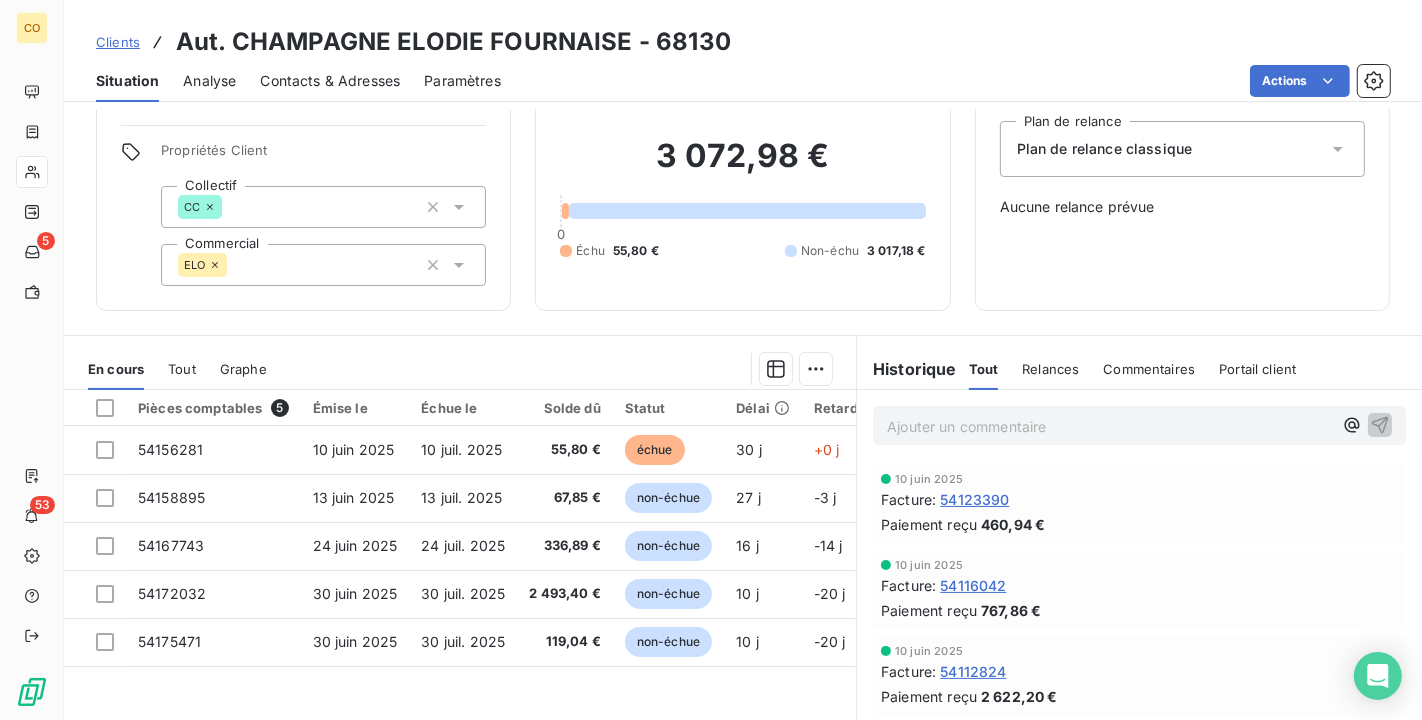 scroll, scrollTop: 111, scrollLeft: 0, axis: vertical 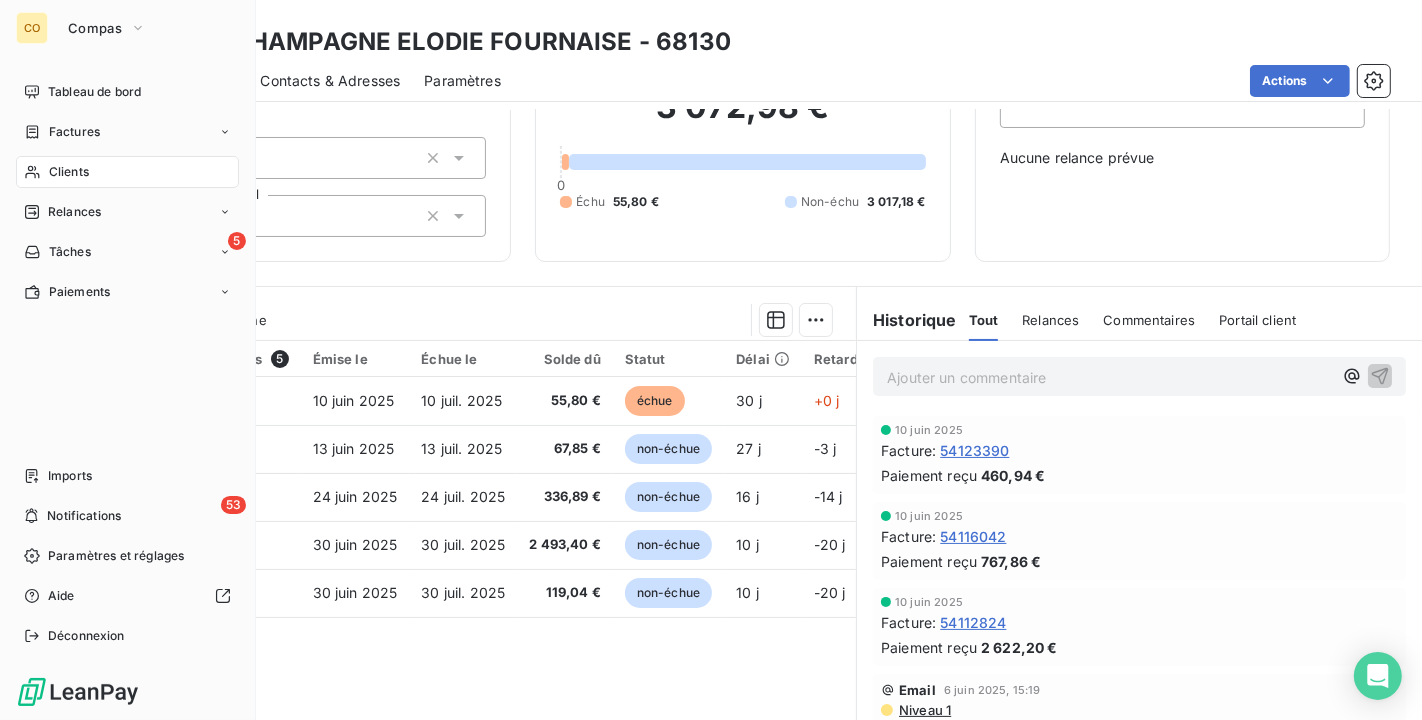 drag, startPoint x: 61, startPoint y: 177, endPoint x: 69, endPoint y: 165, distance: 14.422205 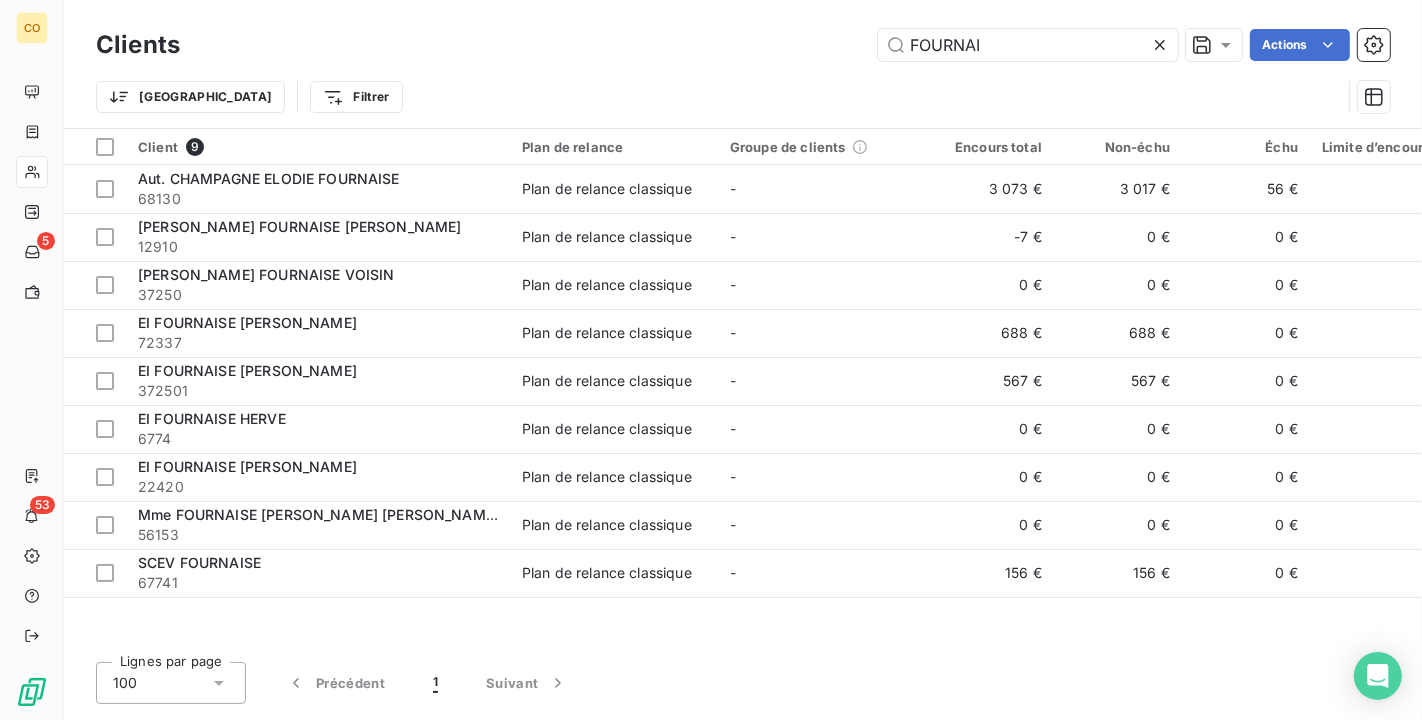 drag, startPoint x: 1038, startPoint y: 36, endPoint x: 572, endPoint y: -35, distance: 471.37778 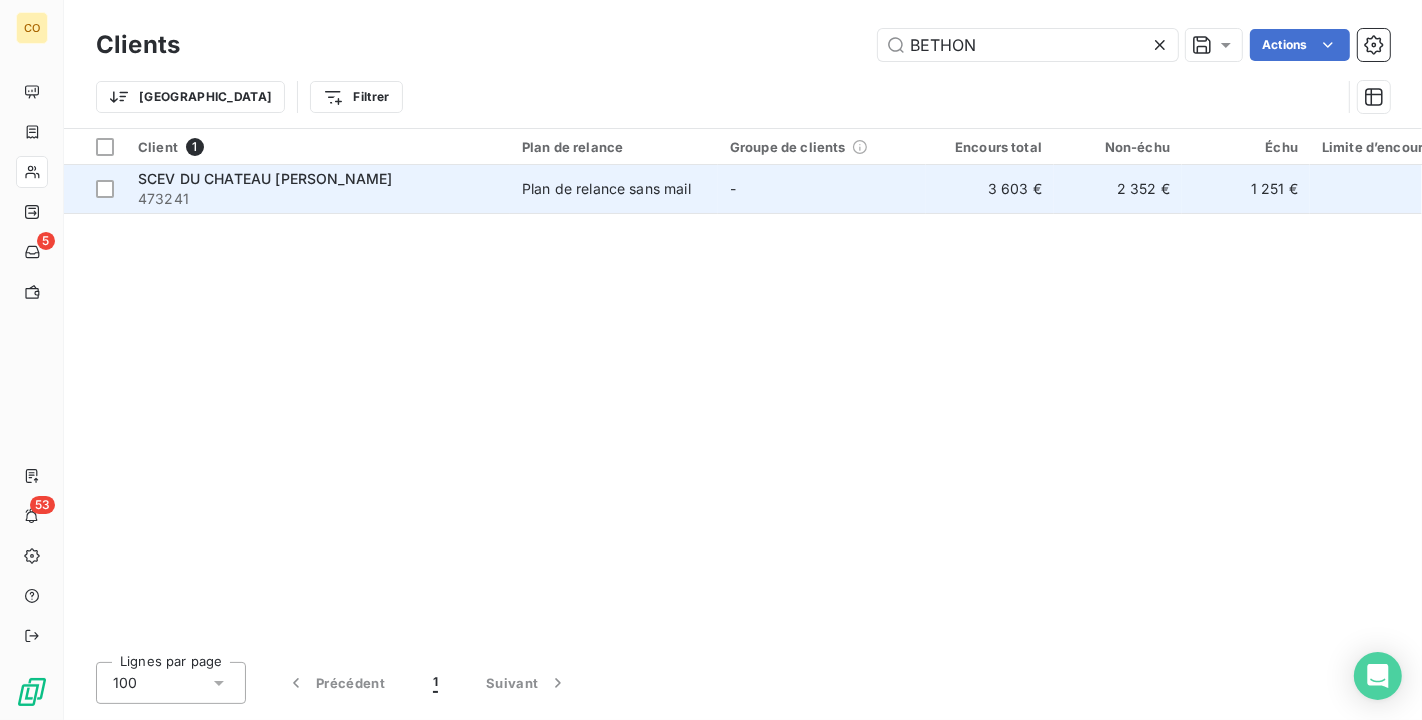 type on "BETHON" 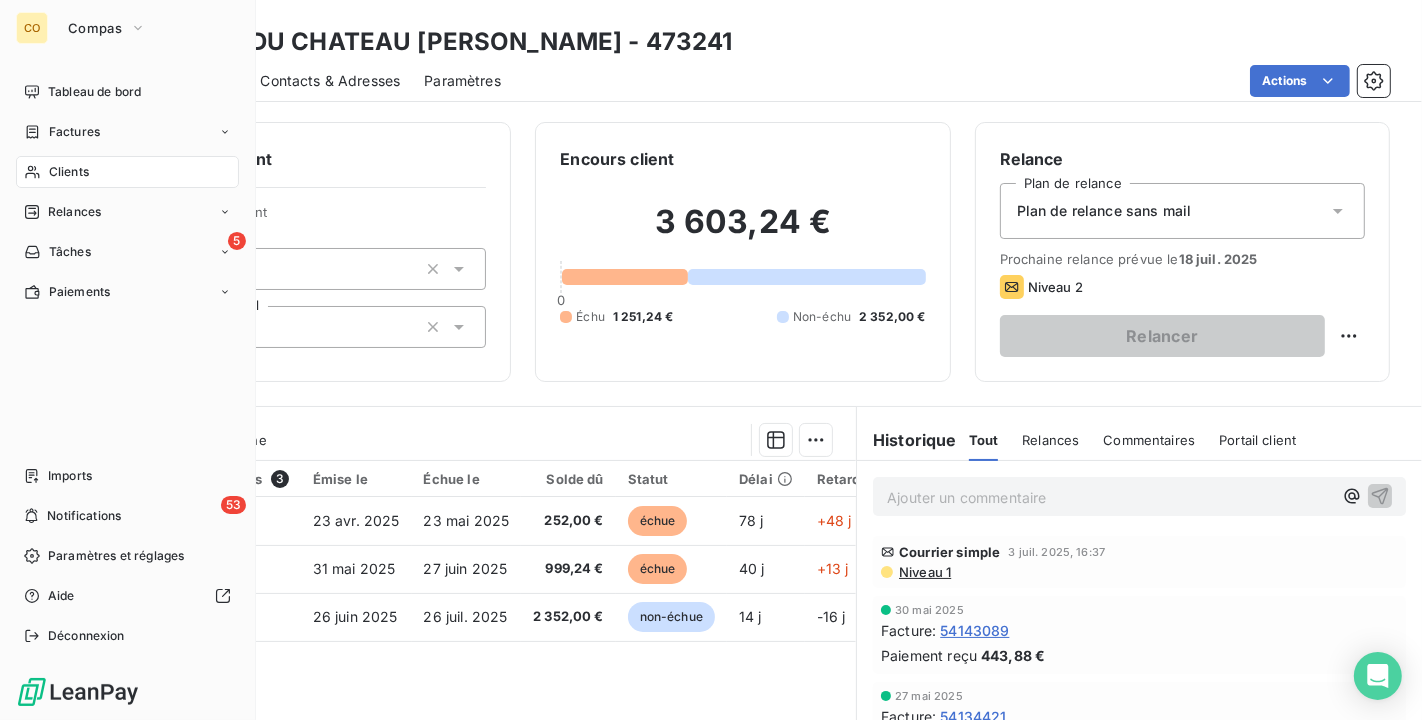 click on "Clients" at bounding box center (69, 172) 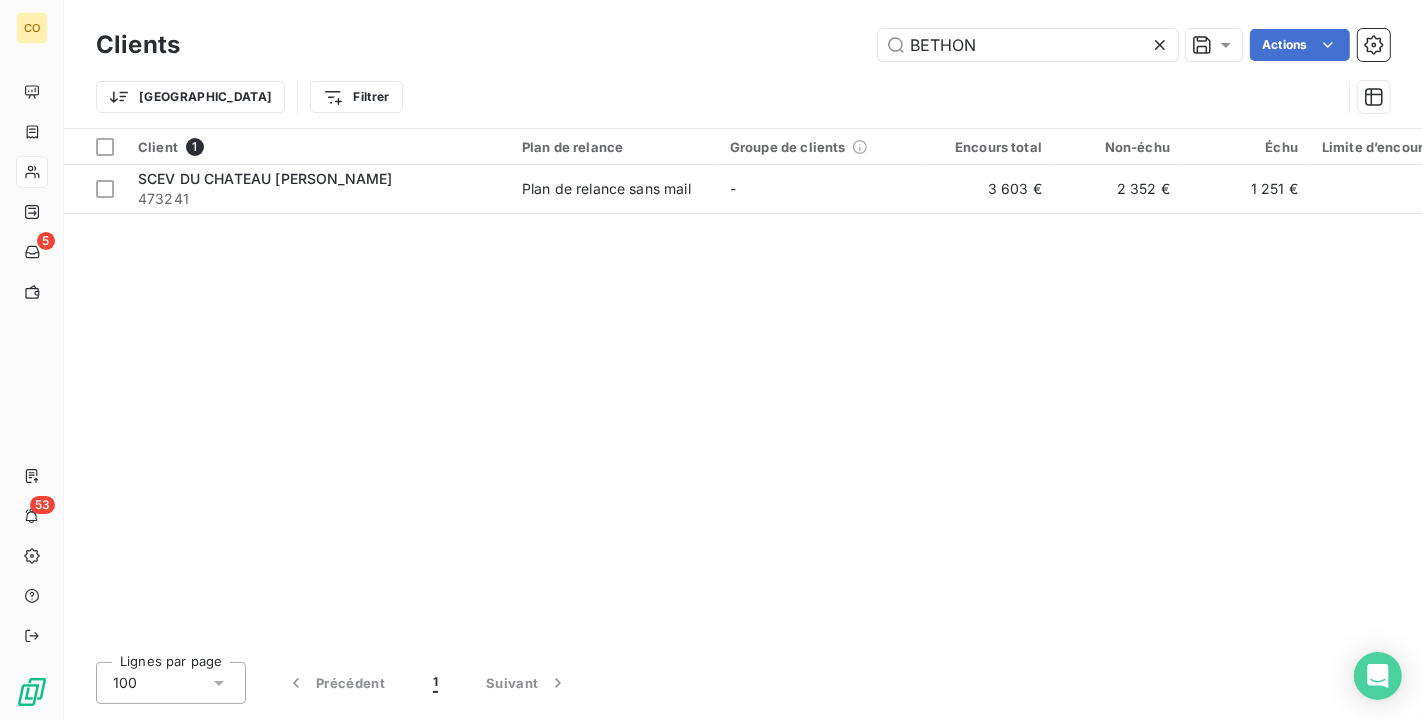 drag, startPoint x: 998, startPoint y: 45, endPoint x: 551, endPoint y: 24, distance: 447.493 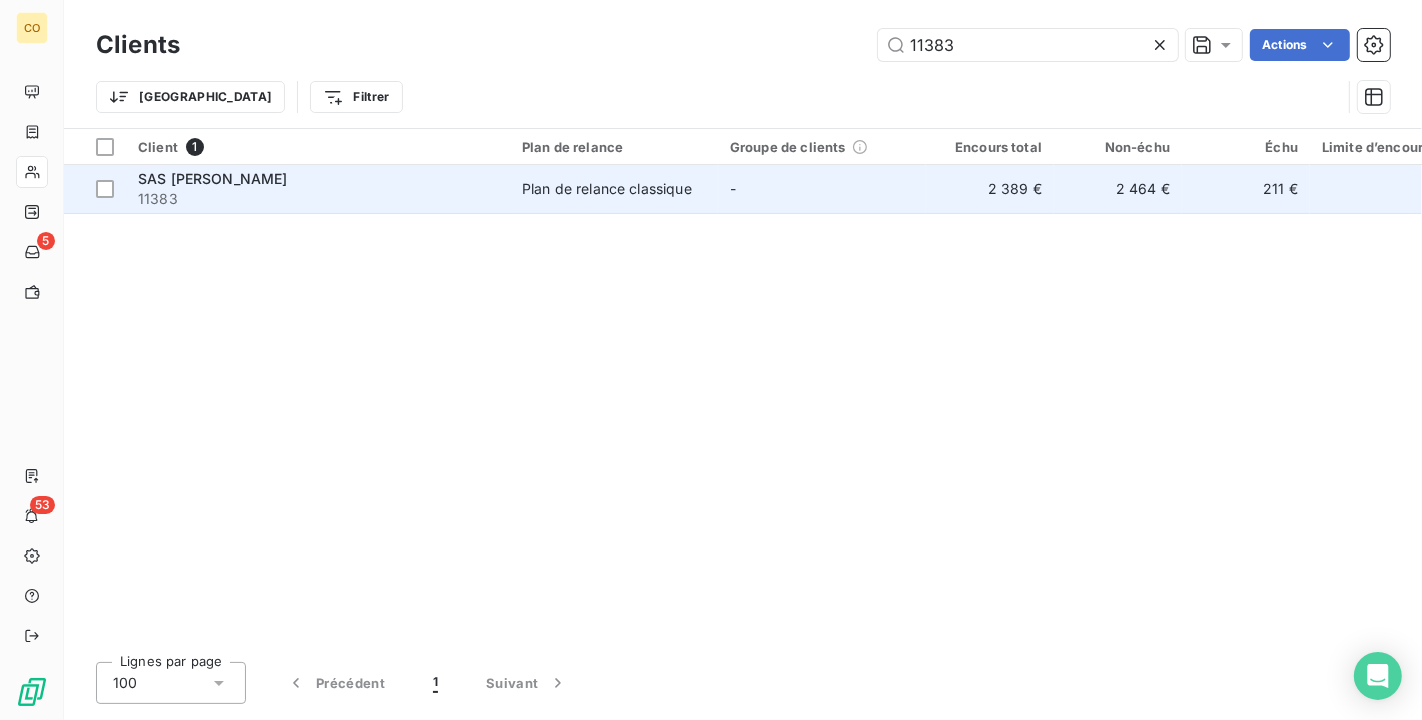 type on "11383" 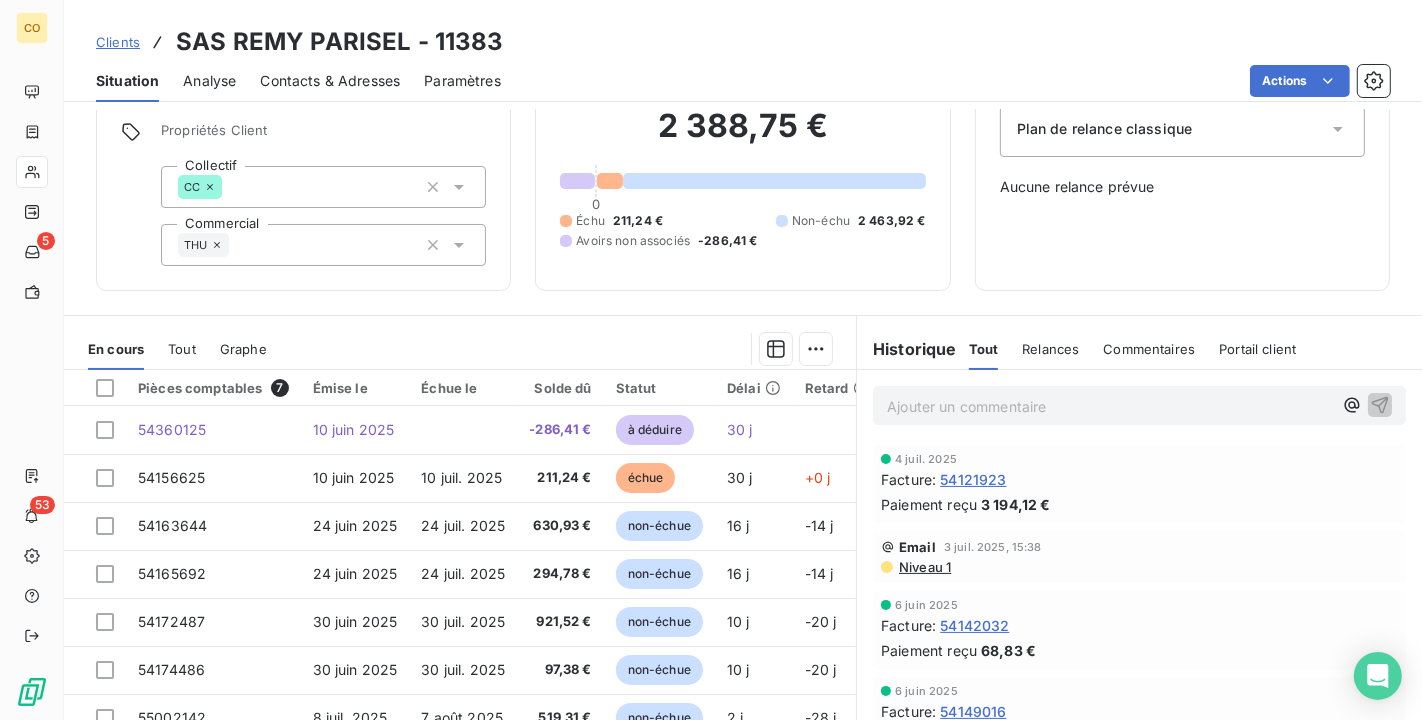 scroll, scrollTop: 111, scrollLeft: 0, axis: vertical 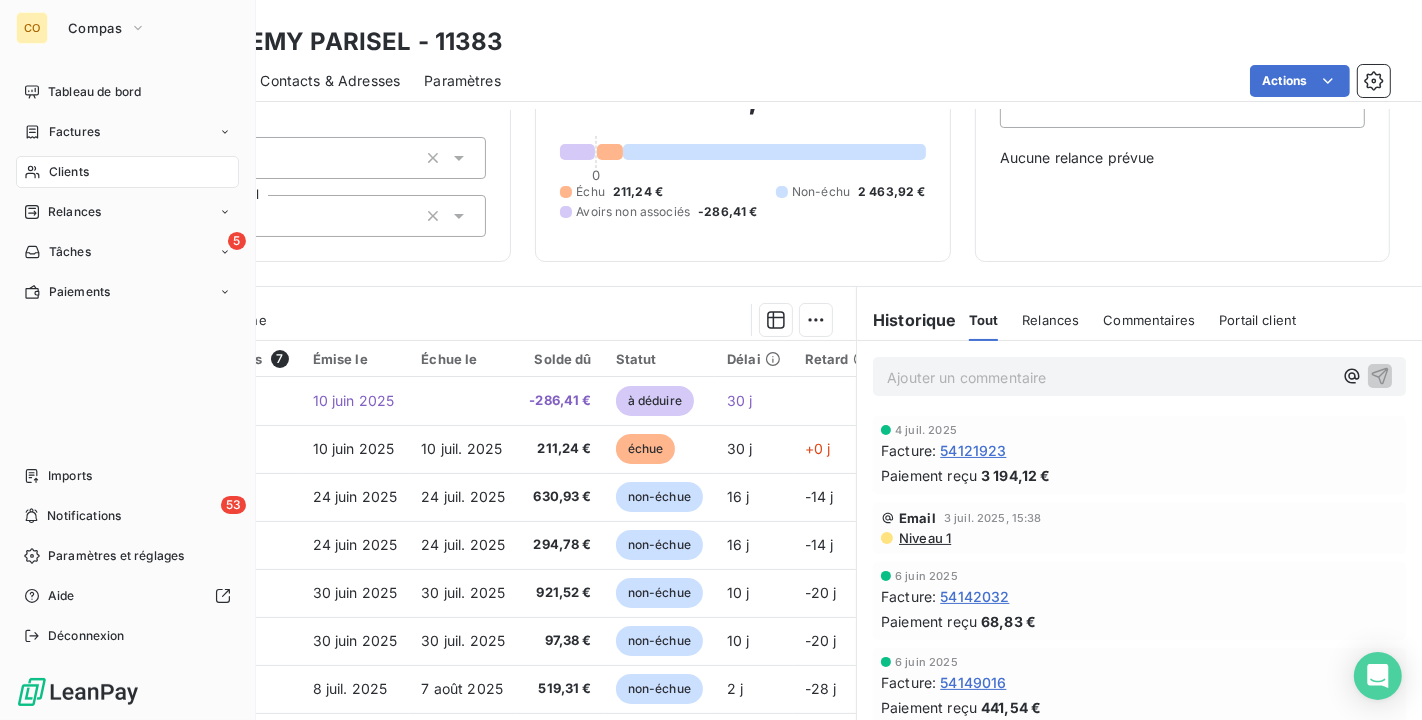 click on "Clients" at bounding box center (69, 172) 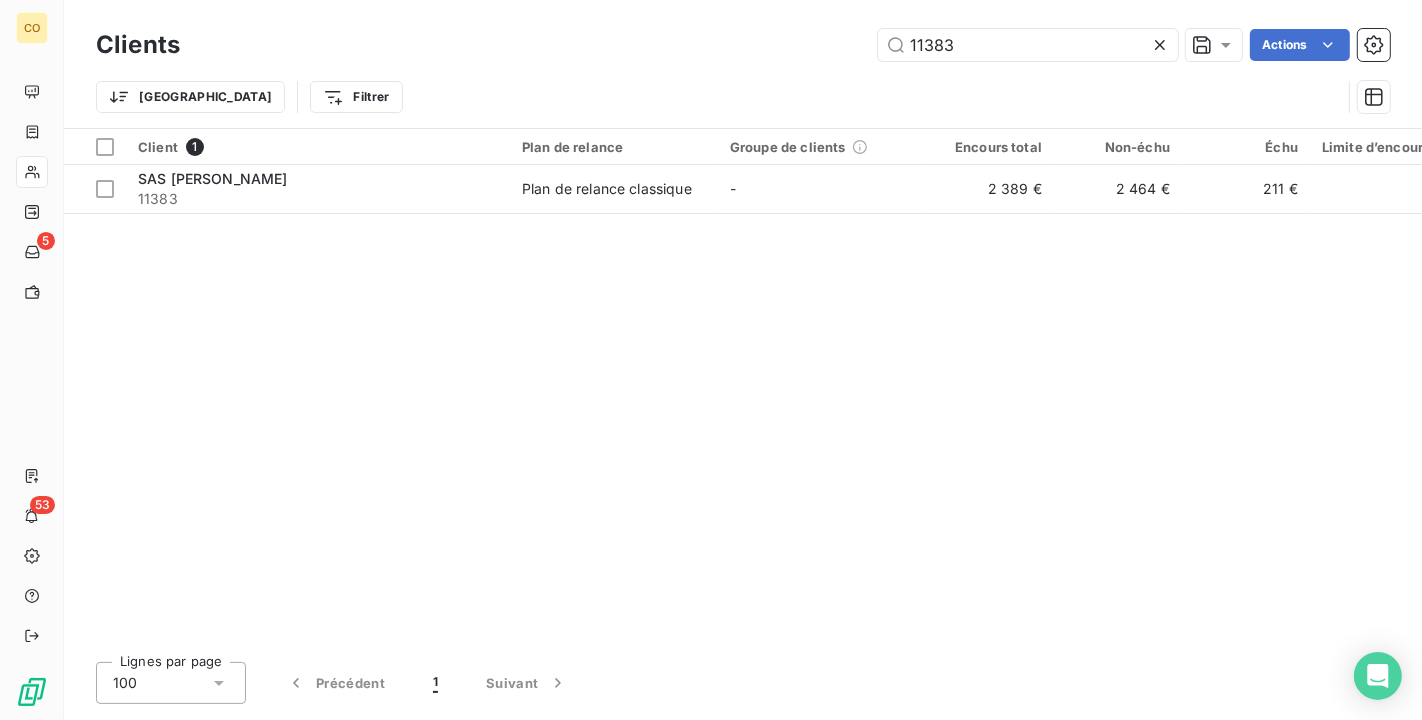 drag, startPoint x: 982, startPoint y: 37, endPoint x: 543, endPoint y: -29, distance: 443.93356 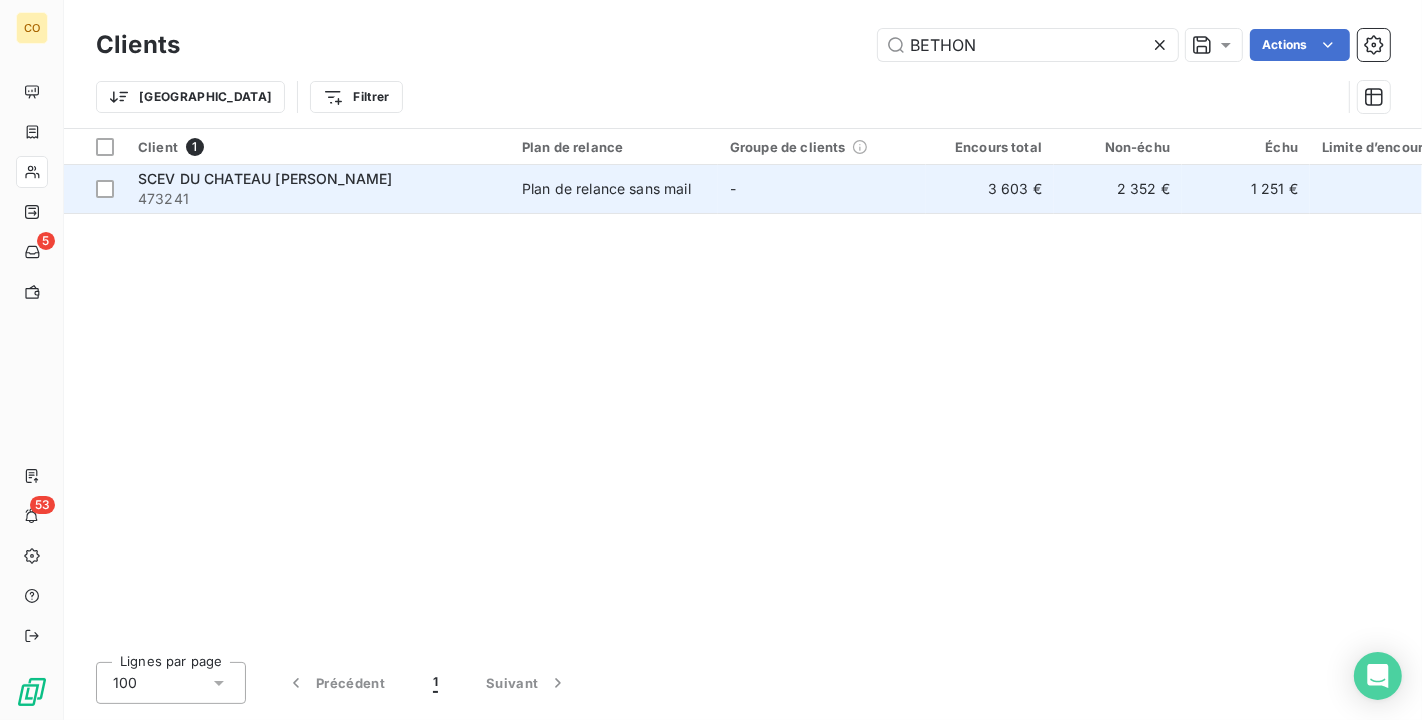 type on "BETHON" 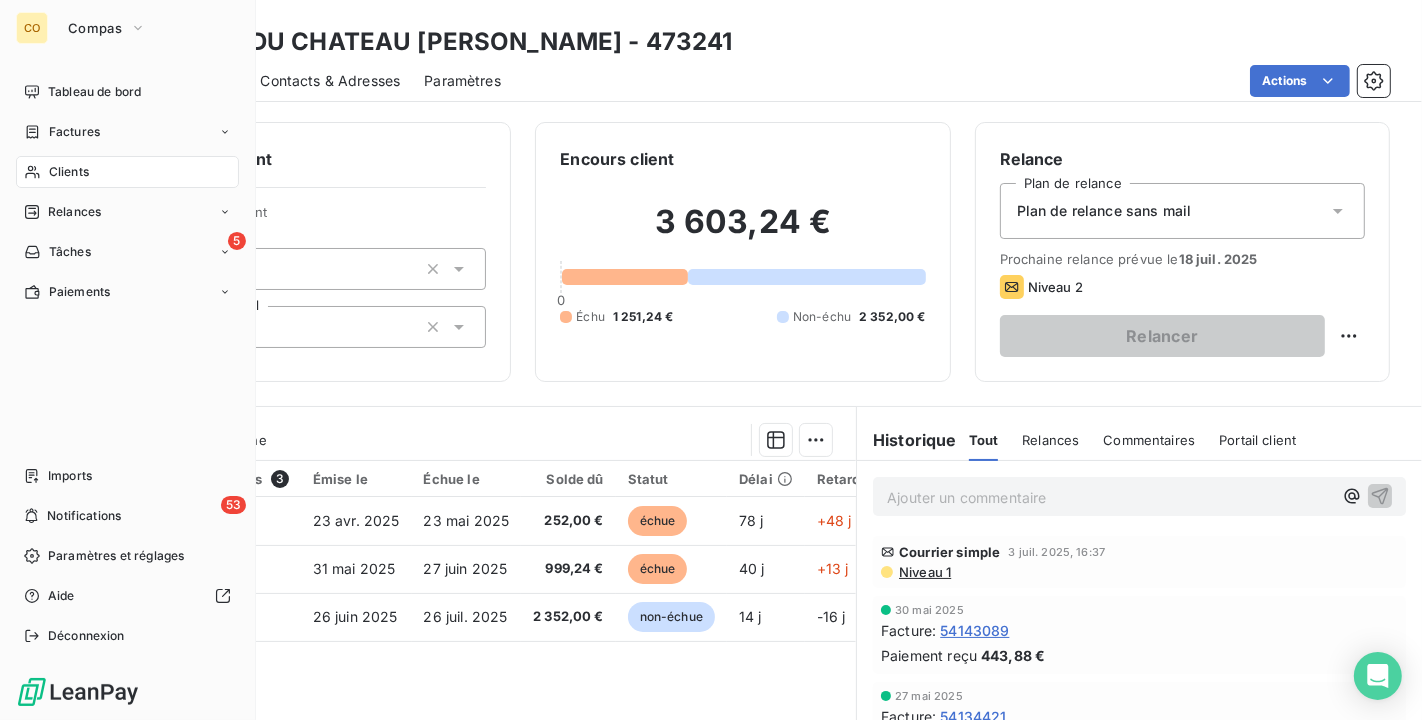 click 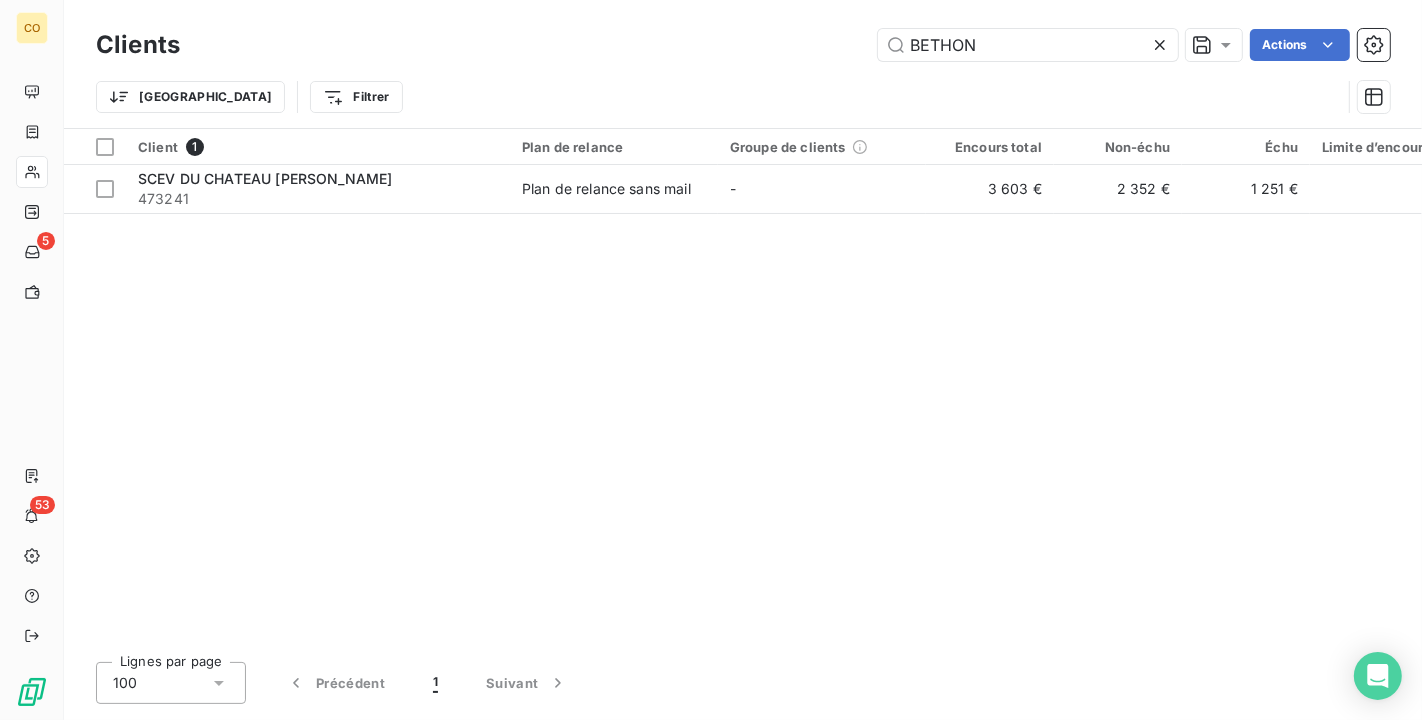 drag, startPoint x: 1060, startPoint y: 48, endPoint x: 421, endPoint y: 5, distance: 640.4451 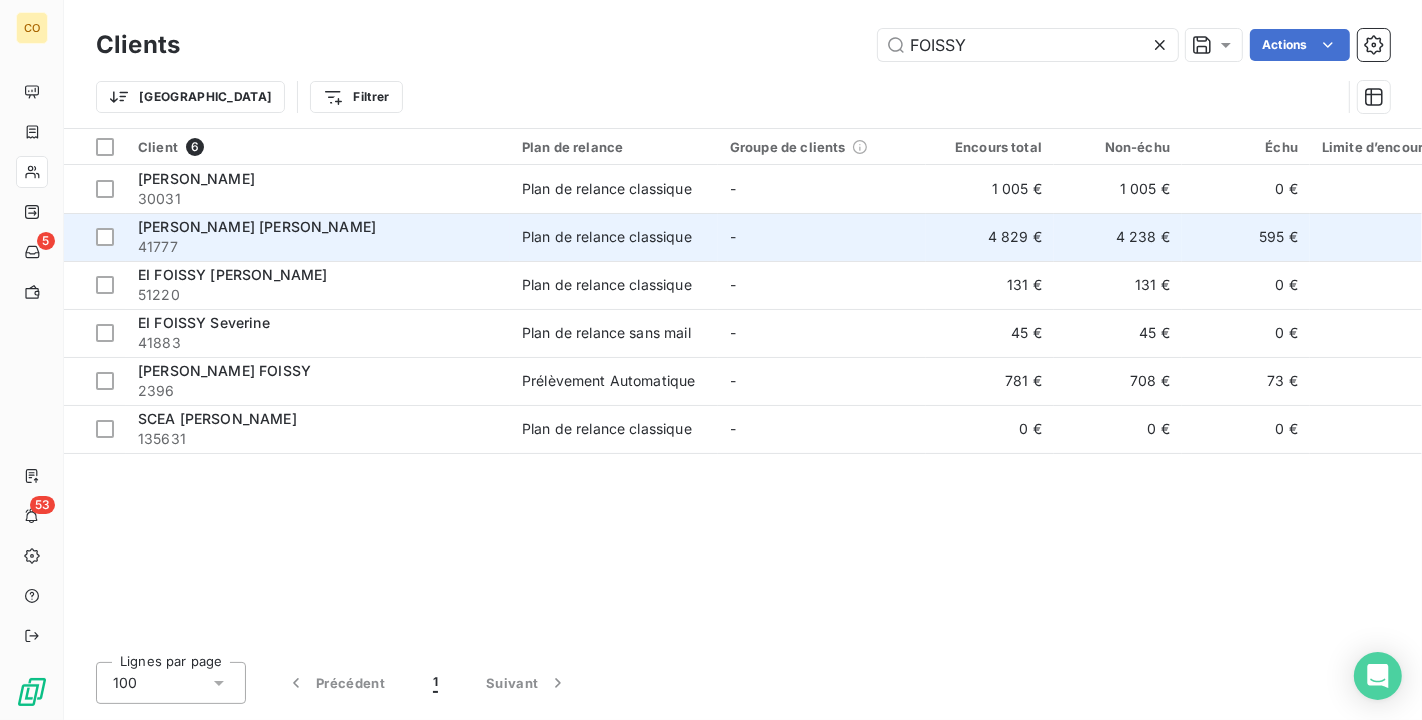 type on "FOISSY" 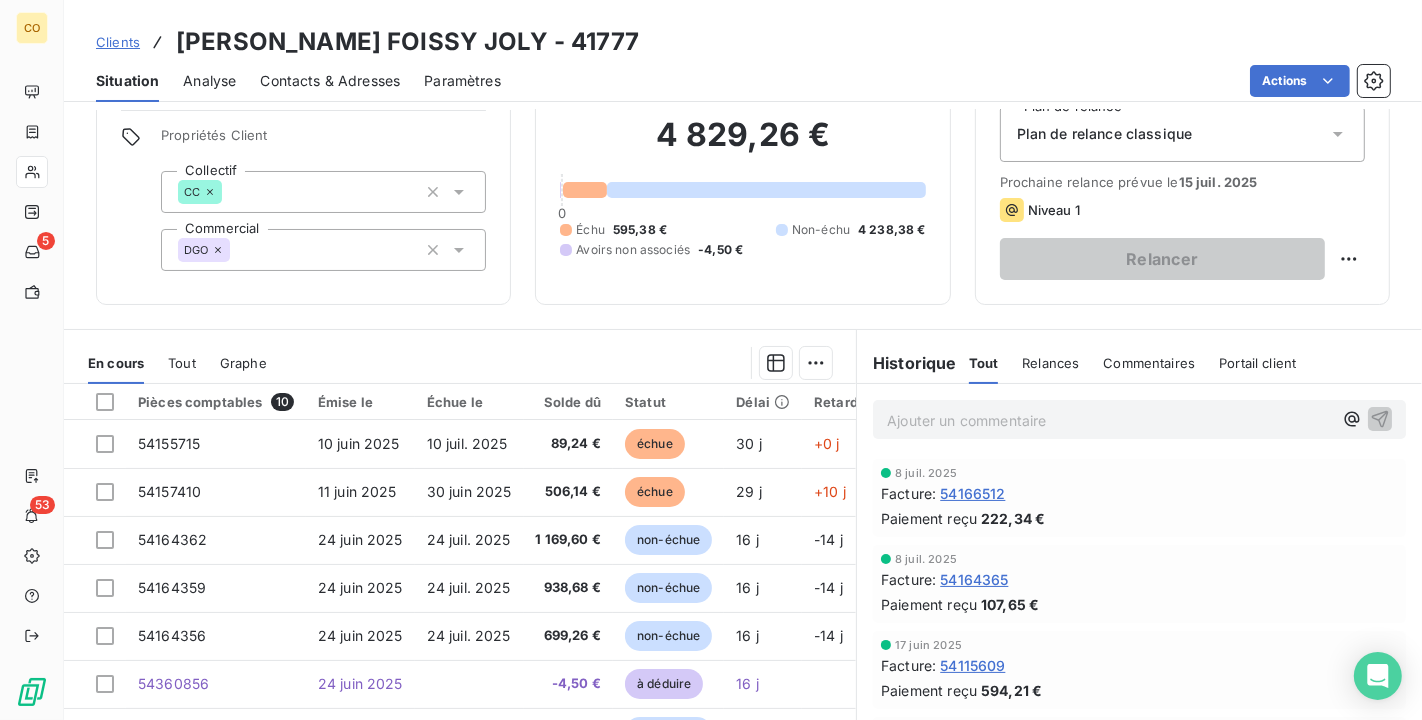 scroll, scrollTop: 111, scrollLeft: 0, axis: vertical 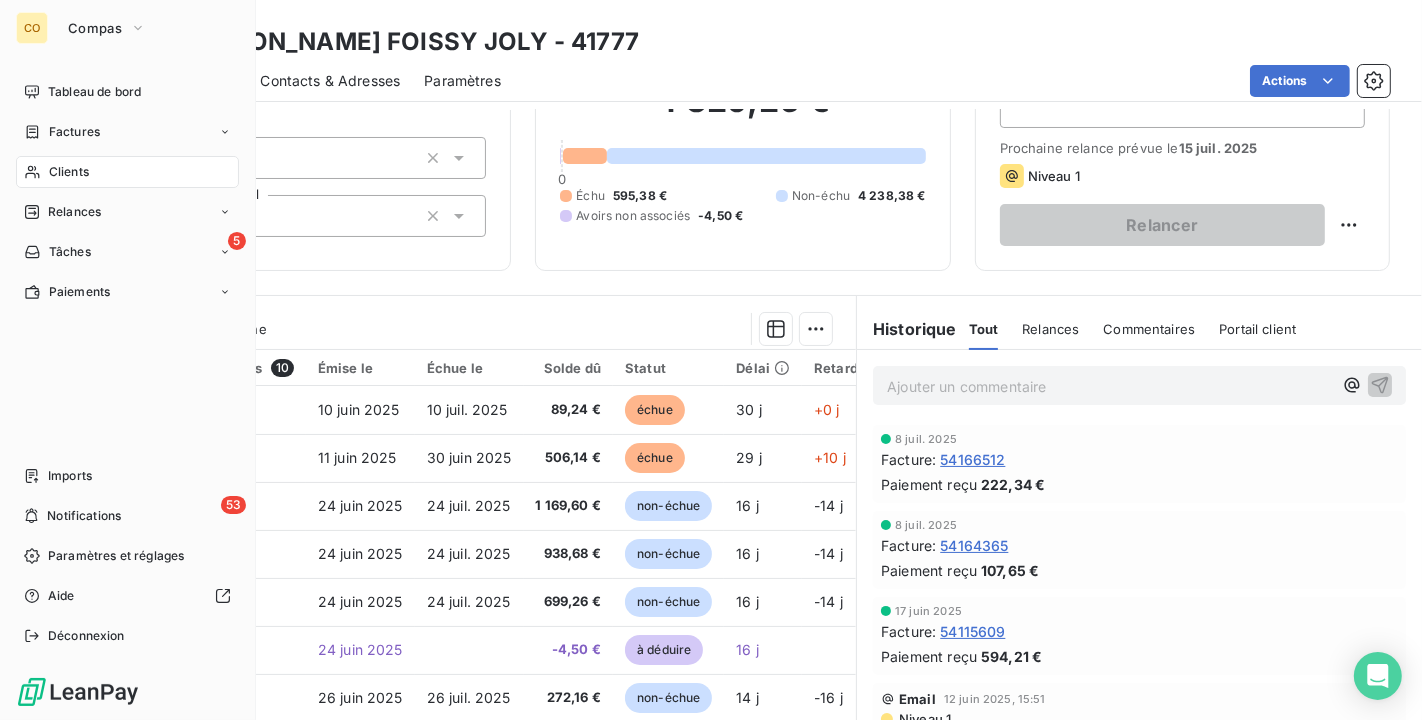click on "Clients" at bounding box center [127, 172] 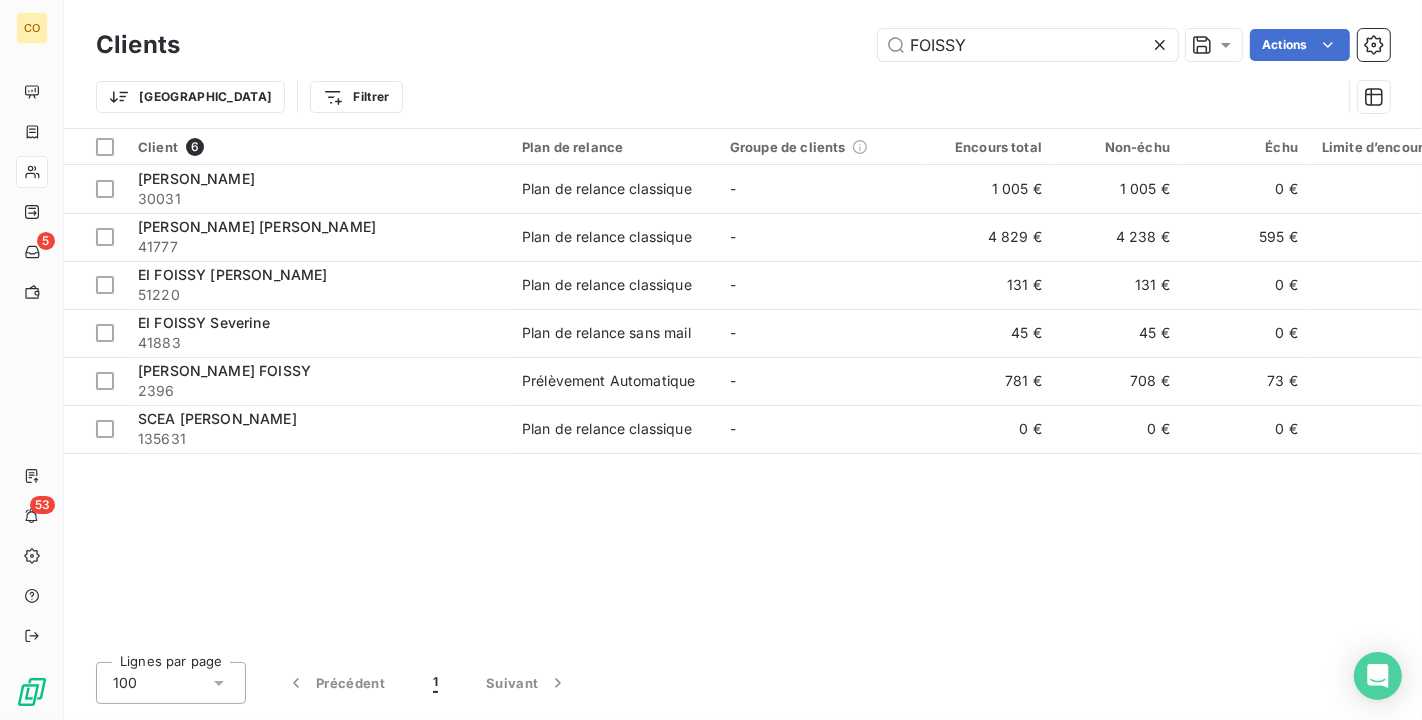 drag, startPoint x: 993, startPoint y: 28, endPoint x: 545, endPoint y: 17, distance: 448.135 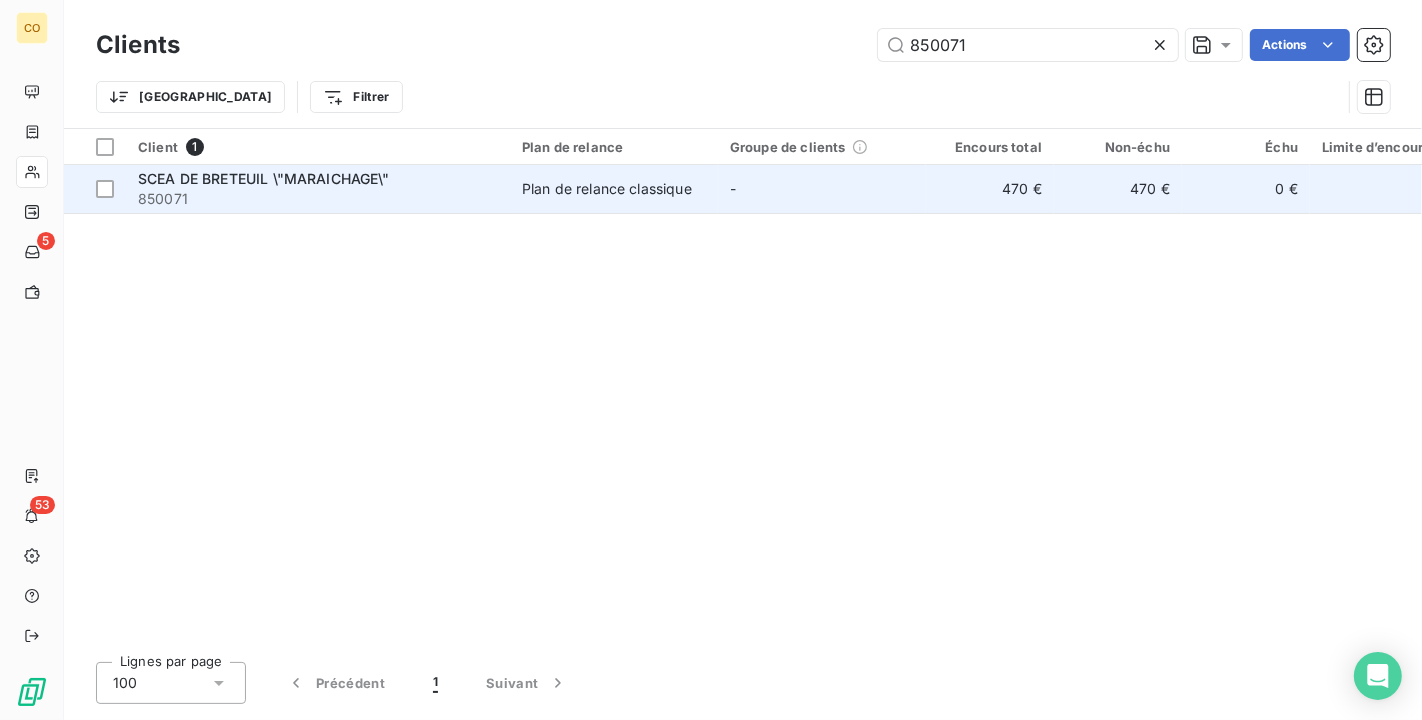 type on "850071" 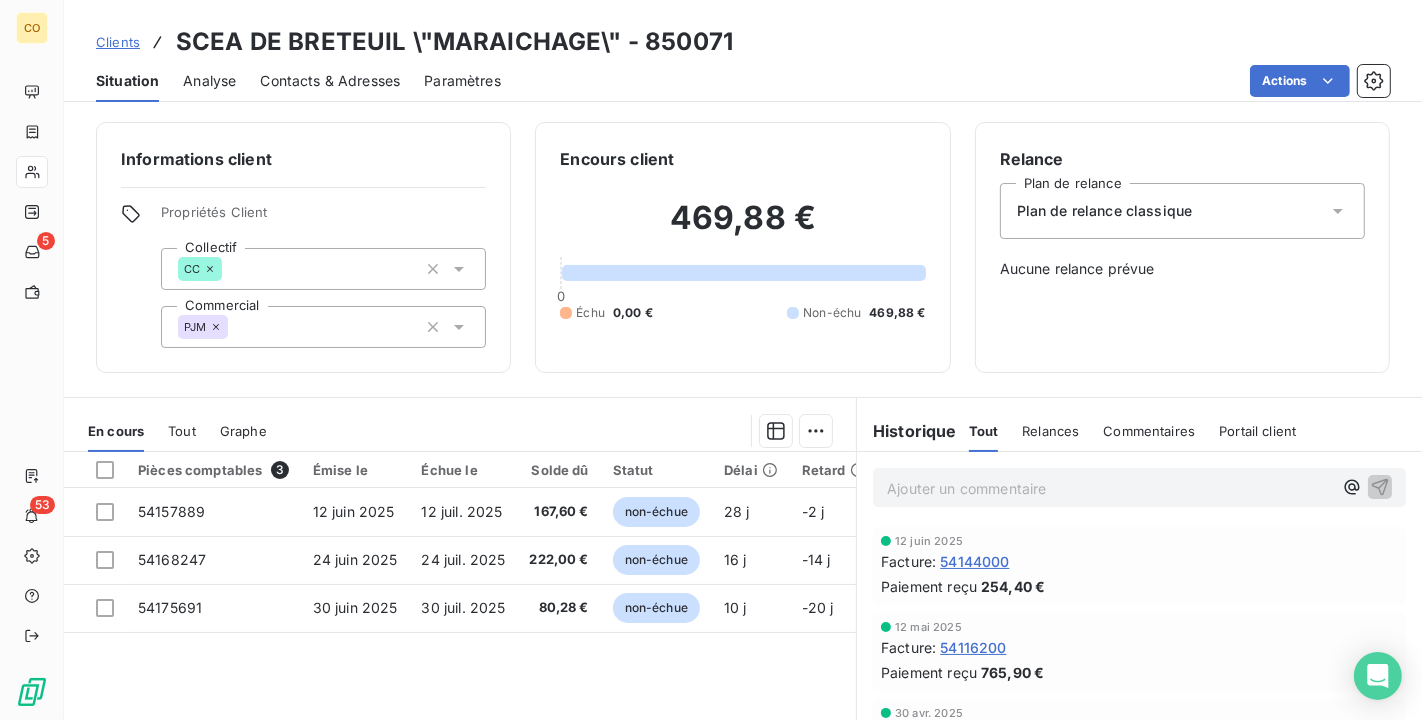 click on "Clients SCEA DE BRETEUIL  \"MARAICHAGE\" - 850071 Situation Analyse Contacts & Adresses Paramètres Actions" at bounding box center [743, 51] 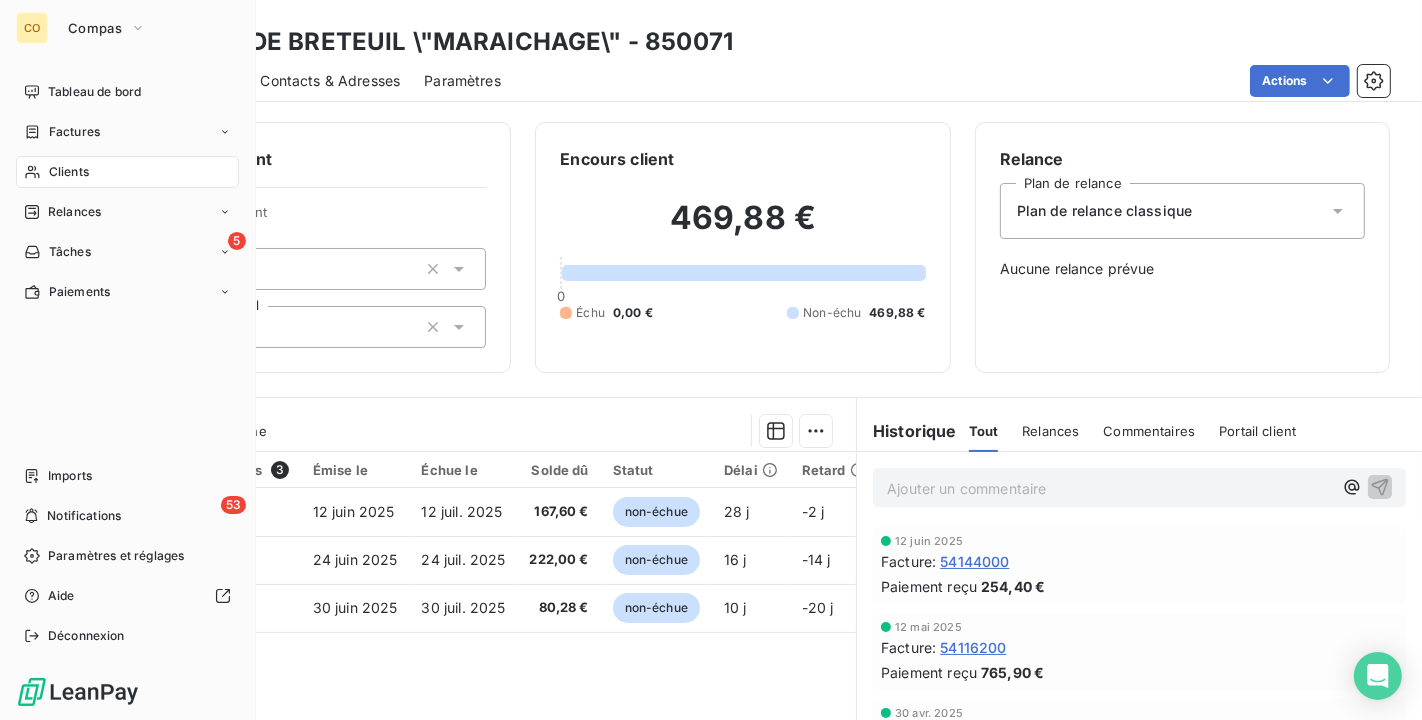 click on "Clients" at bounding box center [69, 172] 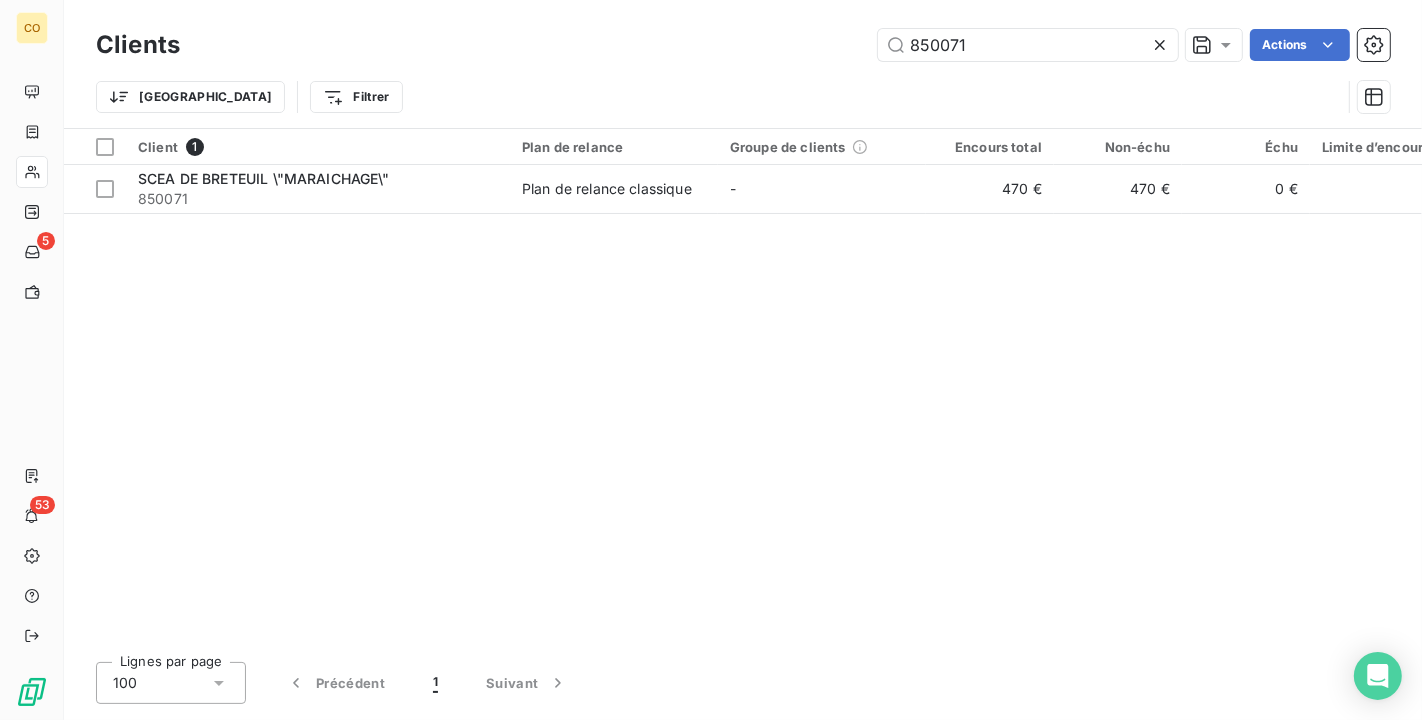 drag, startPoint x: 978, startPoint y: 51, endPoint x: 530, endPoint y: 48, distance: 448.01004 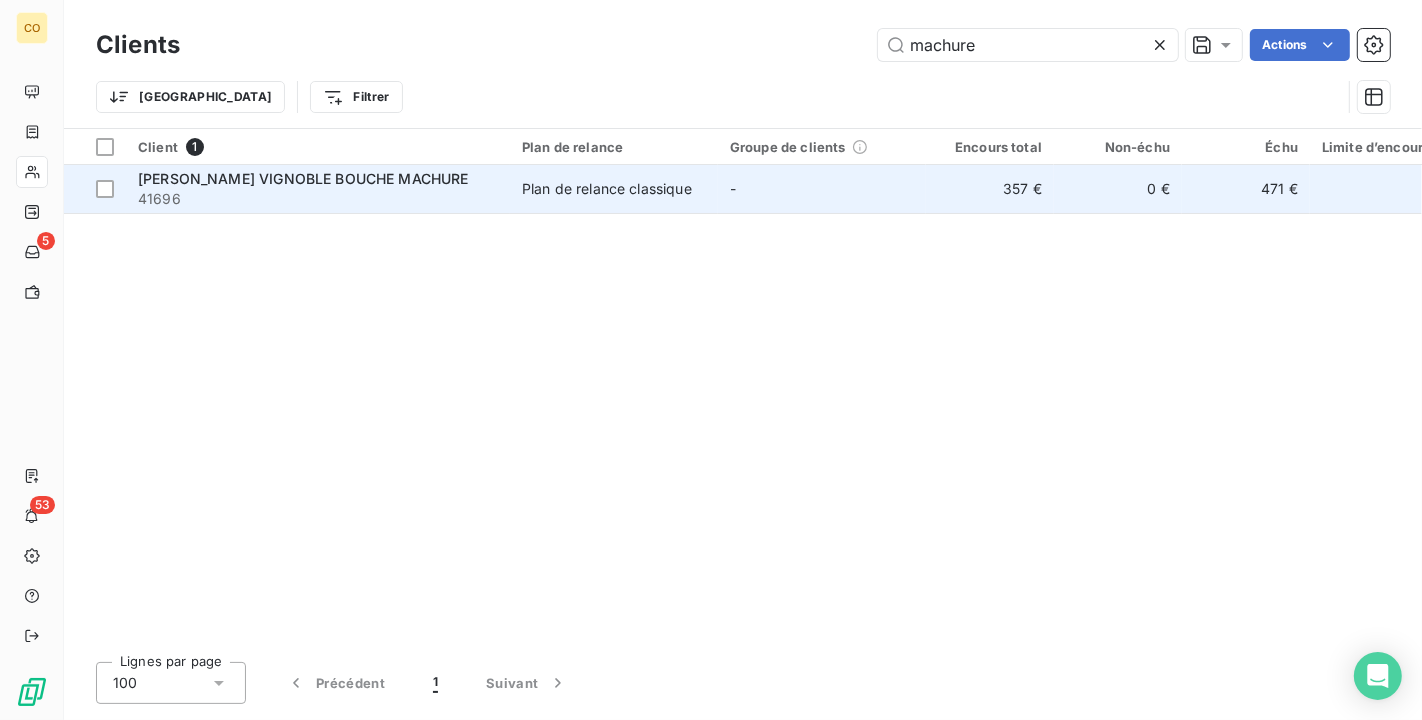 type on "machure" 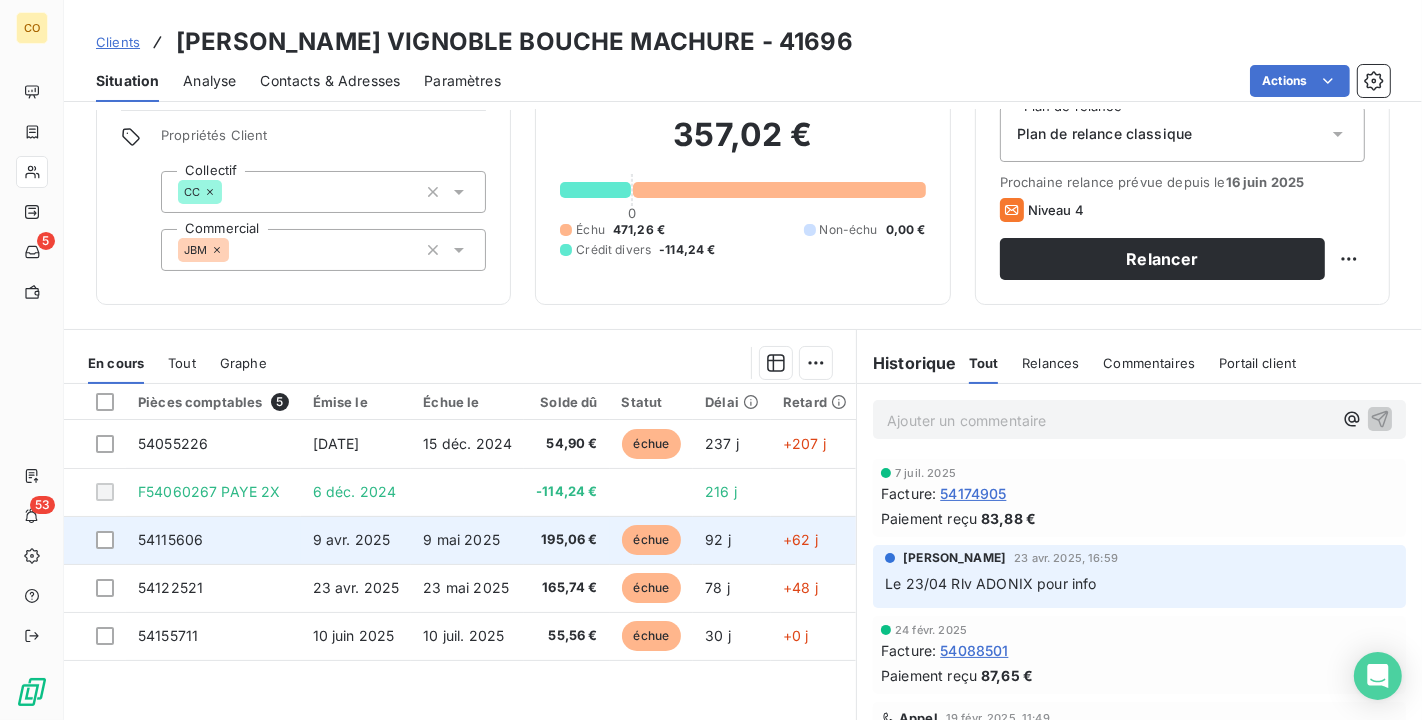 scroll, scrollTop: 111, scrollLeft: 0, axis: vertical 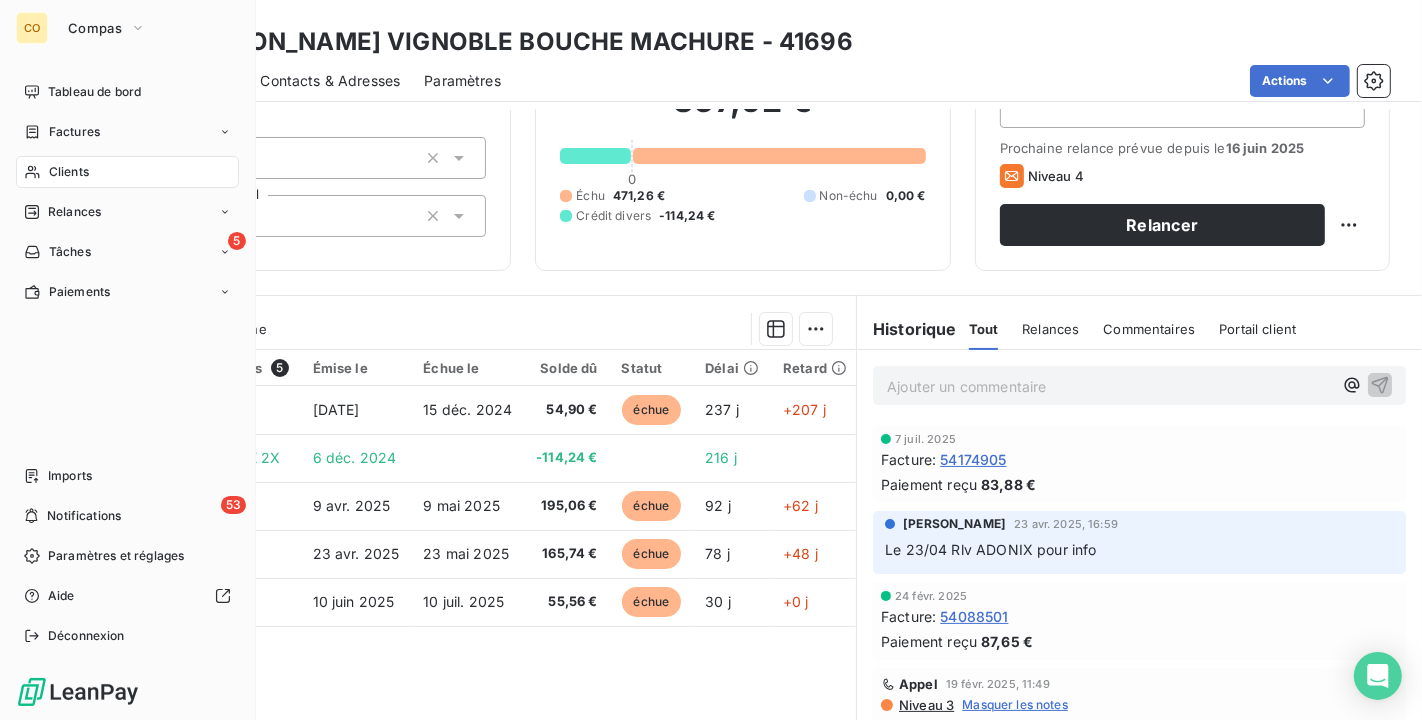 click on "Clients" at bounding box center (127, 172) 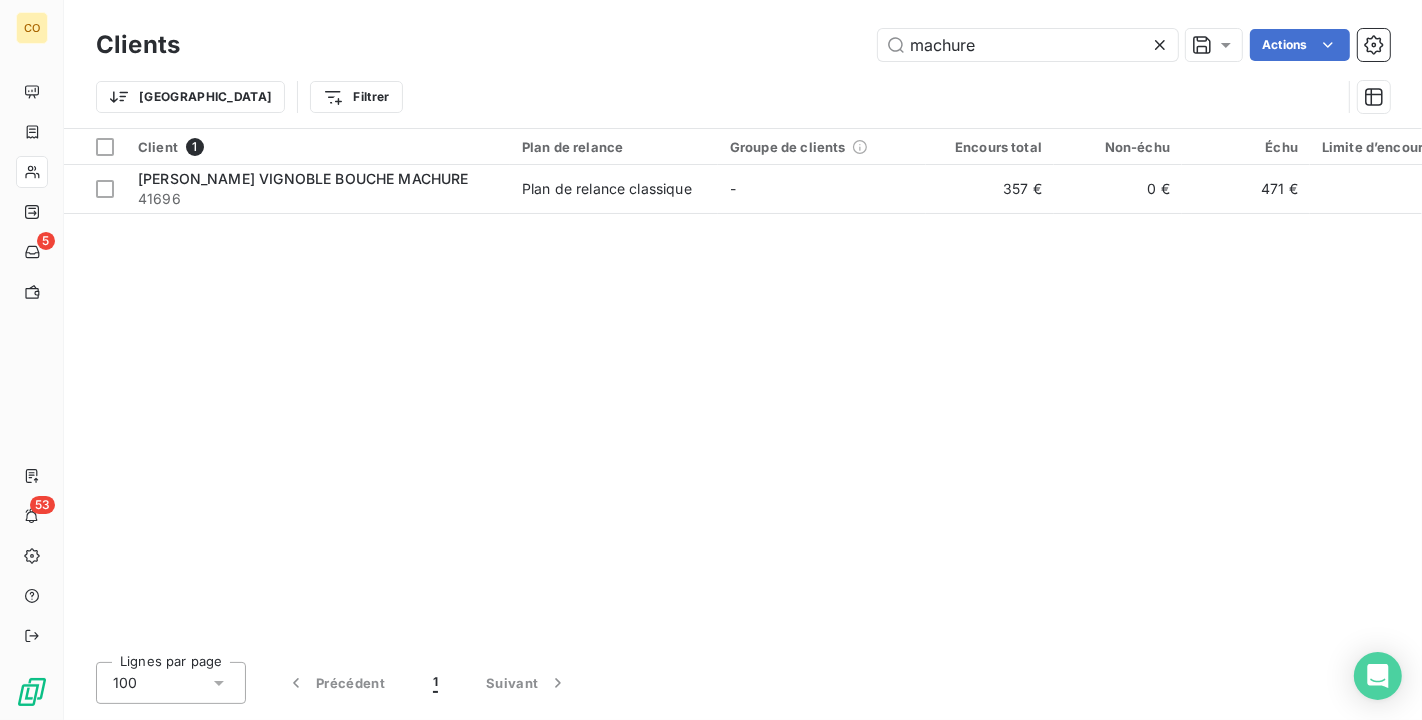 drag, startPoint x: 1008, startPoint y: 45, endPoint x: 495, endPoint y: 13, distance: 513.9971 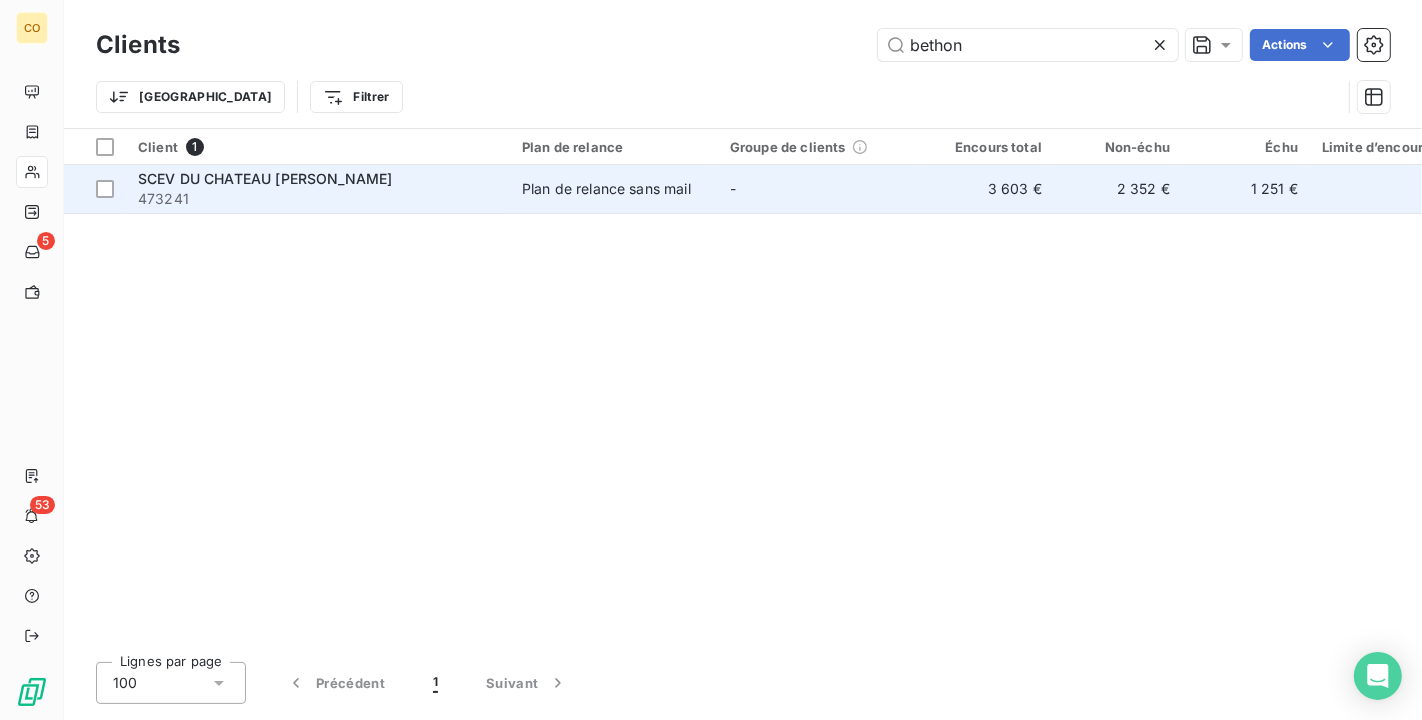 type on "bethon" 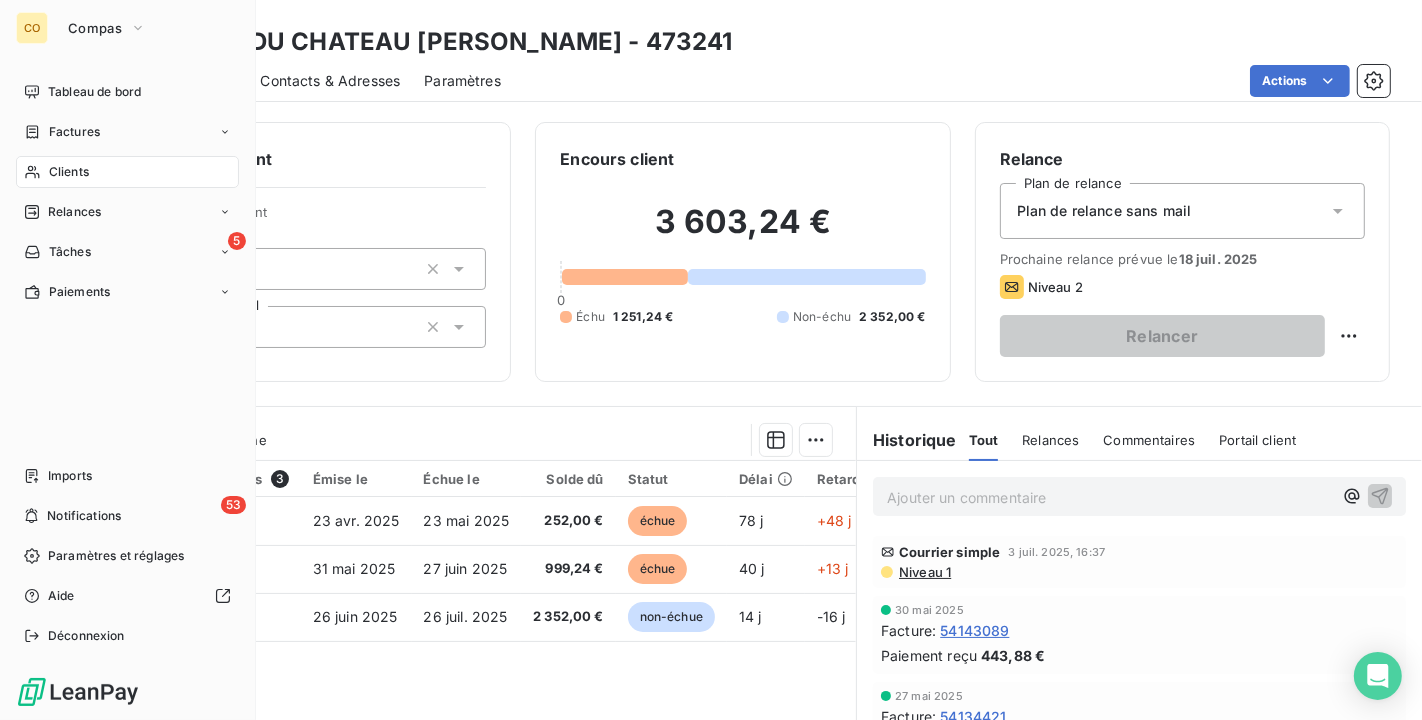 click on "Clients" at bounding box center [127, 172] 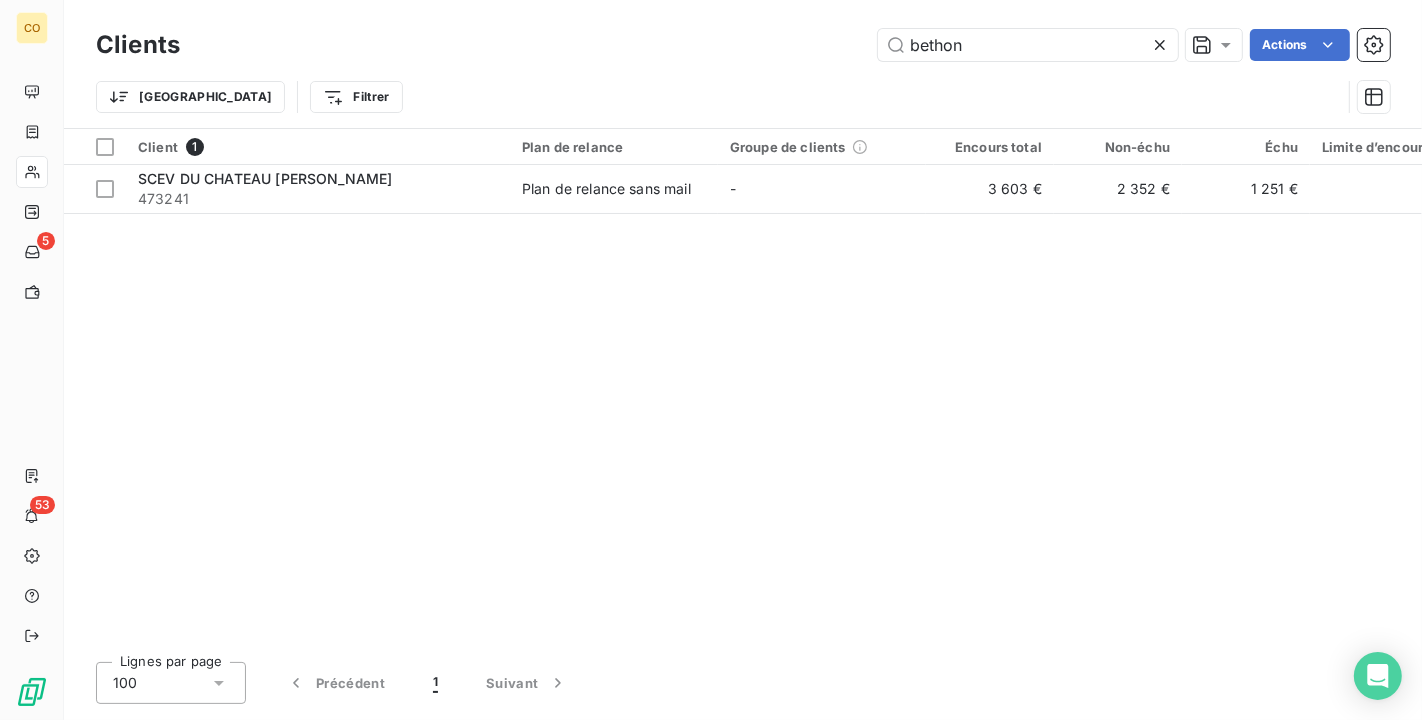 drag, startPoint x: 1007, startPoint y: 57, endPoint x: 491, endPoint y: -36, distance: 524.31384 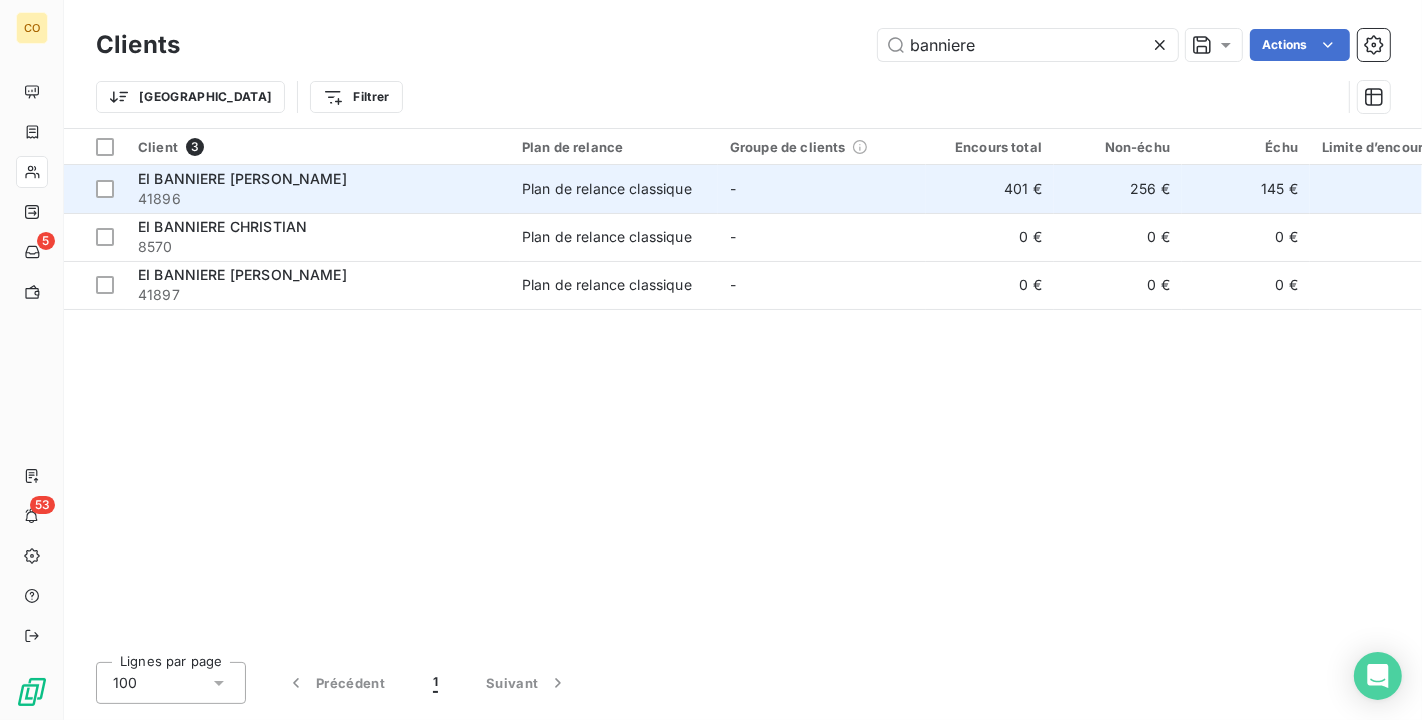 type on "banniere" 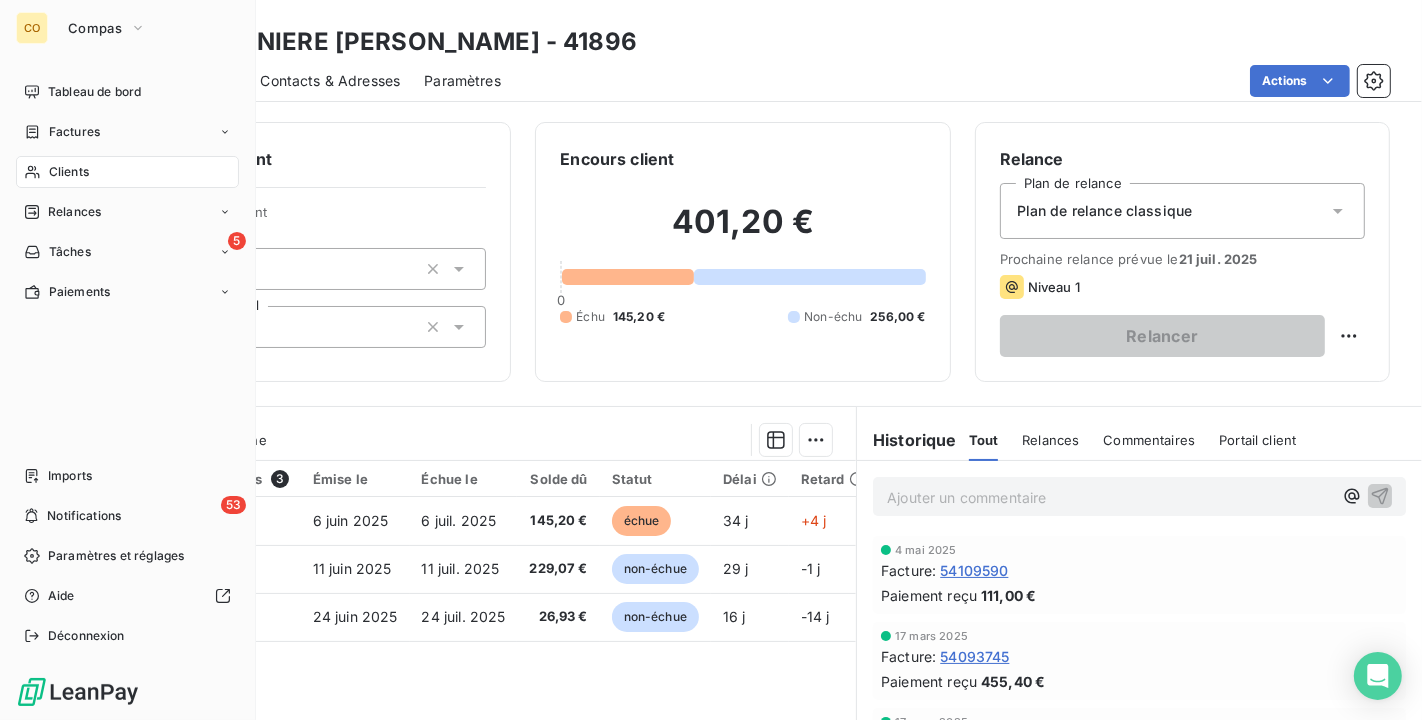 click on "Clients" at bounding box center [127, 172] 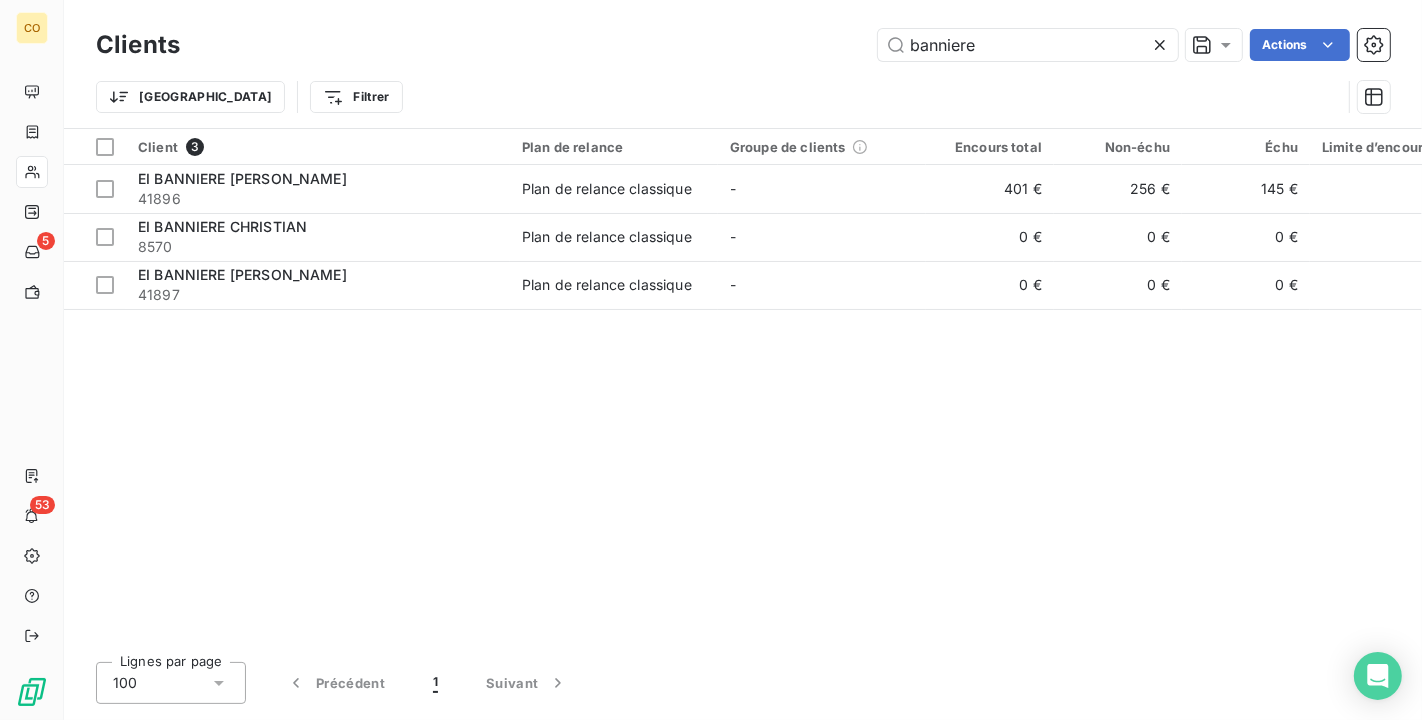 drag, startPoint x: 1062, startPoint y: 60, endPoint x: 518, endPoint y: 17, distance: 545.6968 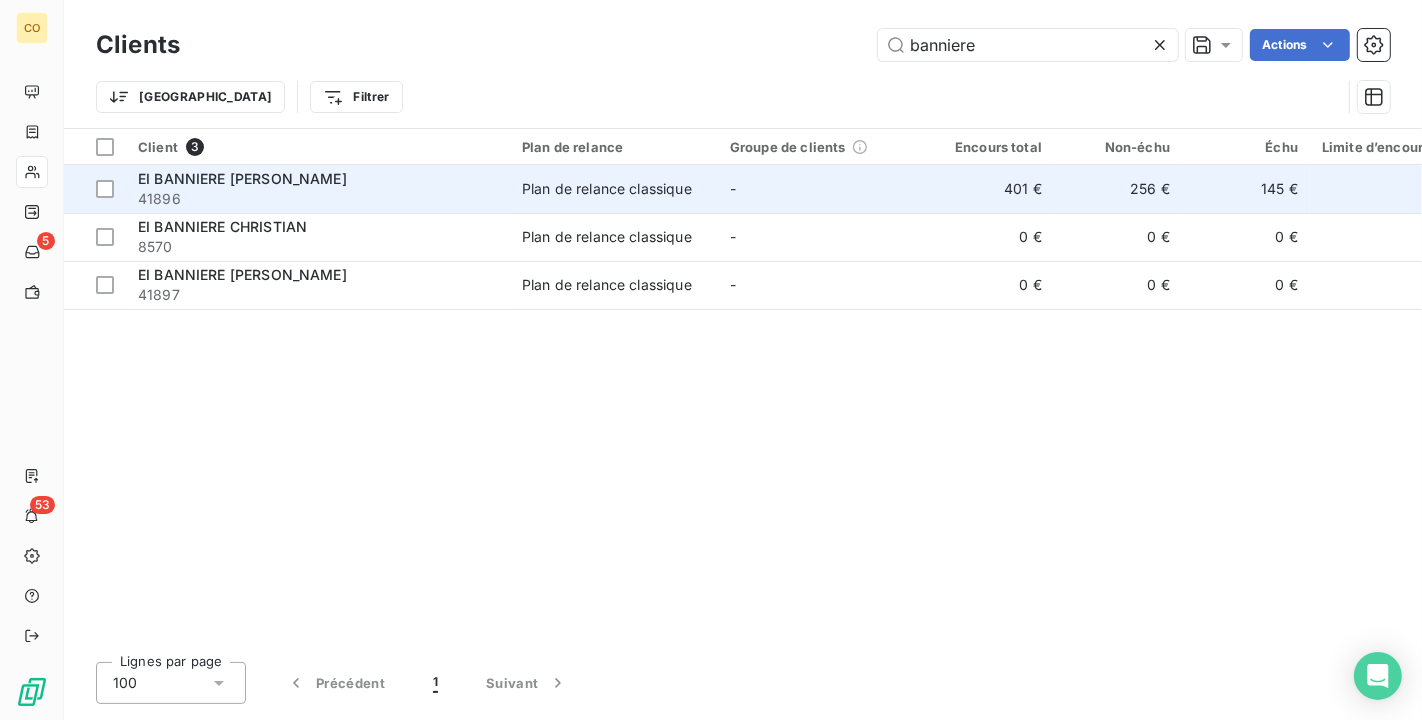 click on "41896" at bounding box center (318, 199) 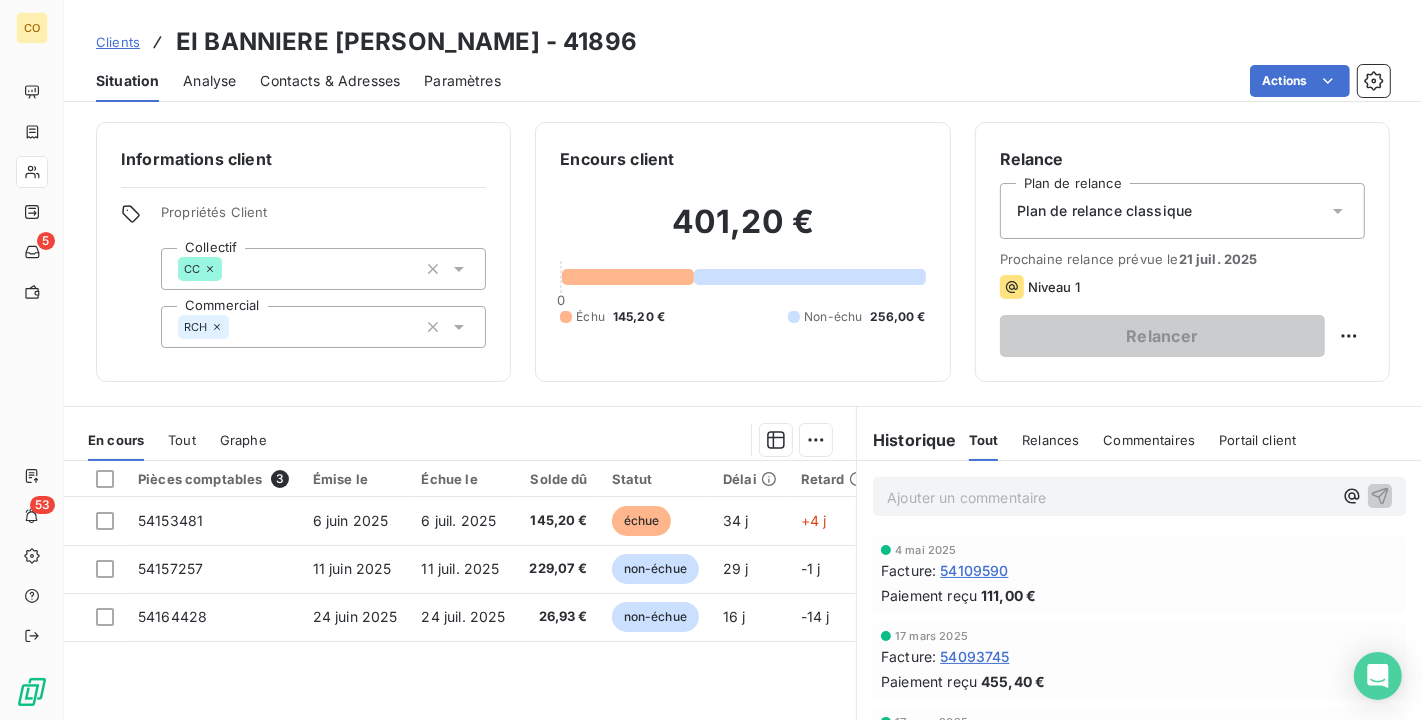 click on "Informations client Propriétés Client Collectif CC Commercial RCH Encours client   401,20 € 0 Échu 145,20 € Non-échu 256,00 €   Relance Plan de relance Plan de relance classique Prochaine relance prévue le  21 juil. 2025 Niveau 1 Relancer" at bounding box center (743, 252) 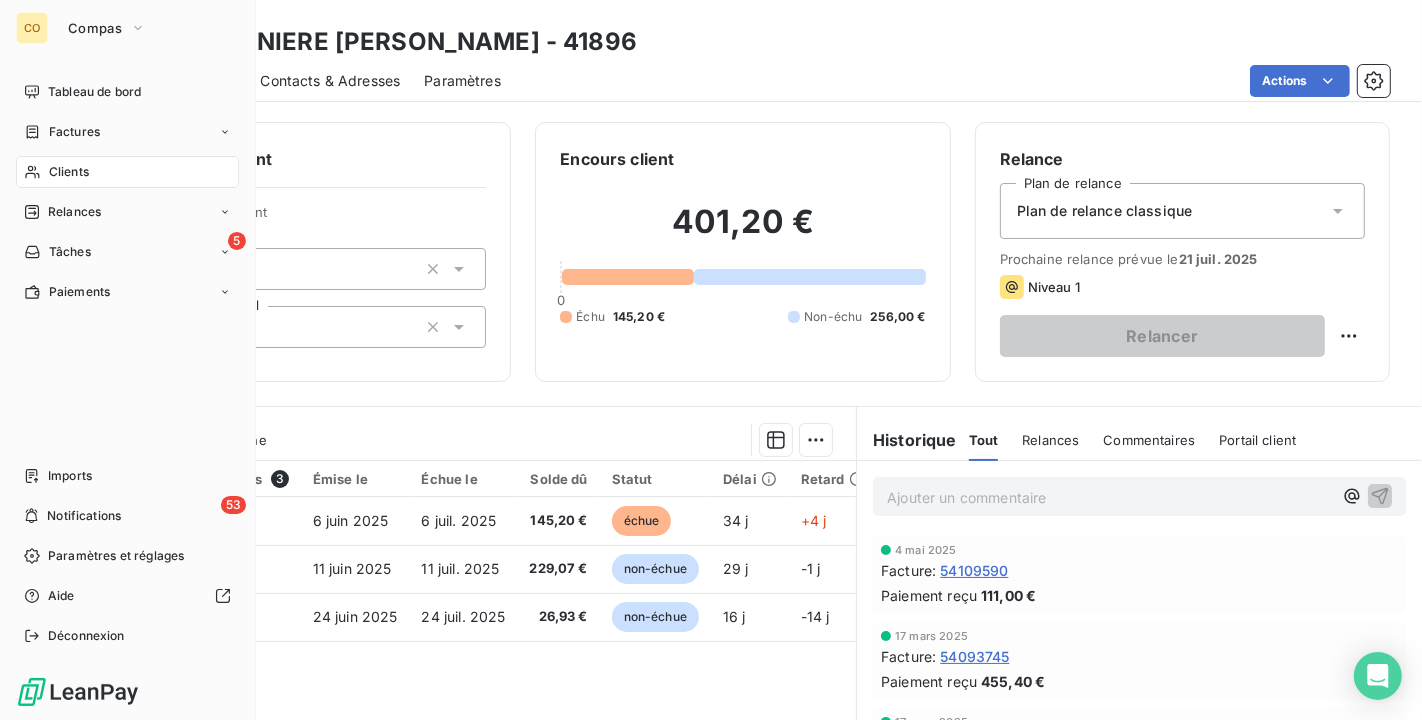 click on "Clients" at bounding box center (69, 172) 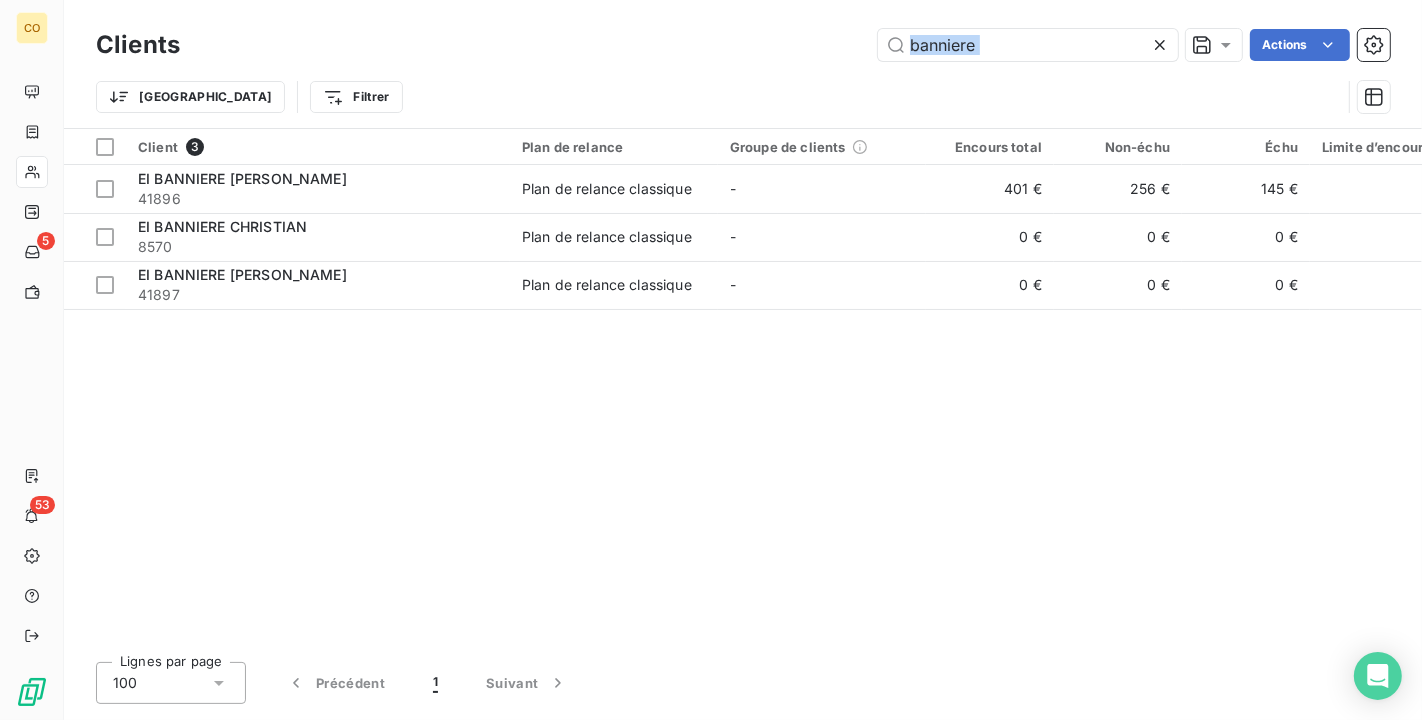 drag, startPoint x: 1043, startPoint y: 68, endPoint x: 709, endPoint y: 13, distance: 338.49814 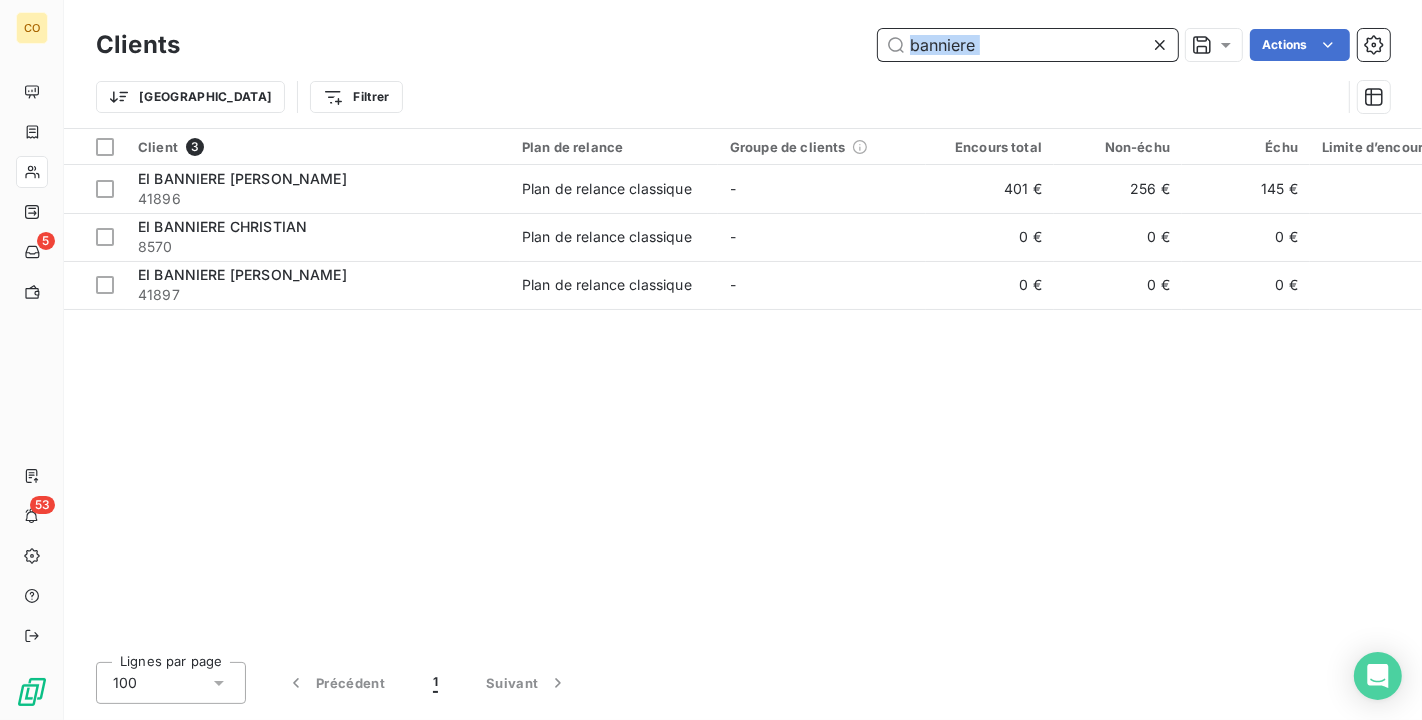 click on "banniere" at bounding box center (1028, 45) 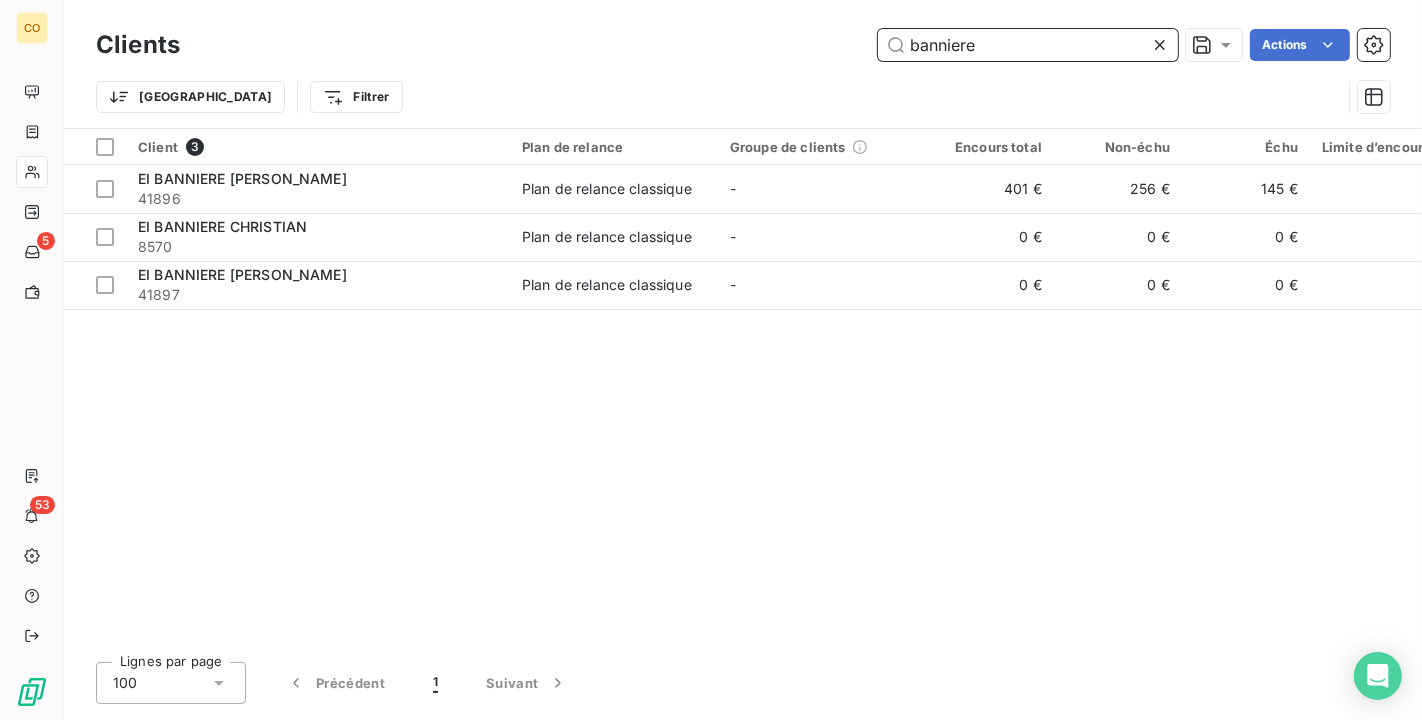 drag, startPoint x: 1090, startPoint y: 54, endPoint x: 768, endPoint y: 45, distance: 322.12576 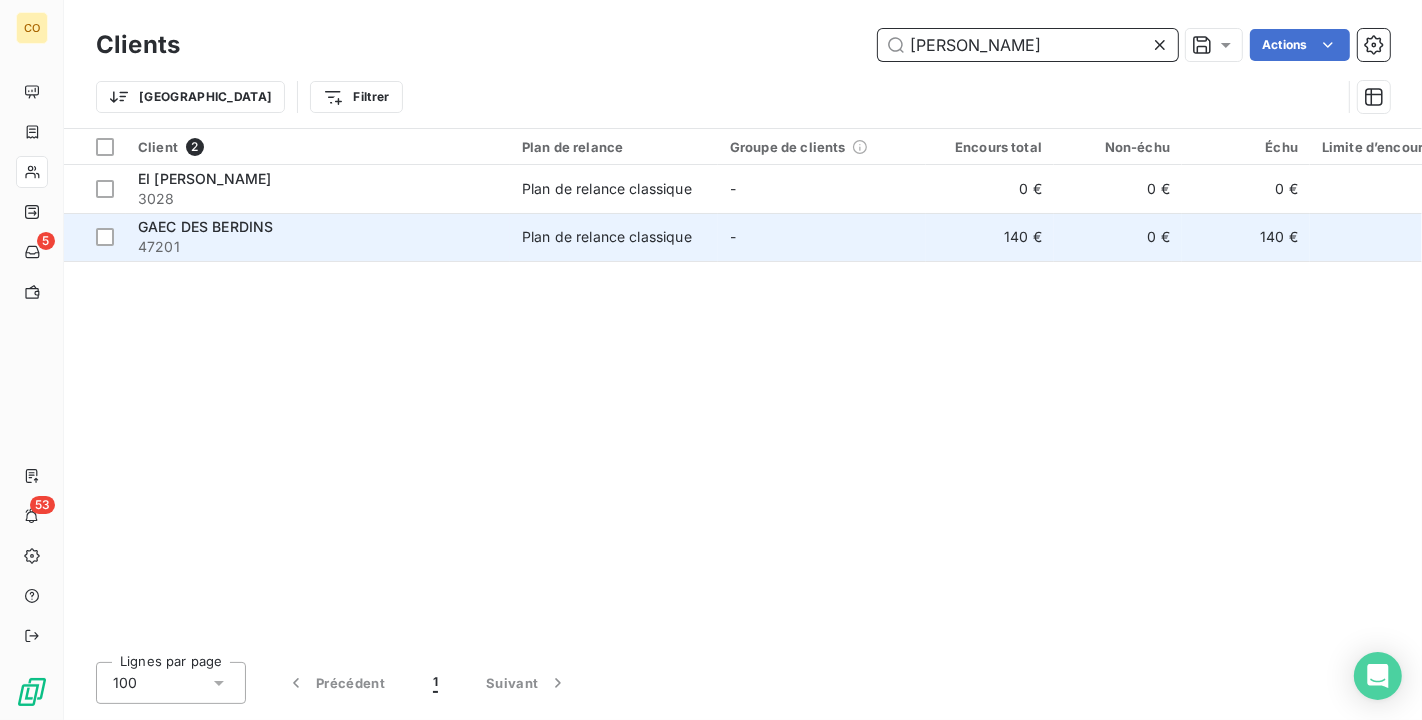 type on "[PERSON_NAME]" 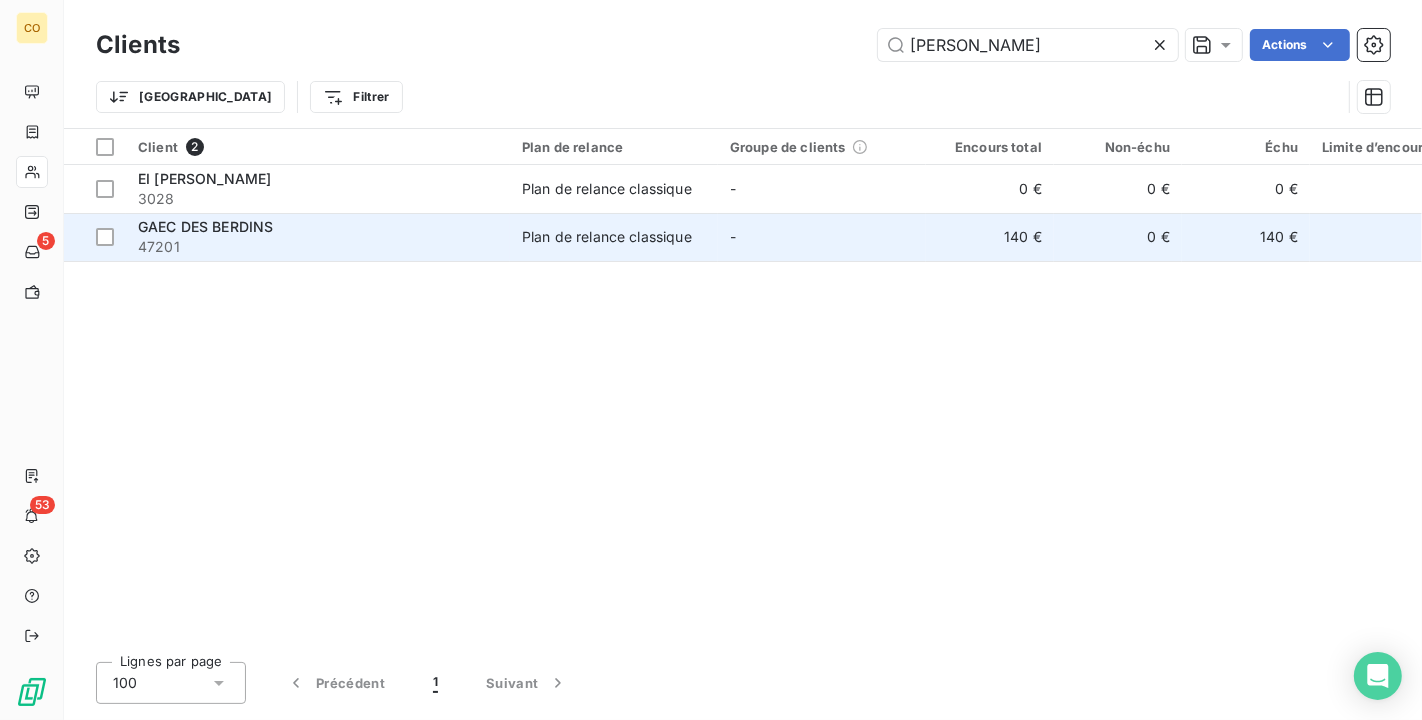 click on "Plan de relance classique" at bounding box center (607, 237) 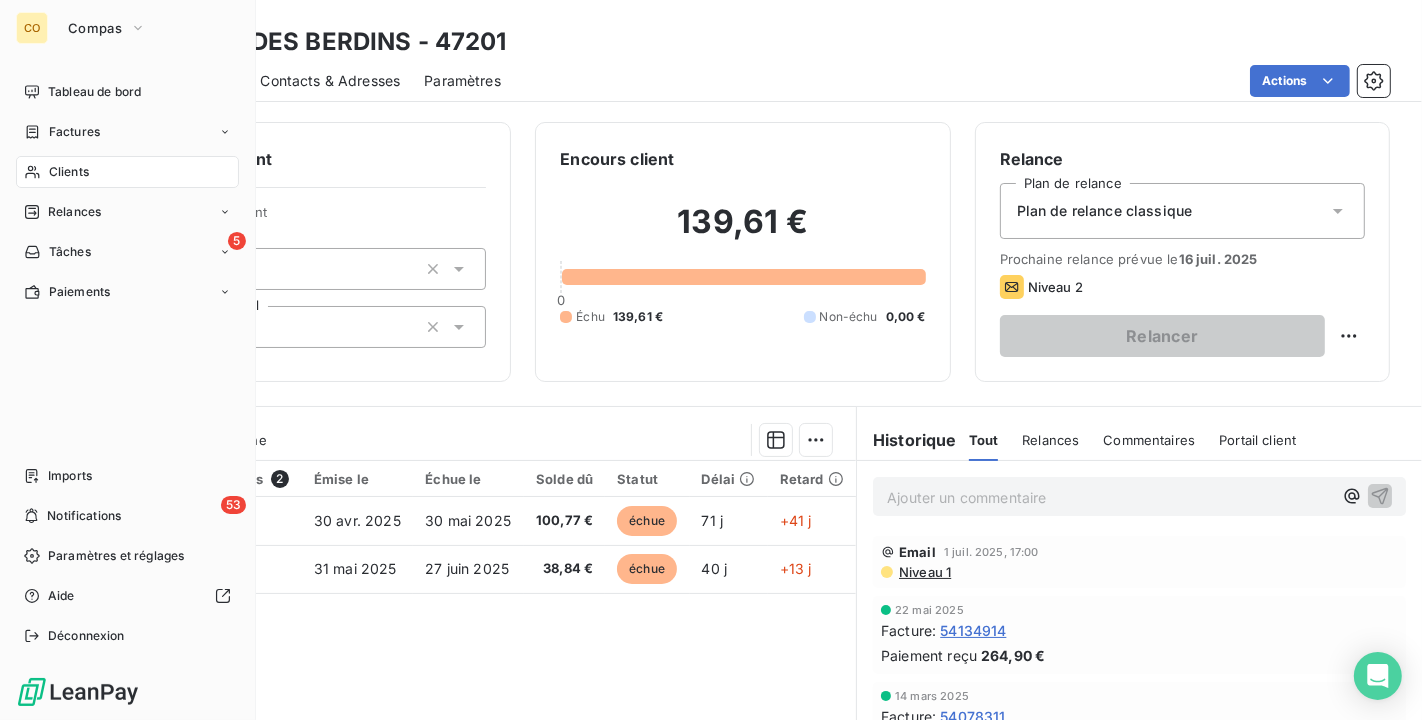 click on "Clients" at bounding box center [127, 172] 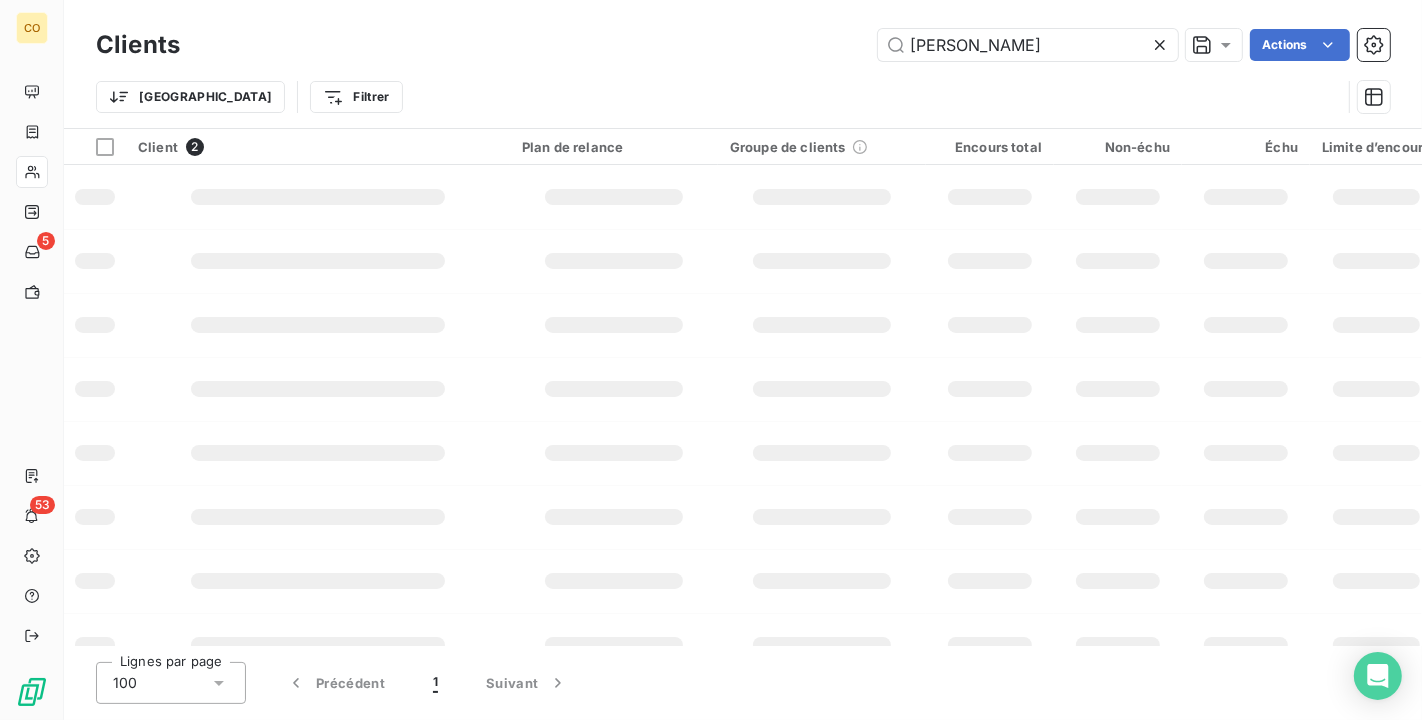 drag, startPoint x: 1027, startPoint y: 50, endPoint x: 464, endPoint y: 7, distance: 564.6397 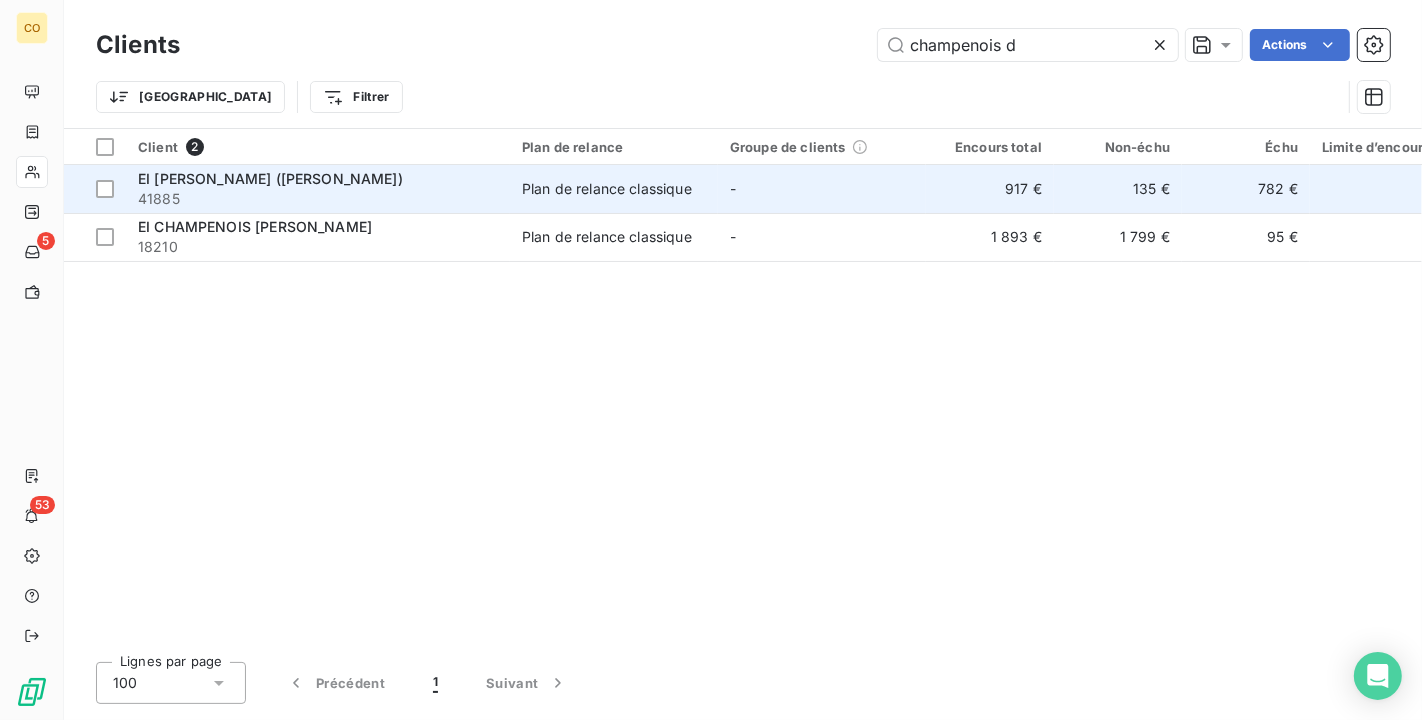 type on "champenois d" 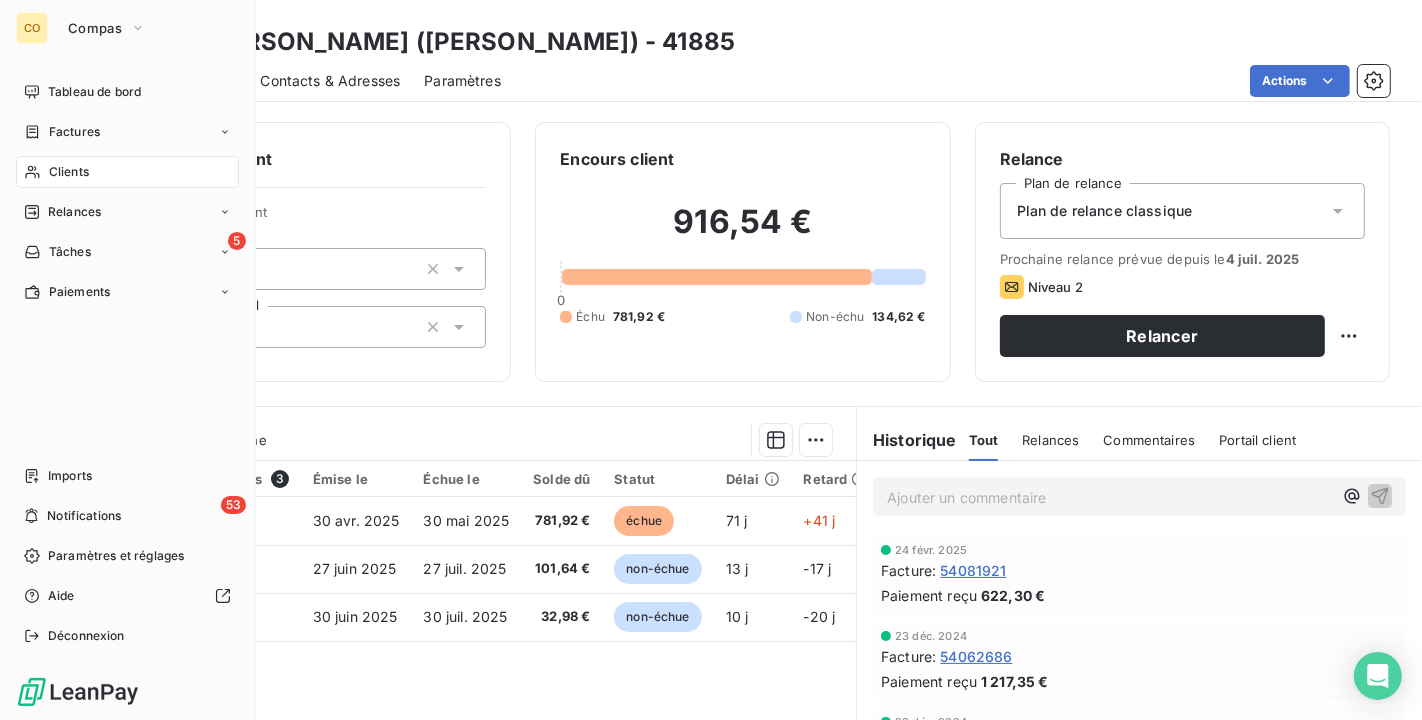 click on "Clients" at bounding box center [69, 172] 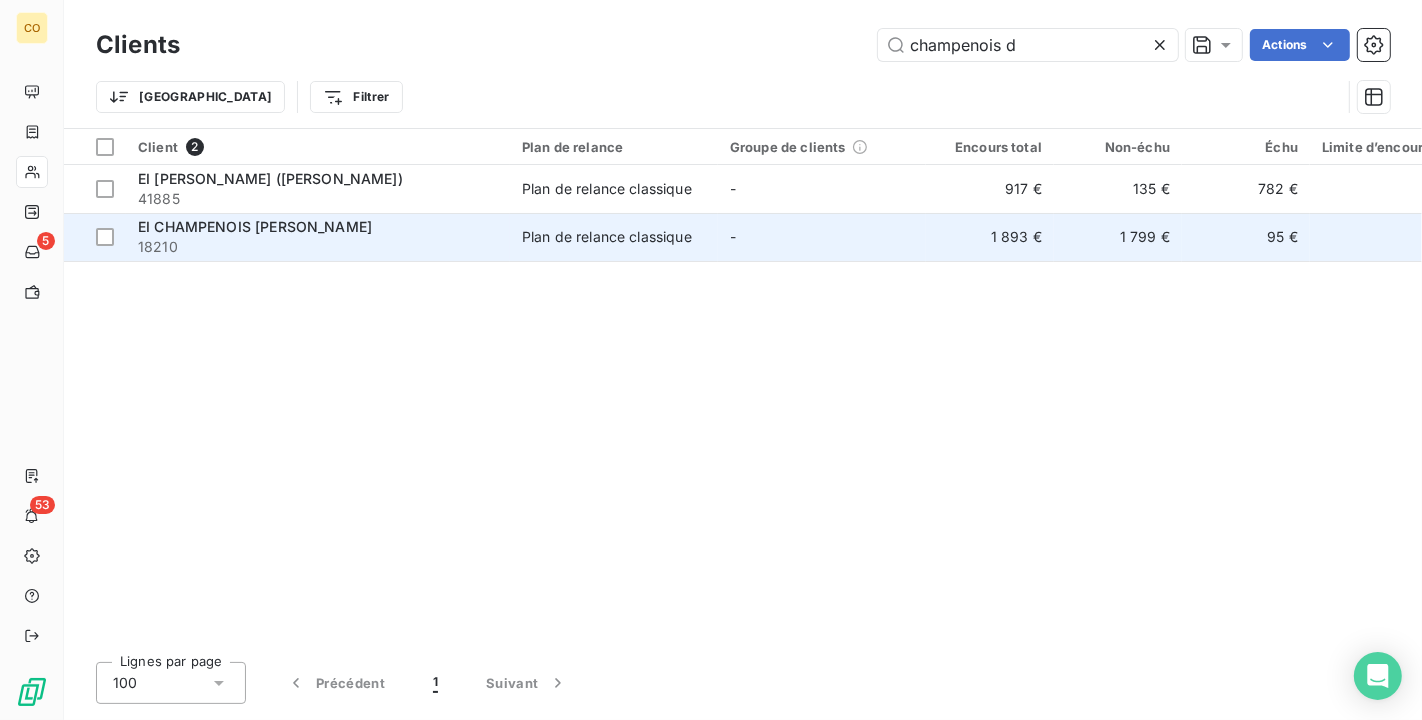 click on "Plan de relance classique" at bounding box center [607, 237] 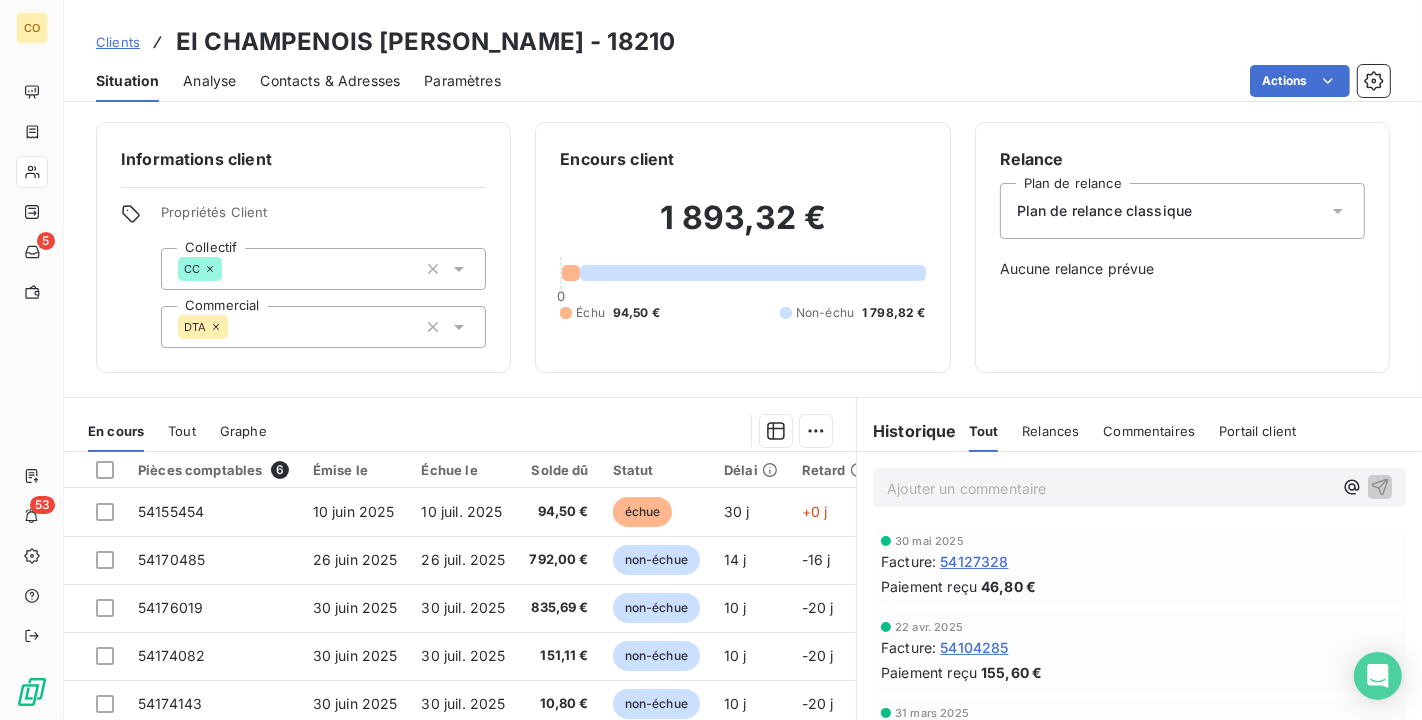 click on "Relance Plan de relance Plan de relance classique Aucune relance prévue" at bounding box center (1182, 247) 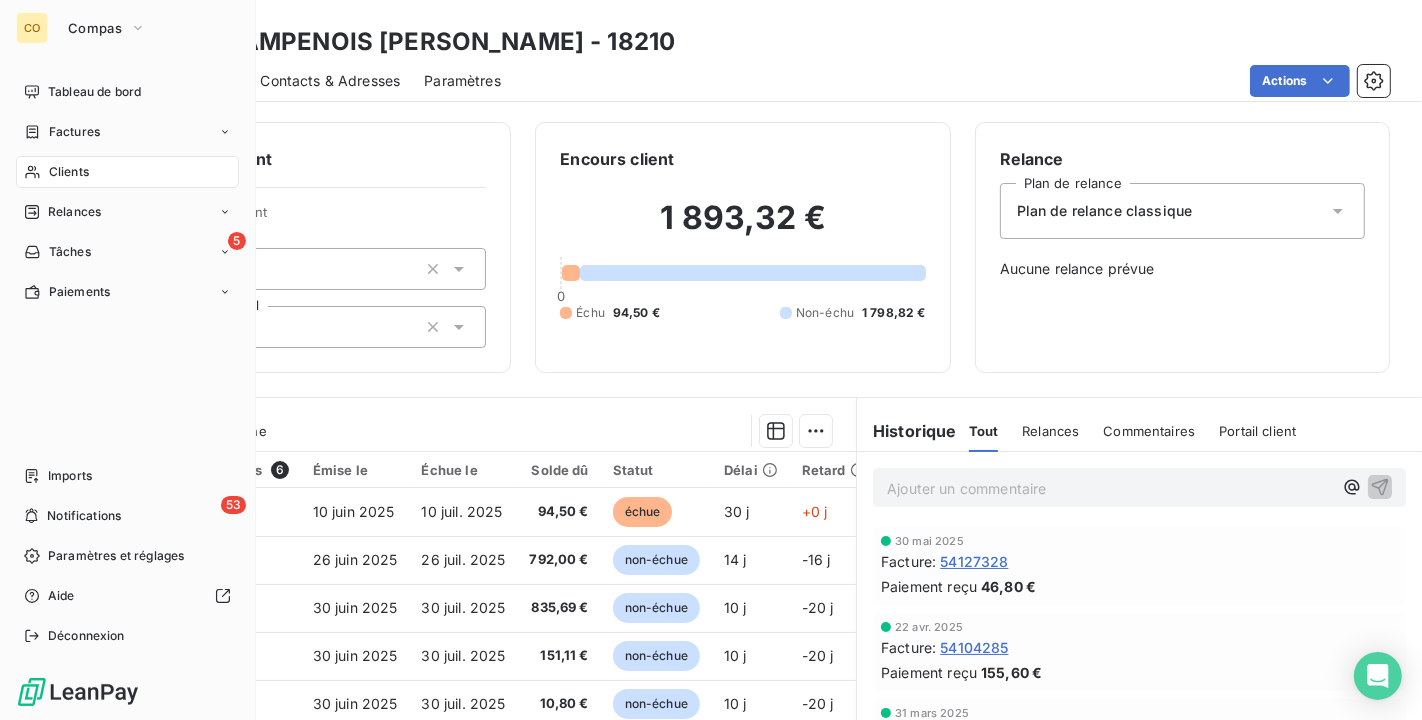 click on "Clients" at bounding box center [69, 172] 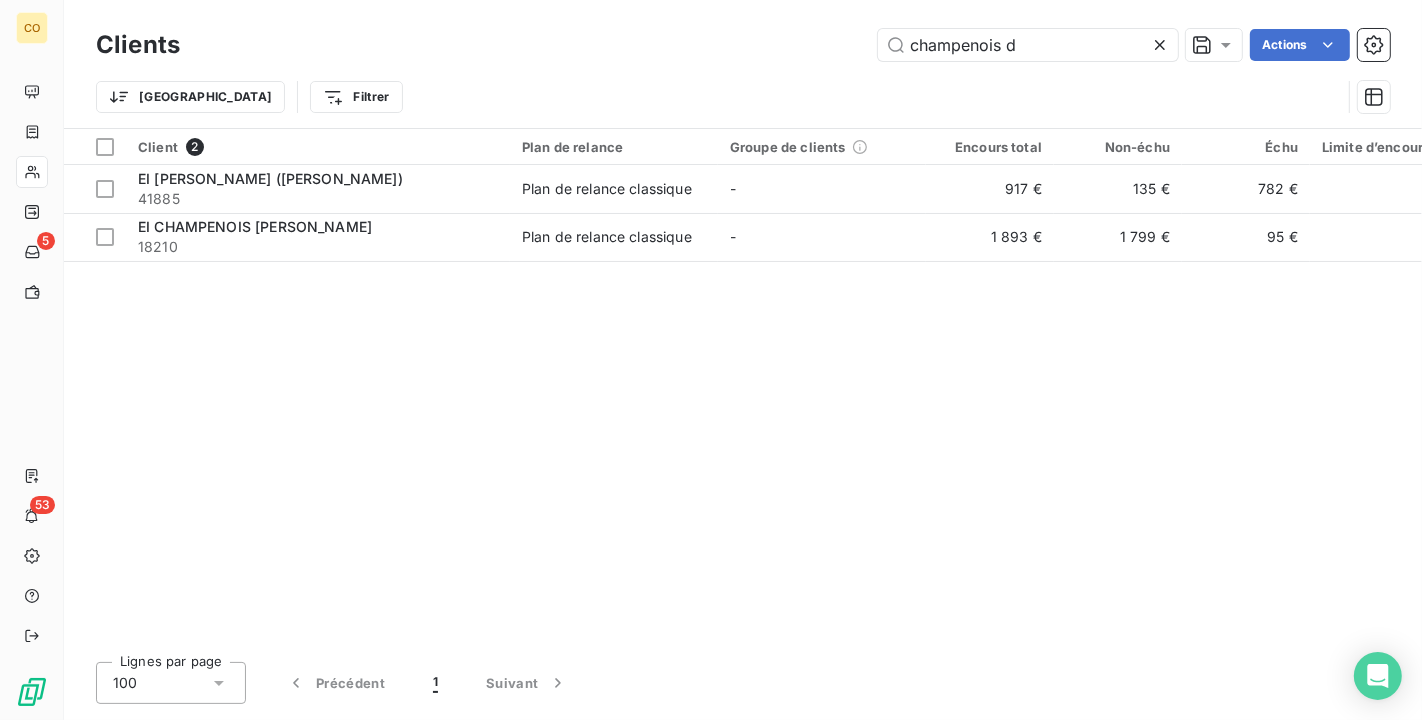 drag, startPoint x: 1023, startPoint y: 42, endPoint x: 350, endPoint y: -22, distance: 676.03625 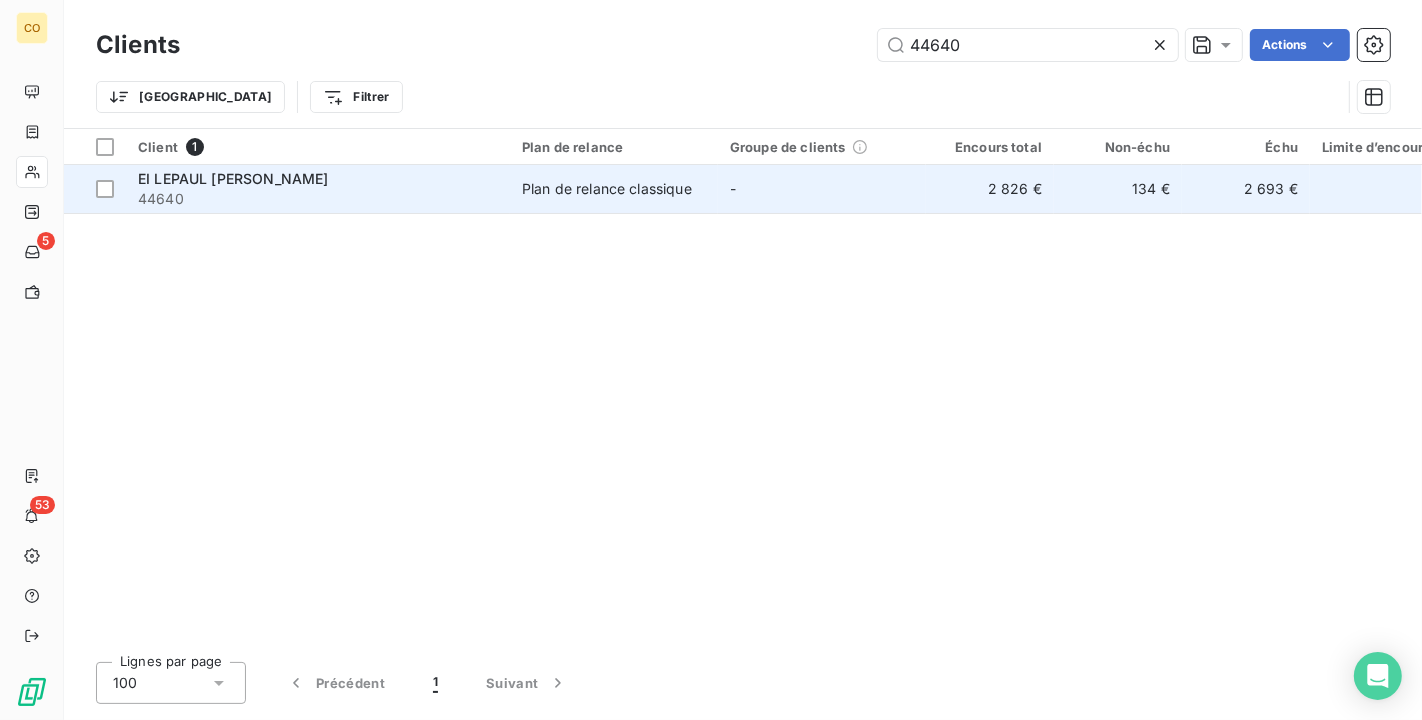 type on "44640" 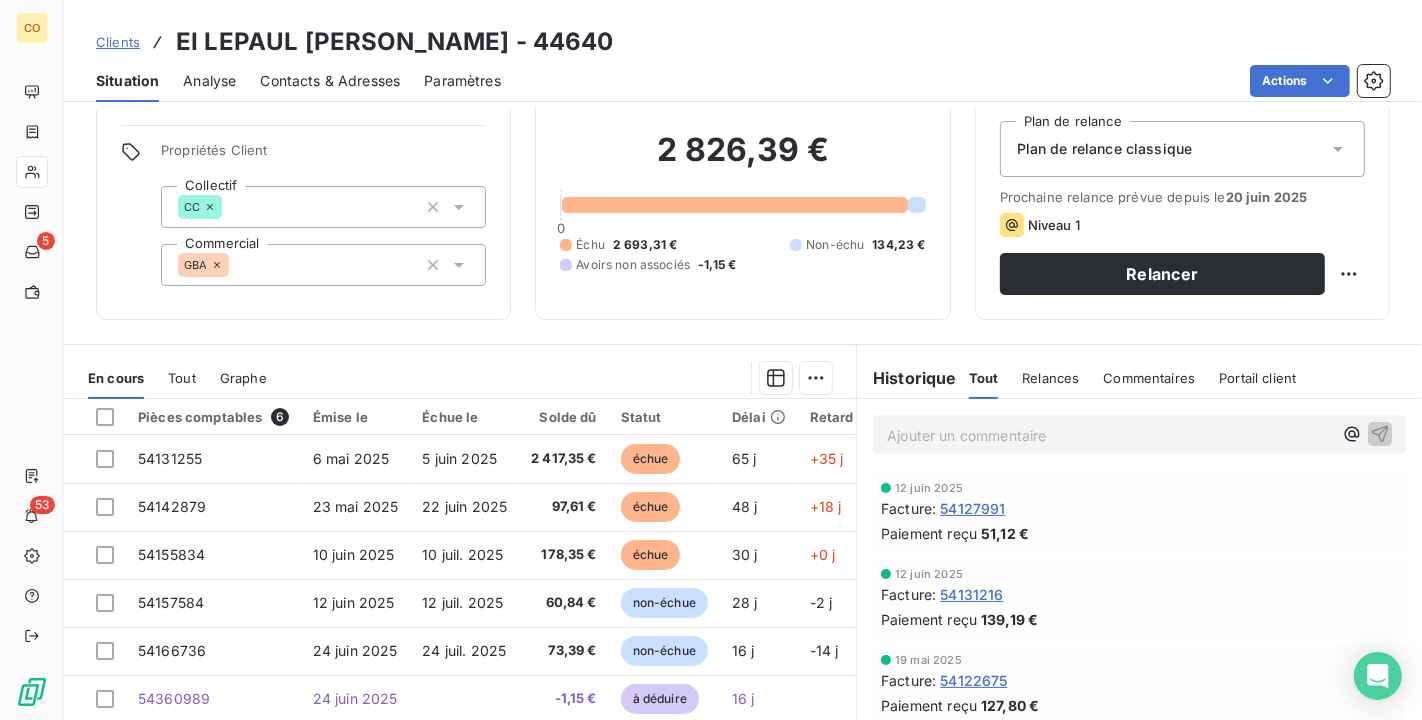 scroll, scrollTop: 111, scrollLeft: 0, axis: vertical 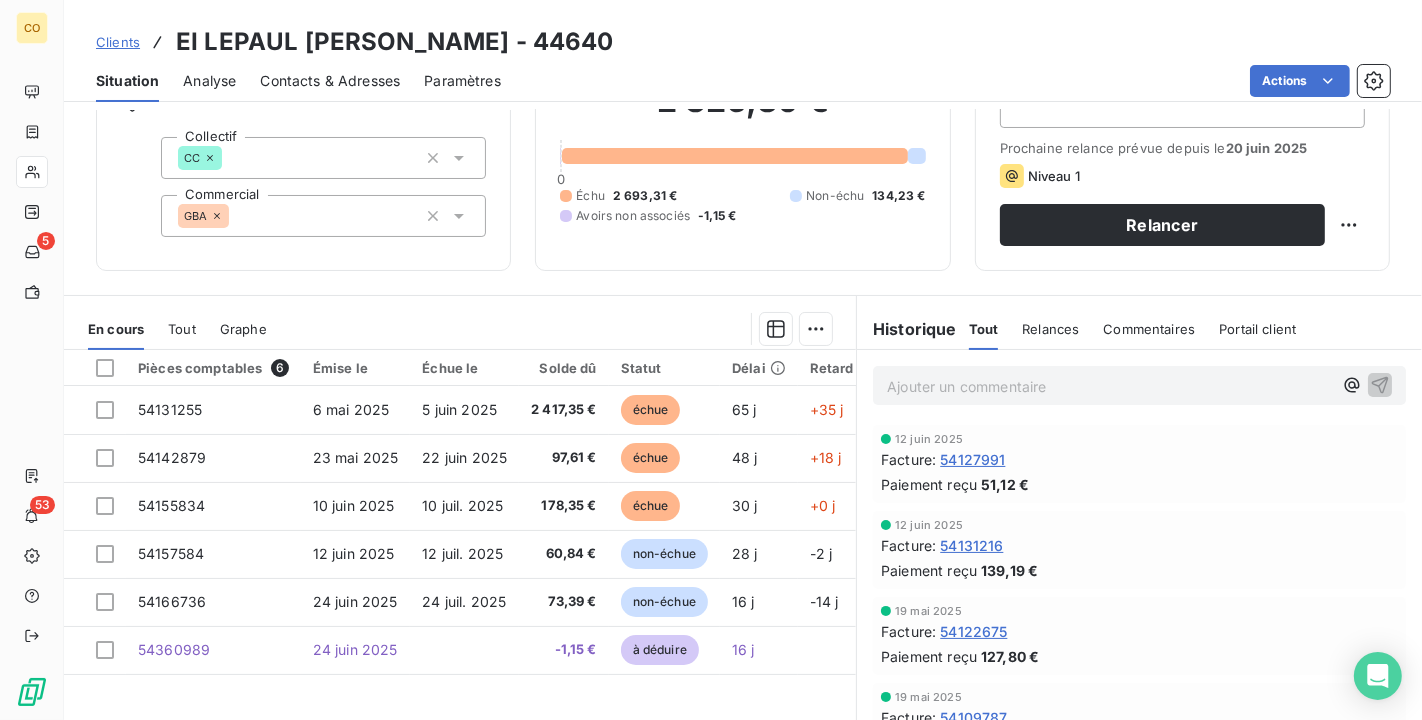 click on "CO 5 53 Clients EI LEPAUL [PERSON_NAME] - 44640 Situation Analyse Contacts & Adresses Paramètres Actions Informations client Propriétés Client Collectif CC Commercial GBA Encours client   2 826,39 € 0 Échu 2 693,31 € Non-échu 134,23 €   Avoirs non associés -1,15 € Relance Plan de relance Plan de relance classique Prochaine relance prévue depuis le  20 juin 2025 Niveau 1 Relancer En cours Tout Graphe Pièces comptables 6 Émise le Échue le Solde dû Statut Délai   Retard   54131255 6 mai 2025 5 juin 2025 2 417,35 € échue 65 j +35 j 54142879 23 mai 2025 22 juin 2025 97,61 € échue 48 j +18 j 54155834 10 juin 2025 10 juil. 2025 178,35 € échue 30 j +0 j 54157584 12 juin 2025 12 juil. 2025 60,84 € non-échue 28 j -2 j 54166736 24 juin 2025 24 juil. 2025 73,39 € non-échue 16 j -14 j 54360989 24 juin 2025 -1,15 € à déduire 16 j Lignes par page 25 Précédent 1 Suivant Historique Tout Relances Commentaires Portail client Tout Relances Commentaires Portail client ﻿ Facture  :" at bounding box center (711, 360) 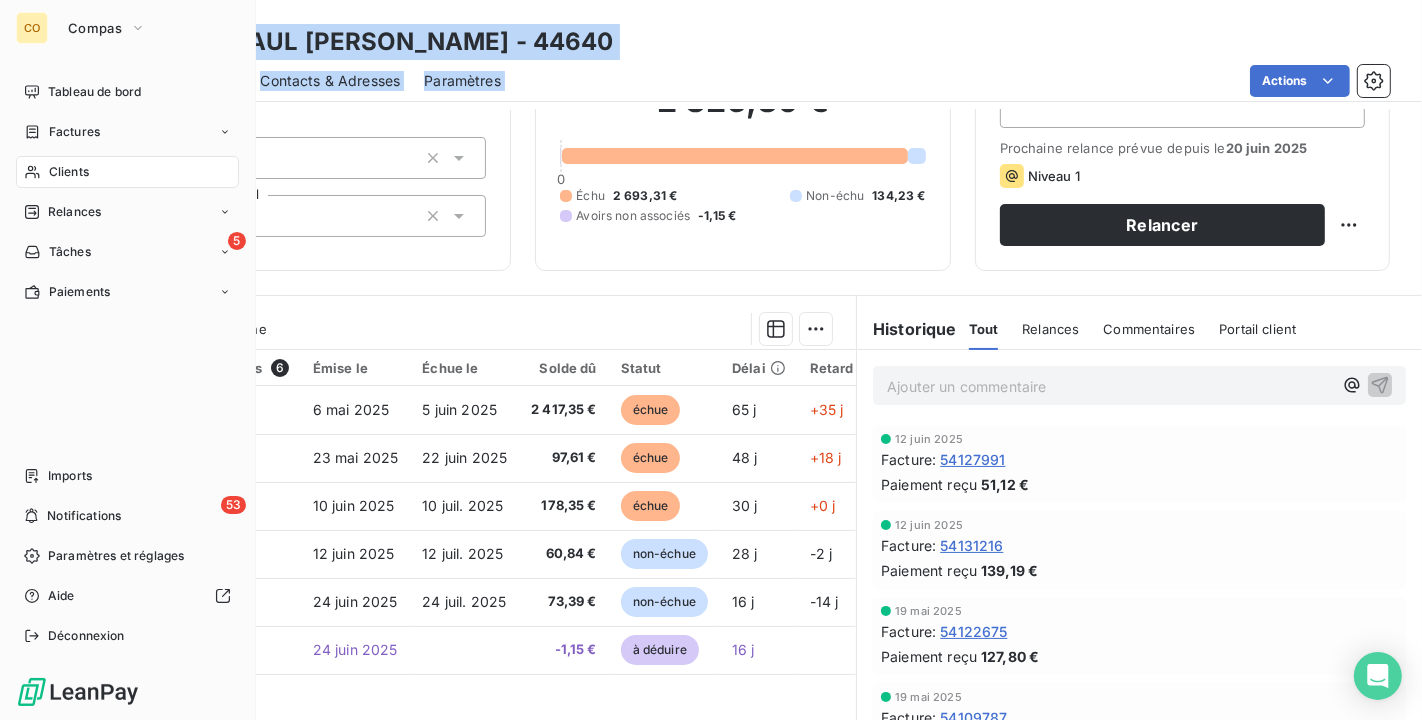 drag, startPoint x: 63, startPoint y: 173, endPoint x: 45, endPoint y: 162, distance: 21.095022 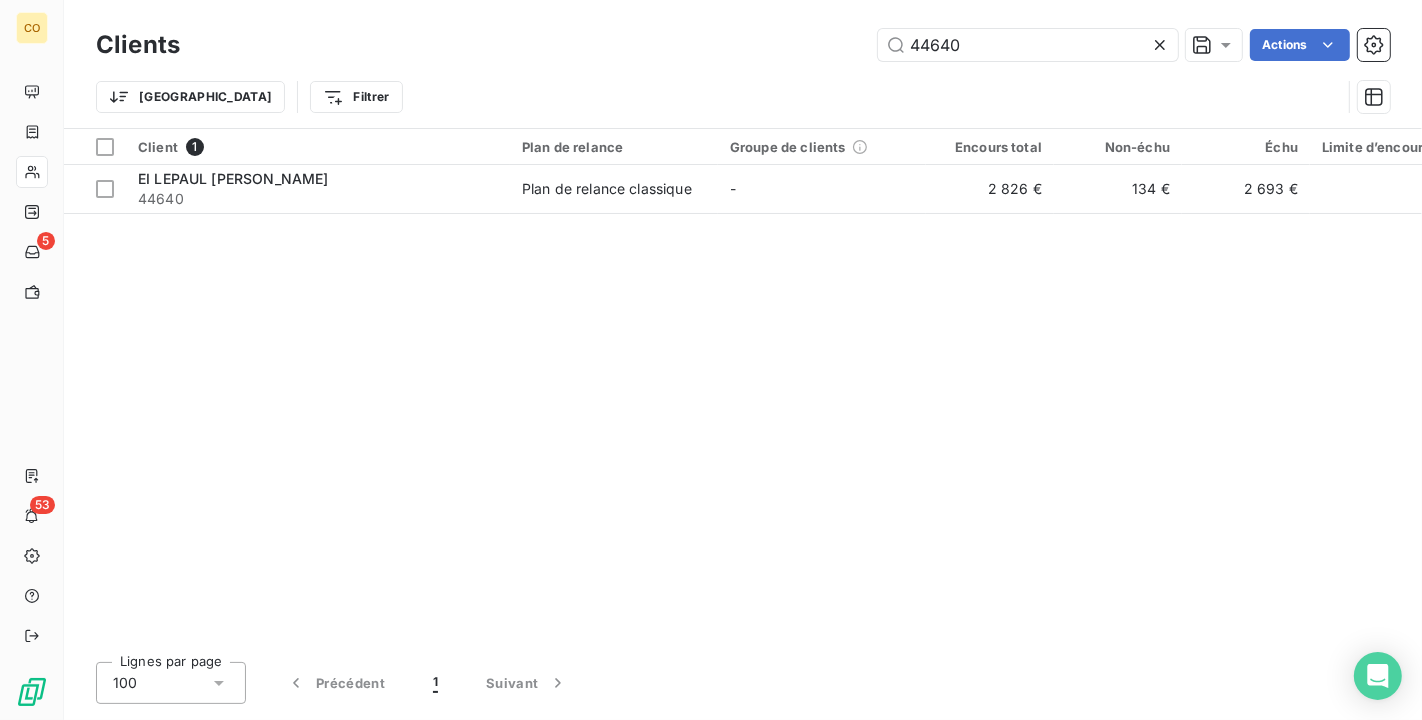 drag, startPoint x: 1047, startPoint y: 34, endPoint x: 544, endPoint y: -9, distance: 504.83463 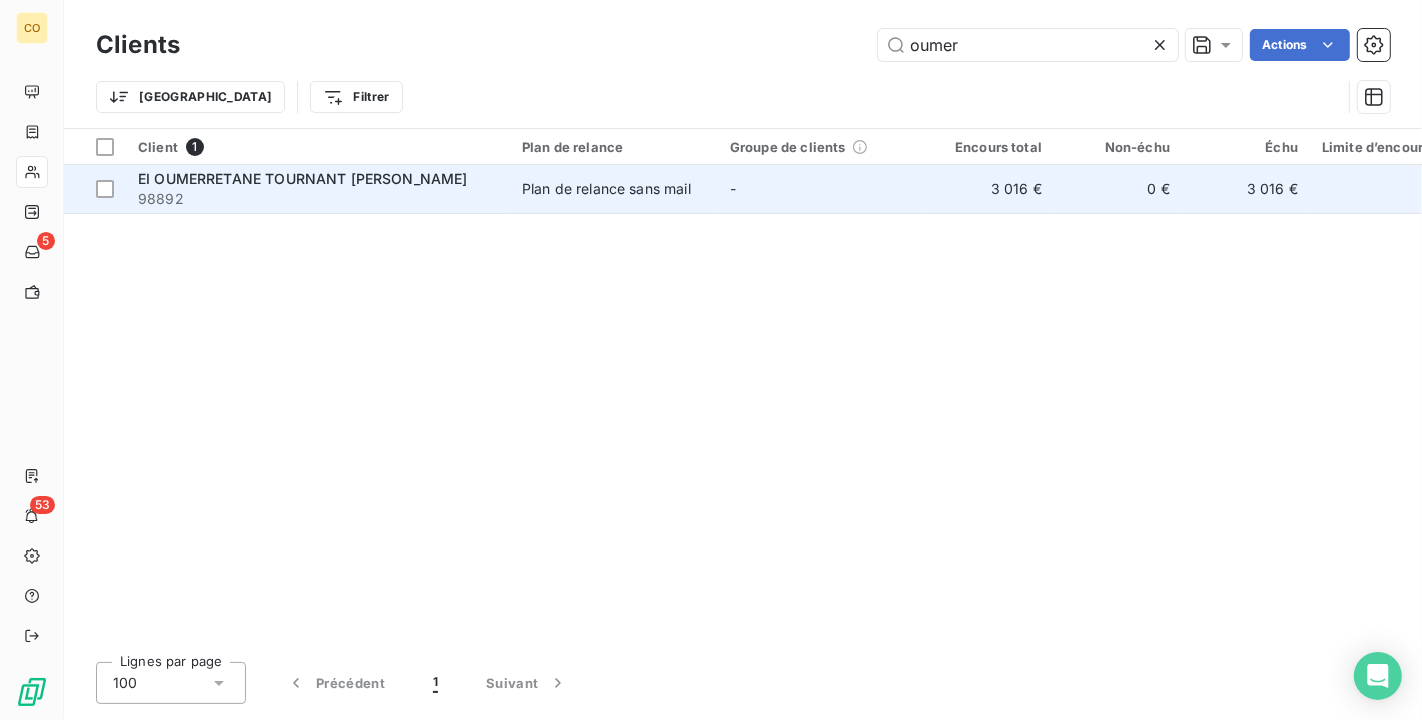 type on "oumer" 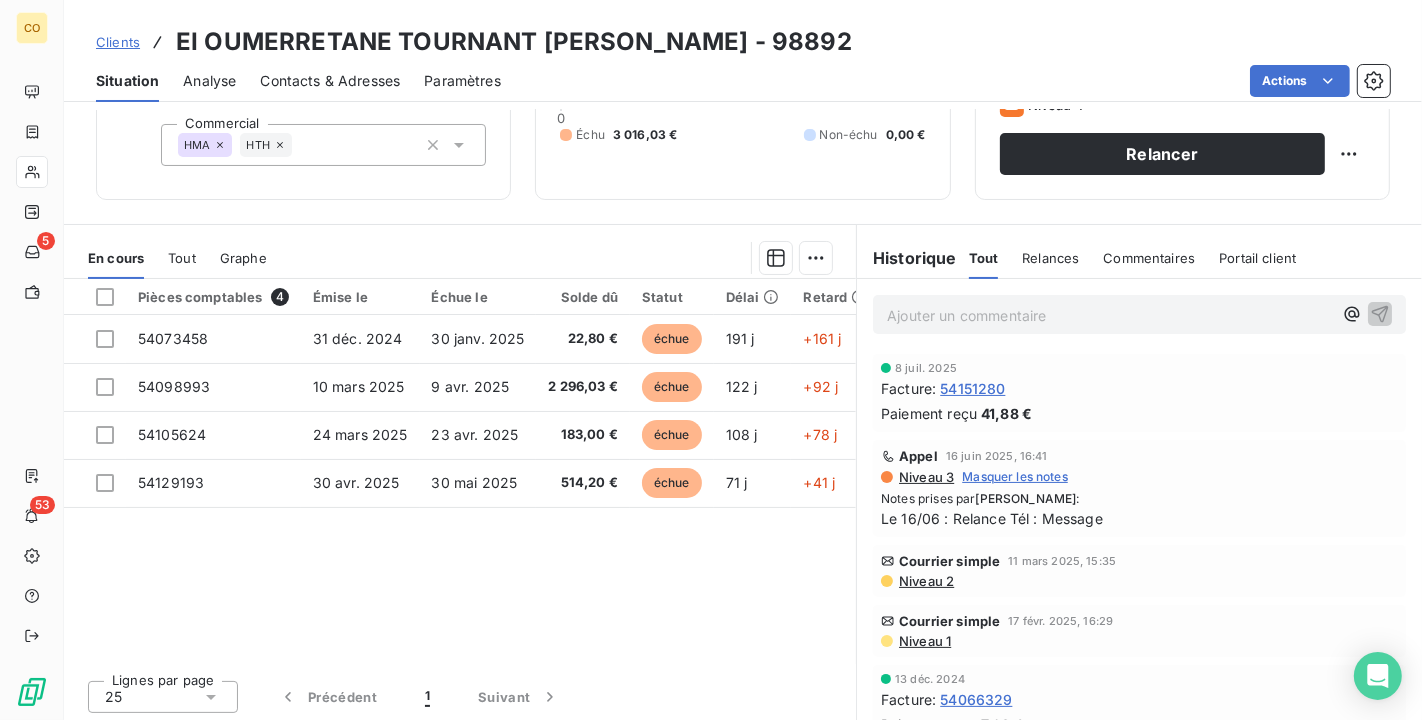 scroll, scrollTop: 185, scrollLeft: 0, axis: vertical 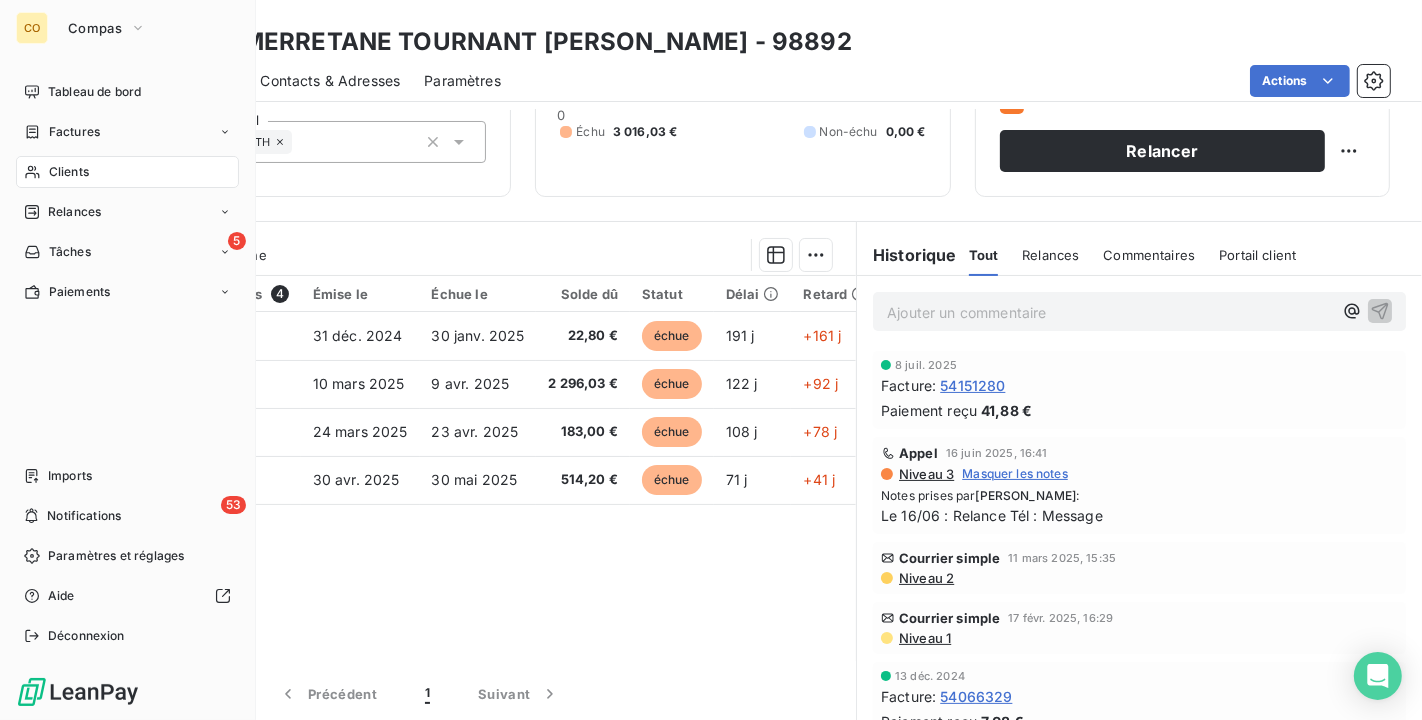 drag, startPoint x: 87, startPoint y: 177, endPoint x: 82, endPoint y: 166, distance: 12.083046 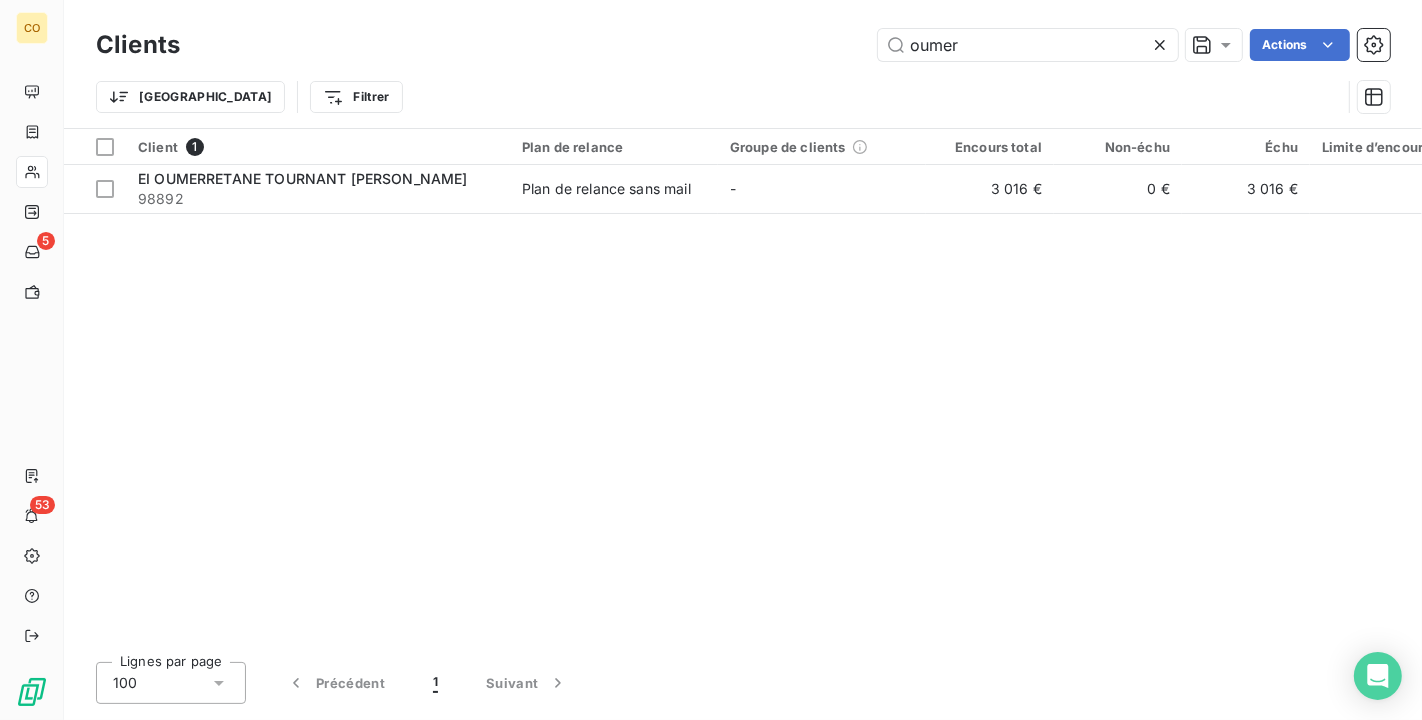 drag, startPoint x: 1025, startPoint y: 42, endPoint x: 418, endPoint y: 36, distance: 607.02966 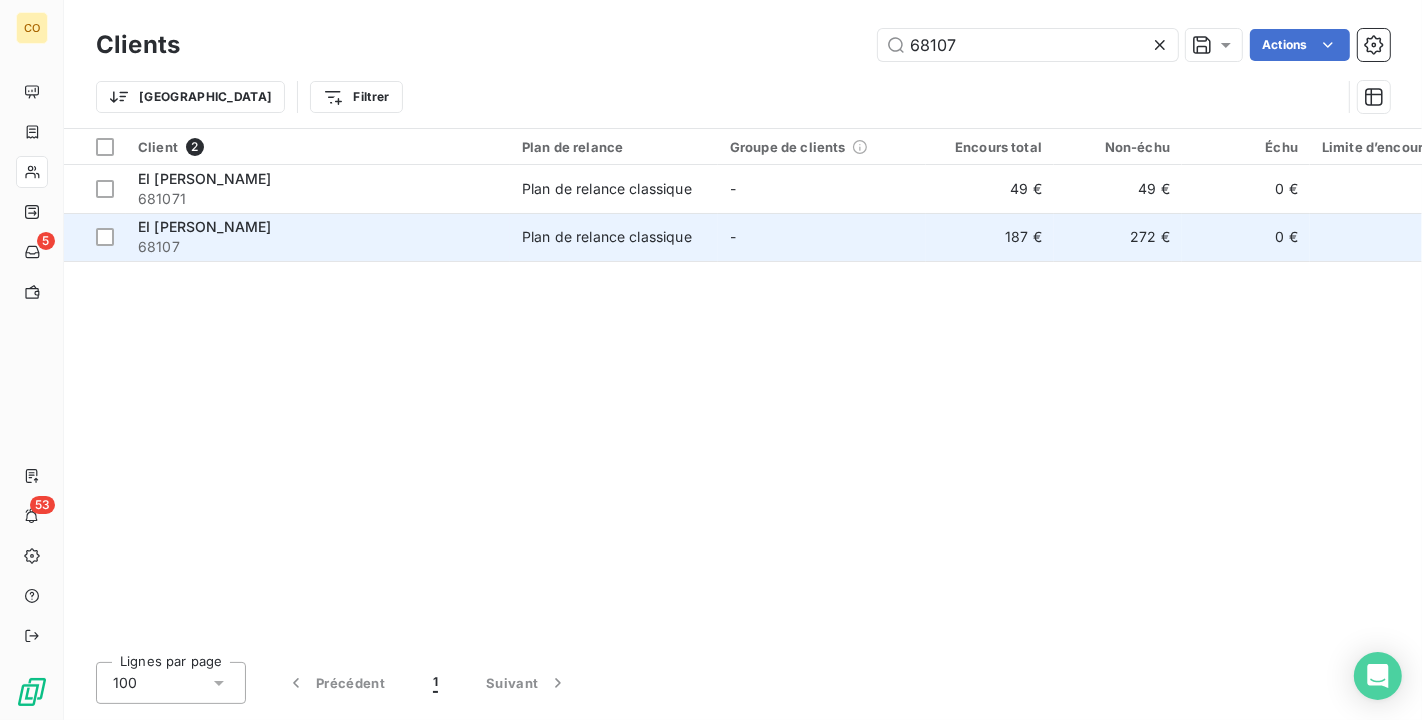 type on "68107" 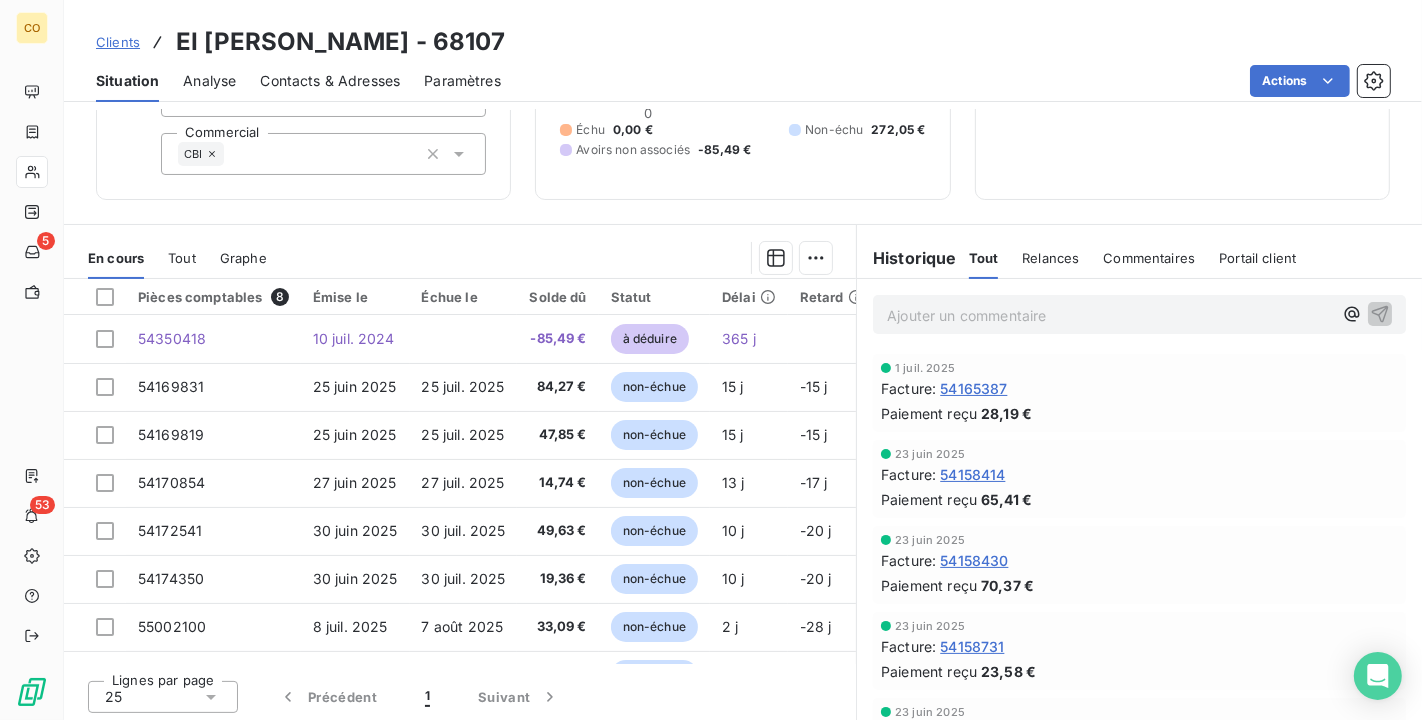 scroll, scrollTop: 176, scrollLeft: 0, axis: vertical 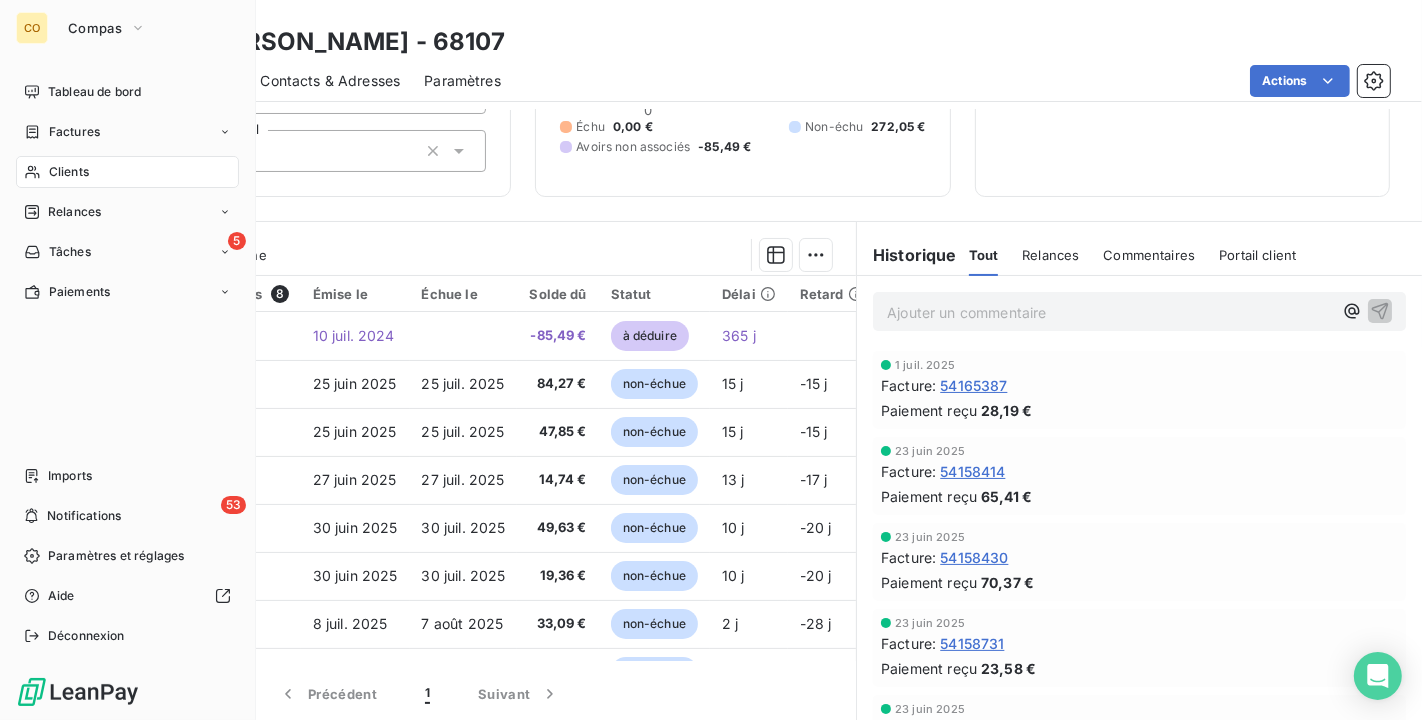 click on "Clients" at bounding box center (69, 172) 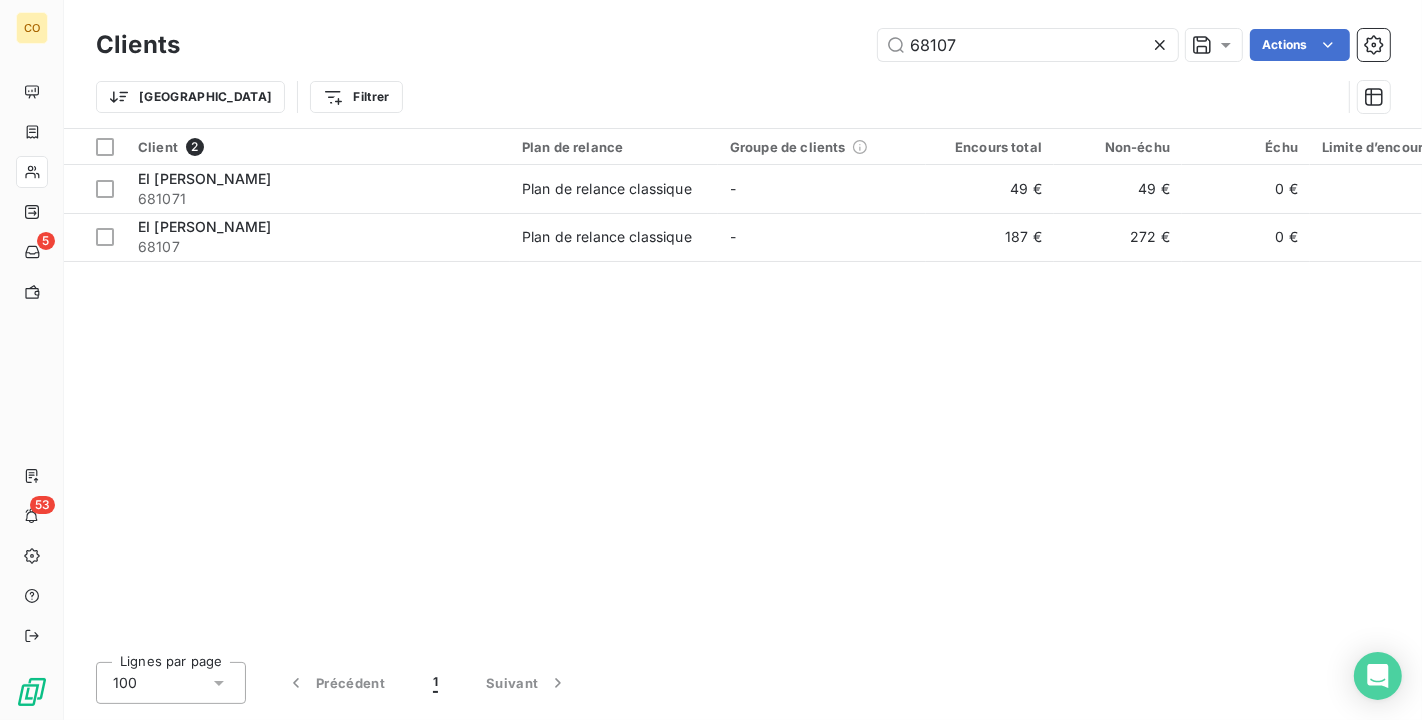 drag, startPoint x: 1024, startPoint y: 46, endPoint x: 471, endPoint y: 30, distance: 553.23145 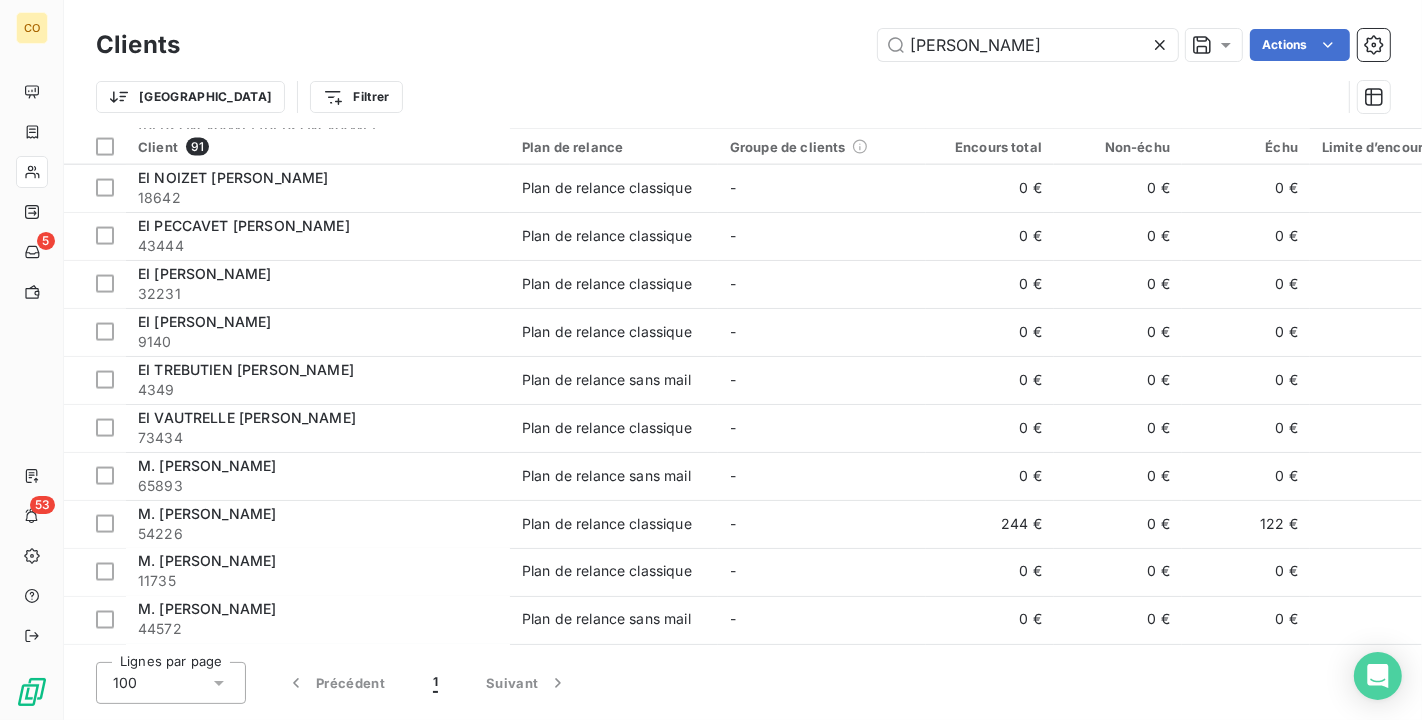 scroll, scrollTop: 2777, scrollLeft: 0, axis: vertical 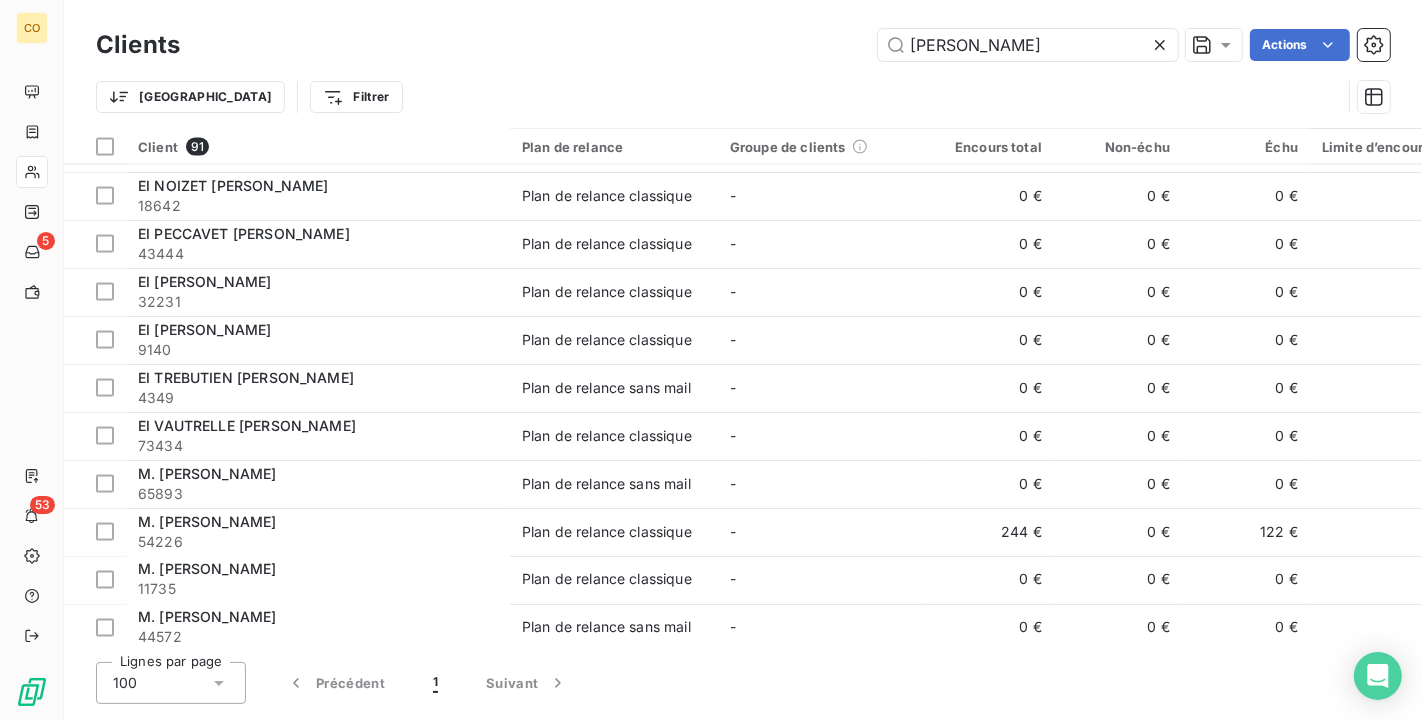 drag, startPoint x: 1045, startPoint y: 34, endPoint x: 654, endPoint y: -13, distance: 393.81467 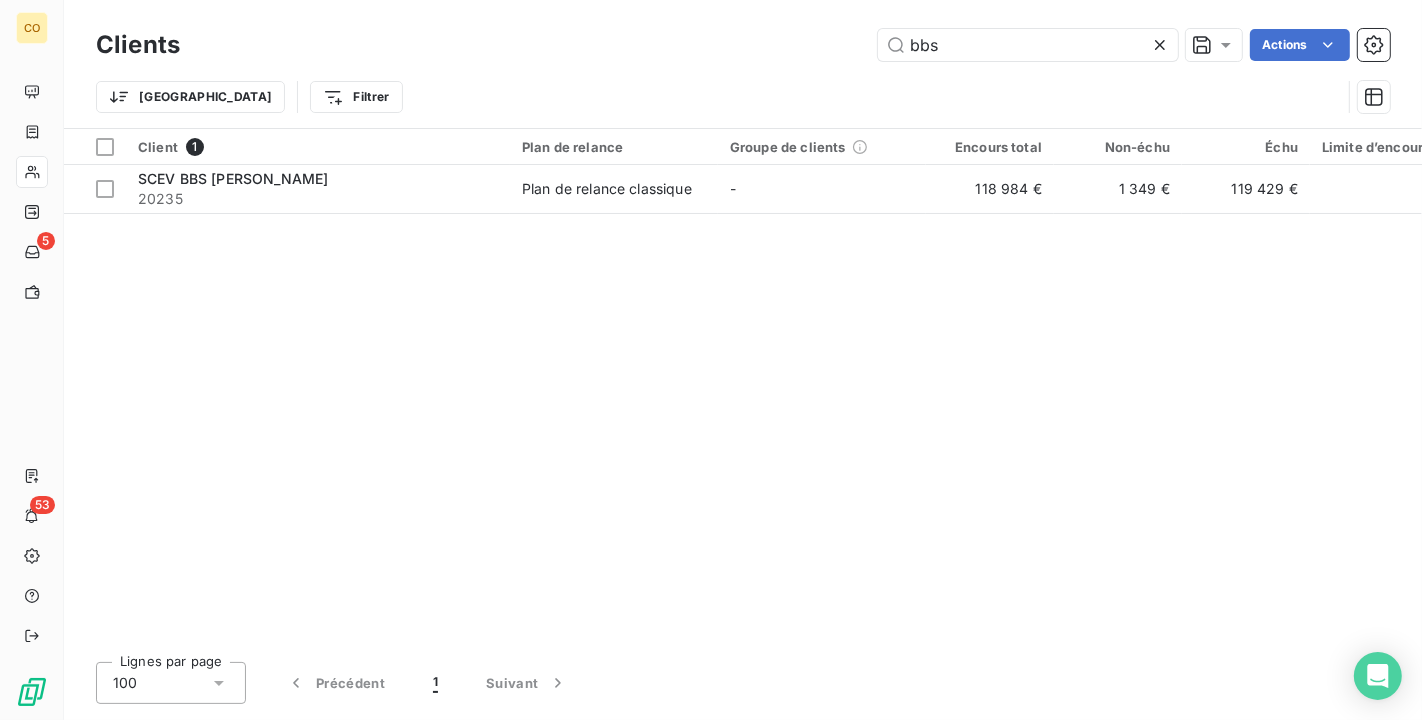 scroll, scrollTop: 0, scrollLeft: 0, axis: both 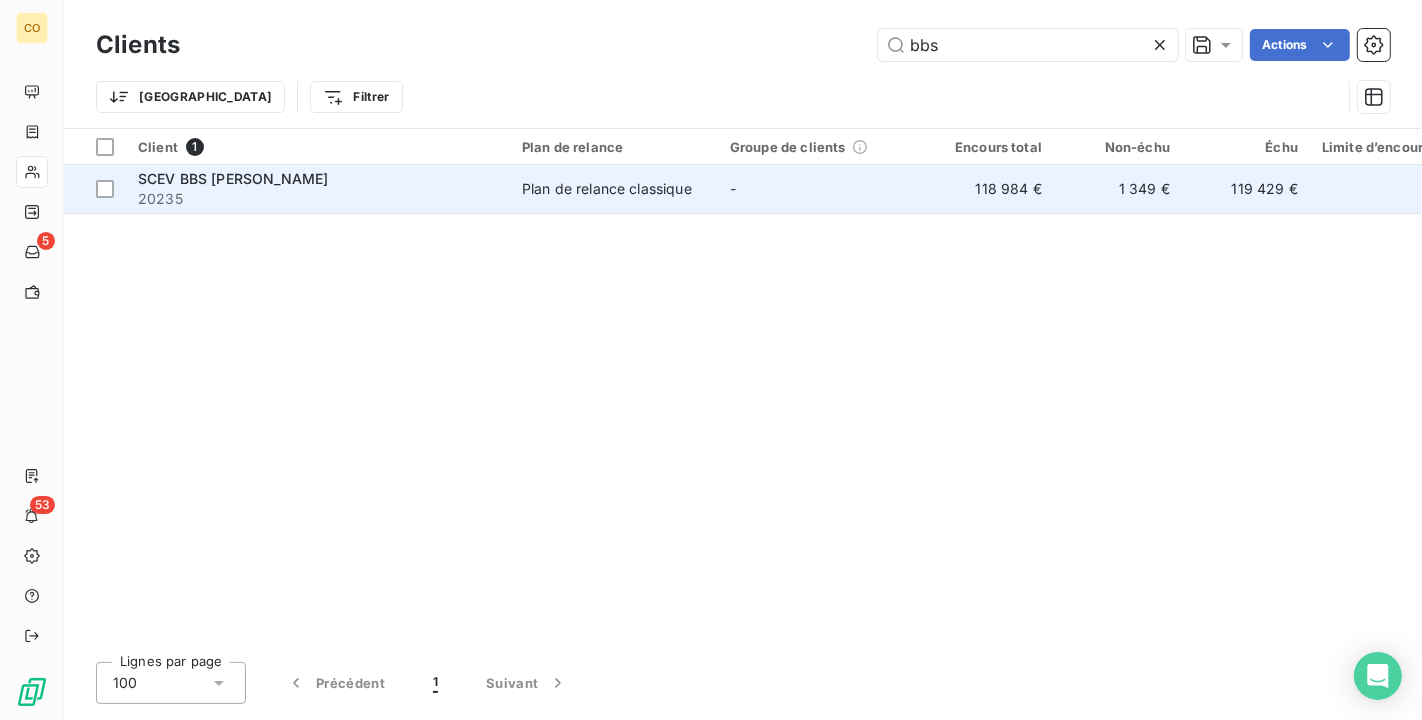 type on "bbs" 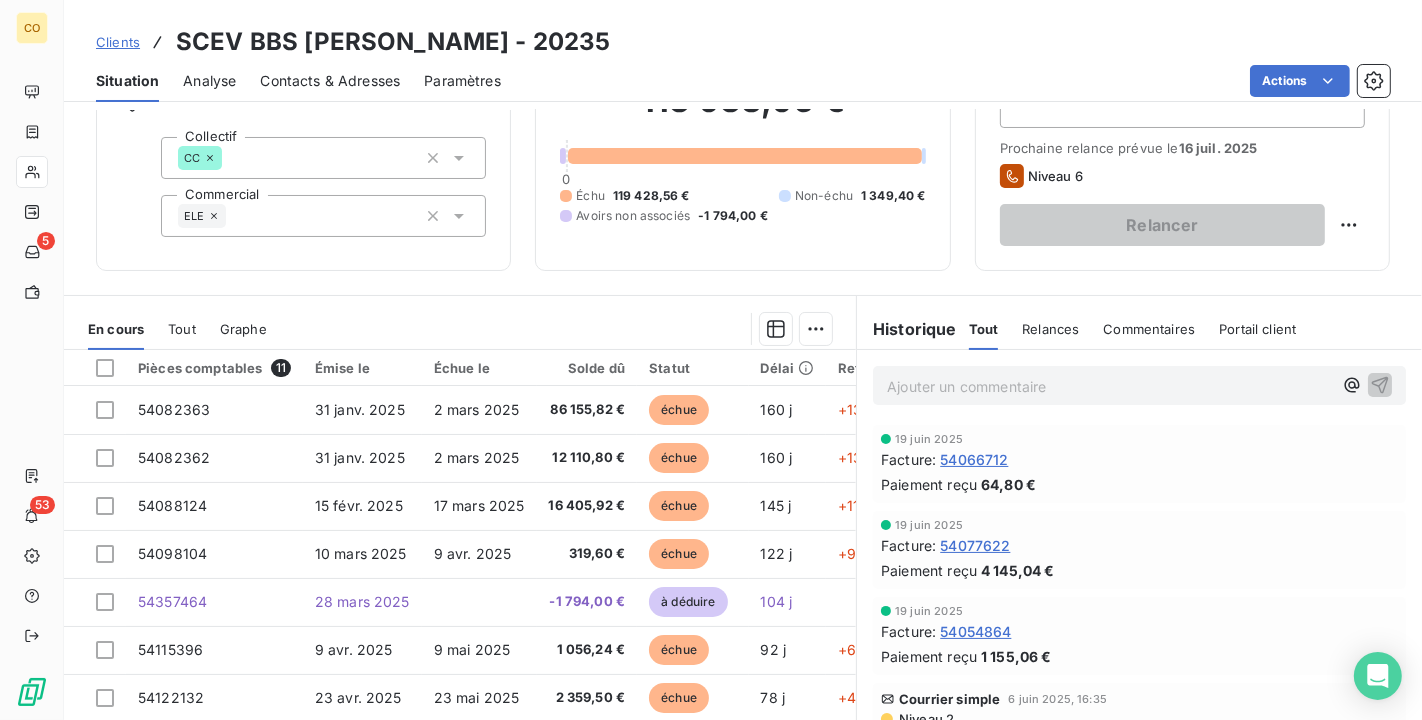 scroll, scrollTop: 185, scrollLeft: 0, axis: vertical 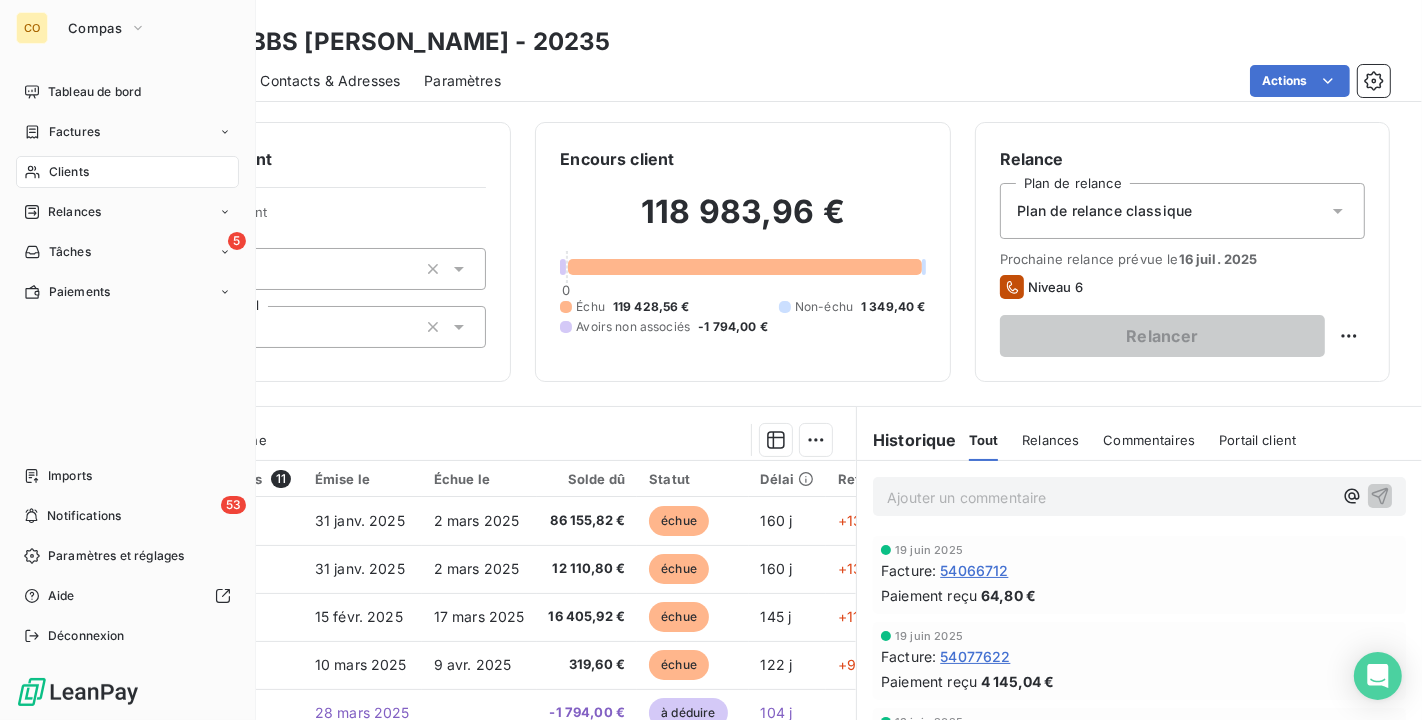 click on "Clients" at bounding box center (69, 172) 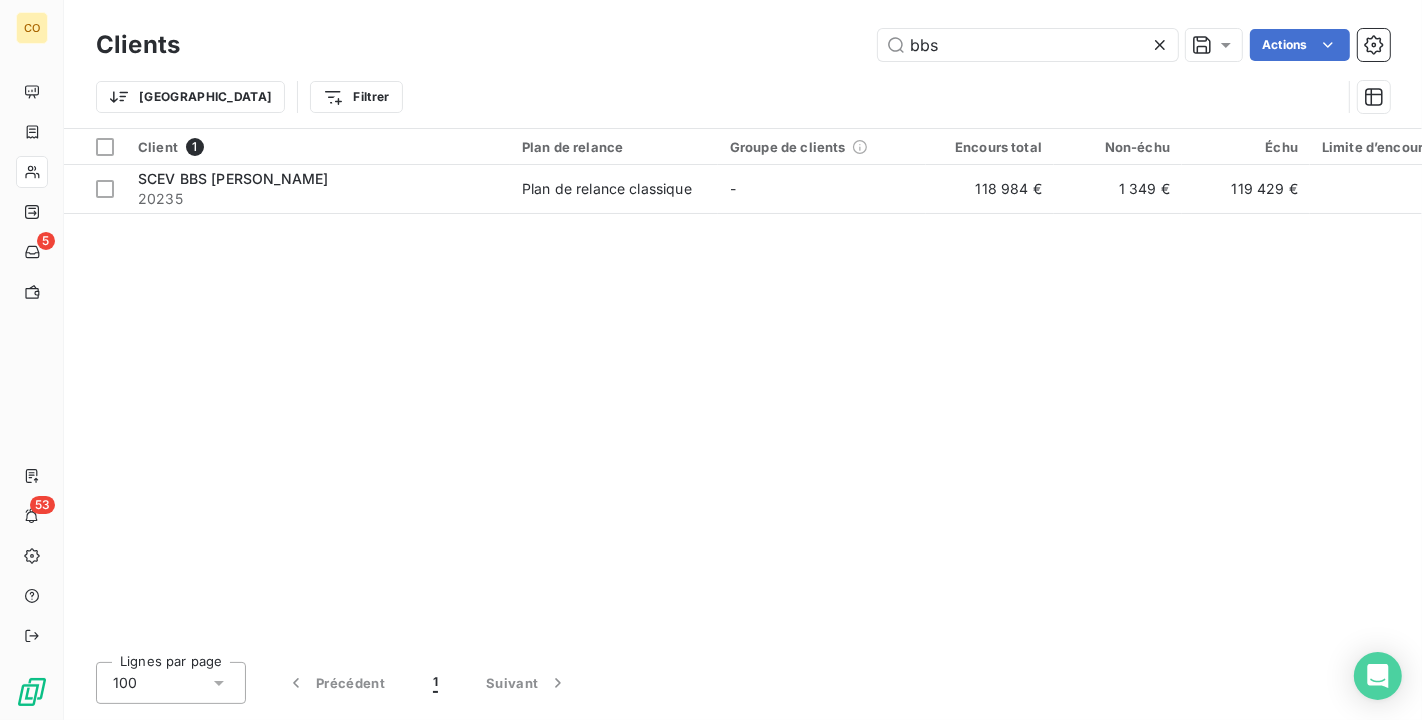 drag, startPoint x: 1060, startPoint y: 51, endPoint x: 600, endPoint y: 20, distance: 461.0434 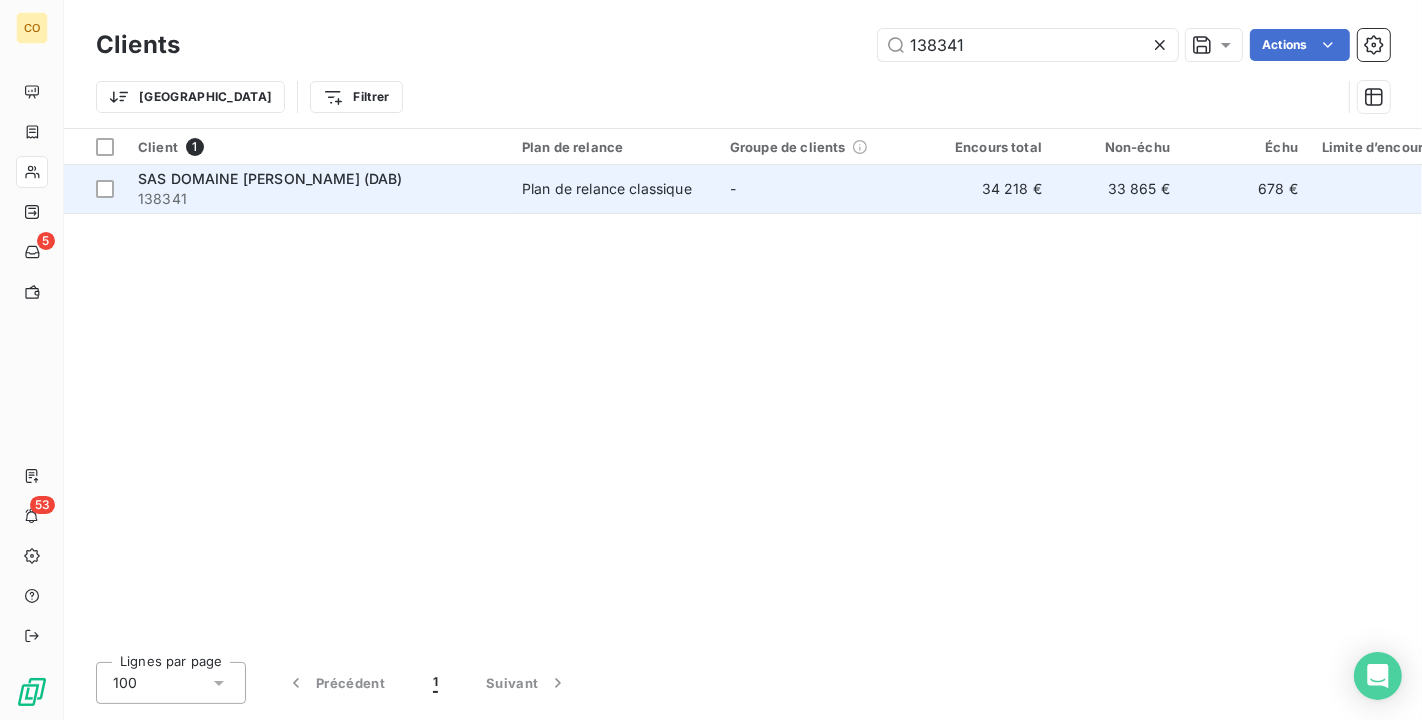 type on "138341" 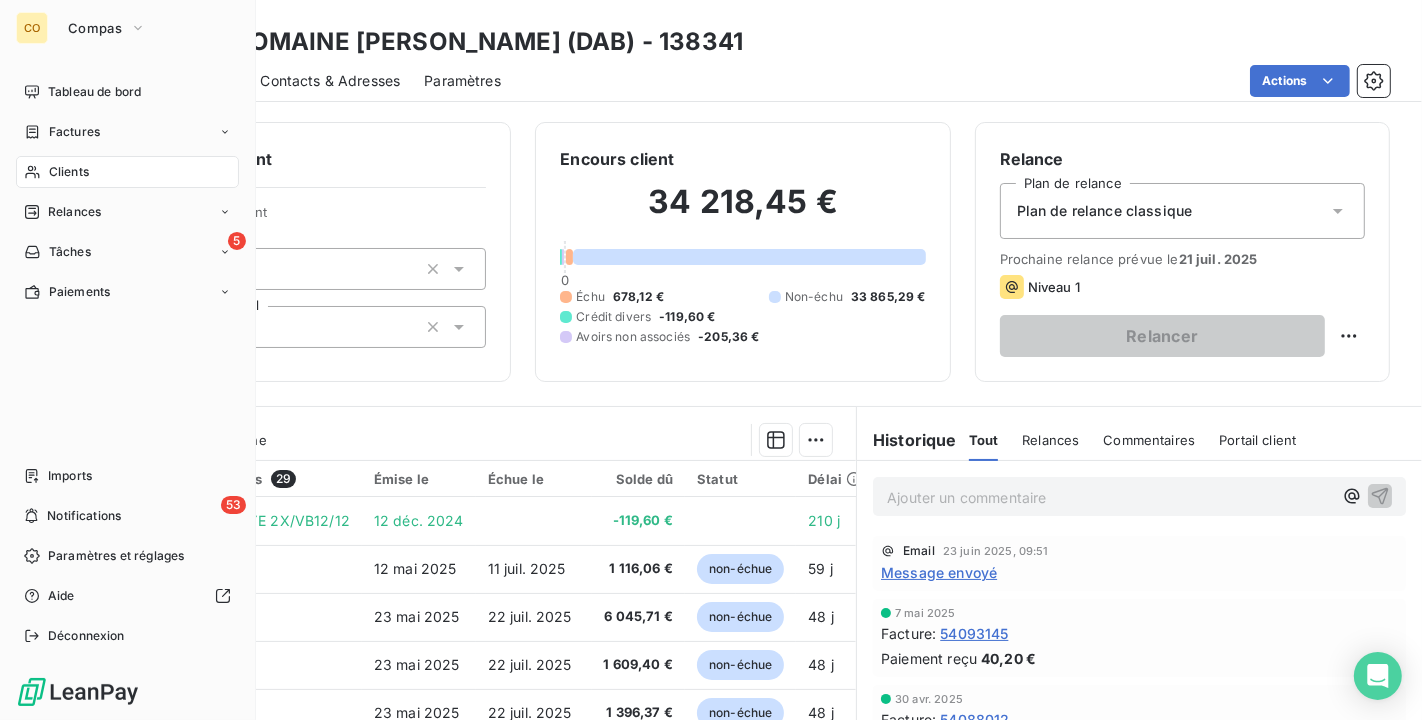 drag, startPoint x: 54, startPoint y: 182, endPoint x: 51, endPoint y: 158, distance: 24.186773 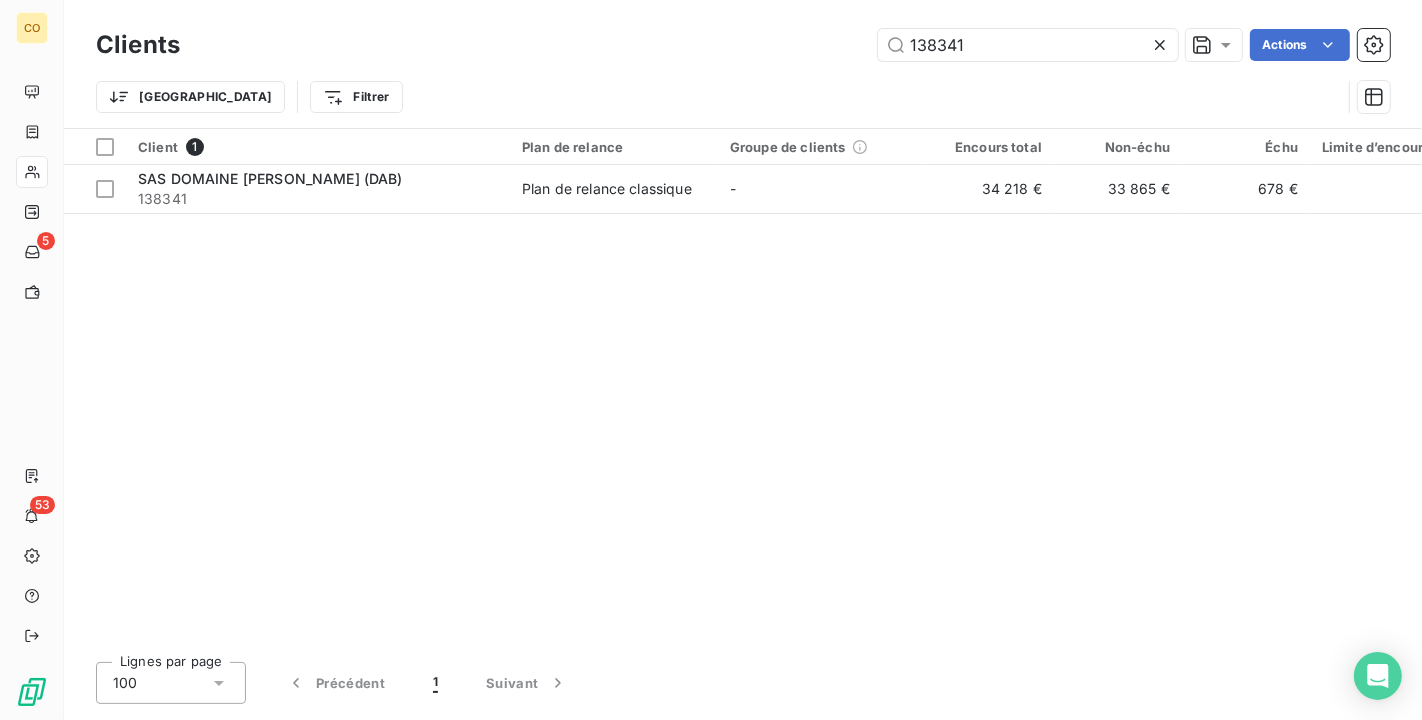 drag, startPoint x: 1006, startPoint y: 47, endPoint x: 537, endPoint y: -20, distance: 473.76154 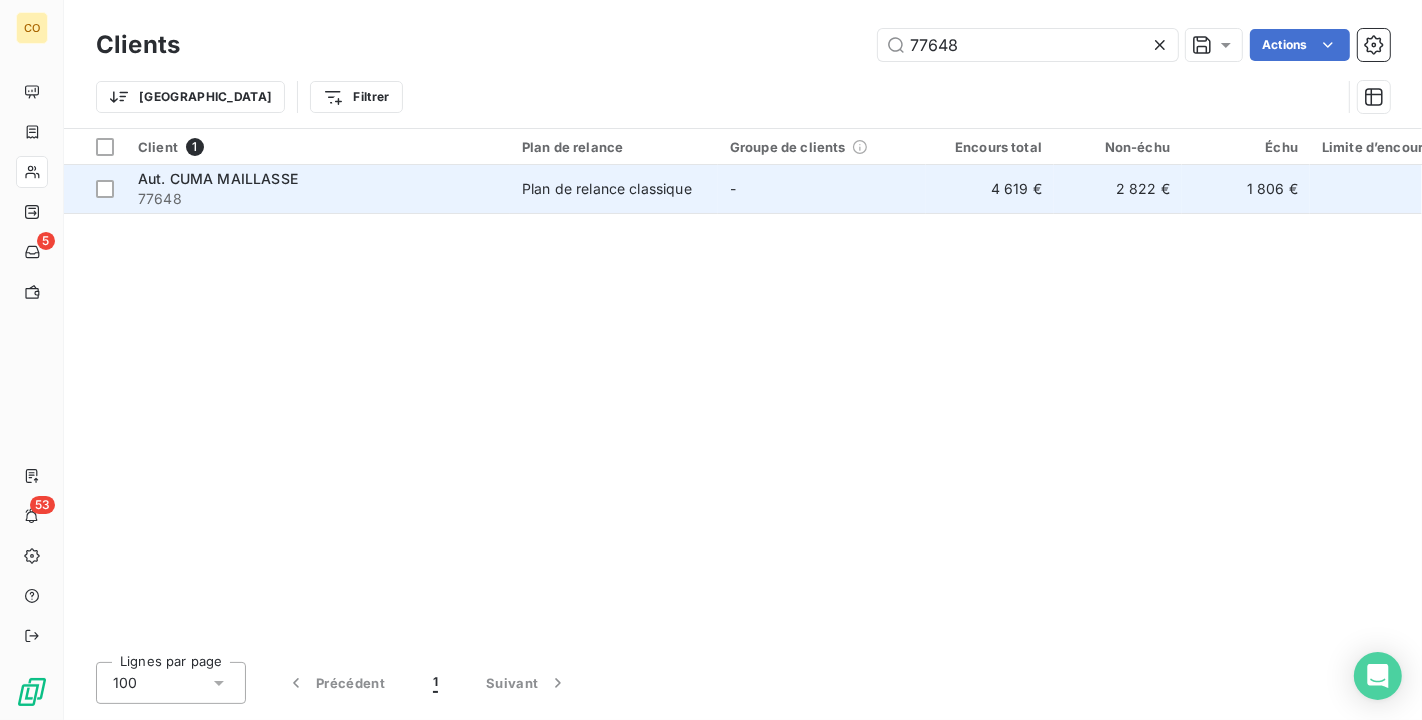 type on "77648" 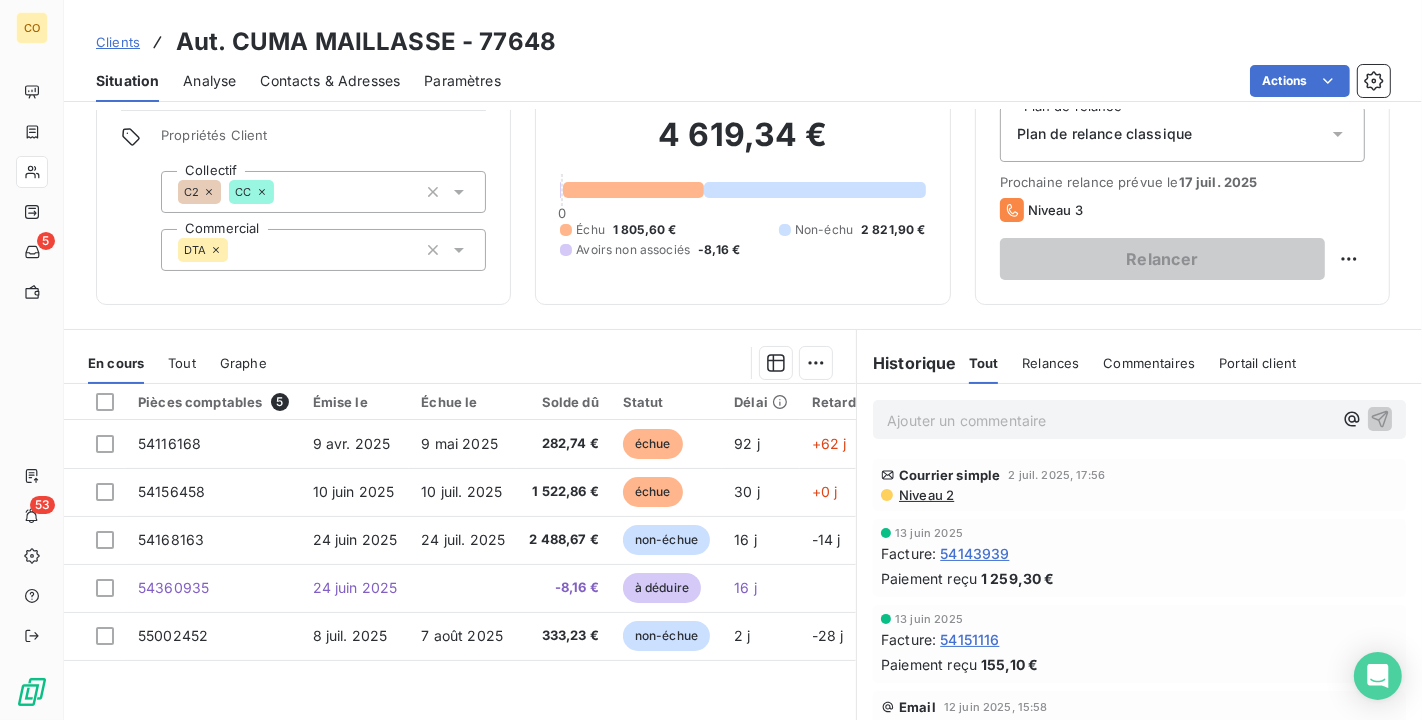 scroll, scrollTop: 111, scrollLeft: 0, axis: vertical 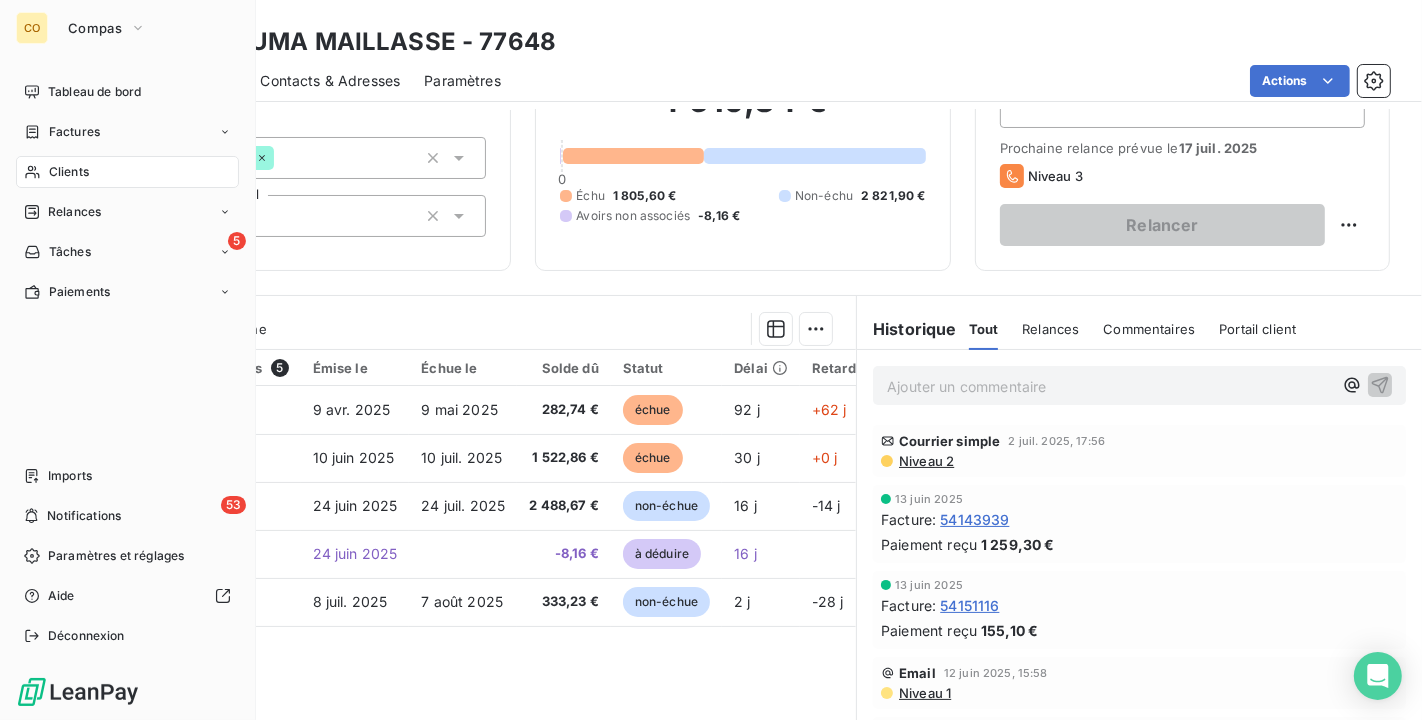 click on "Clients" at bounding box center (69, 172) 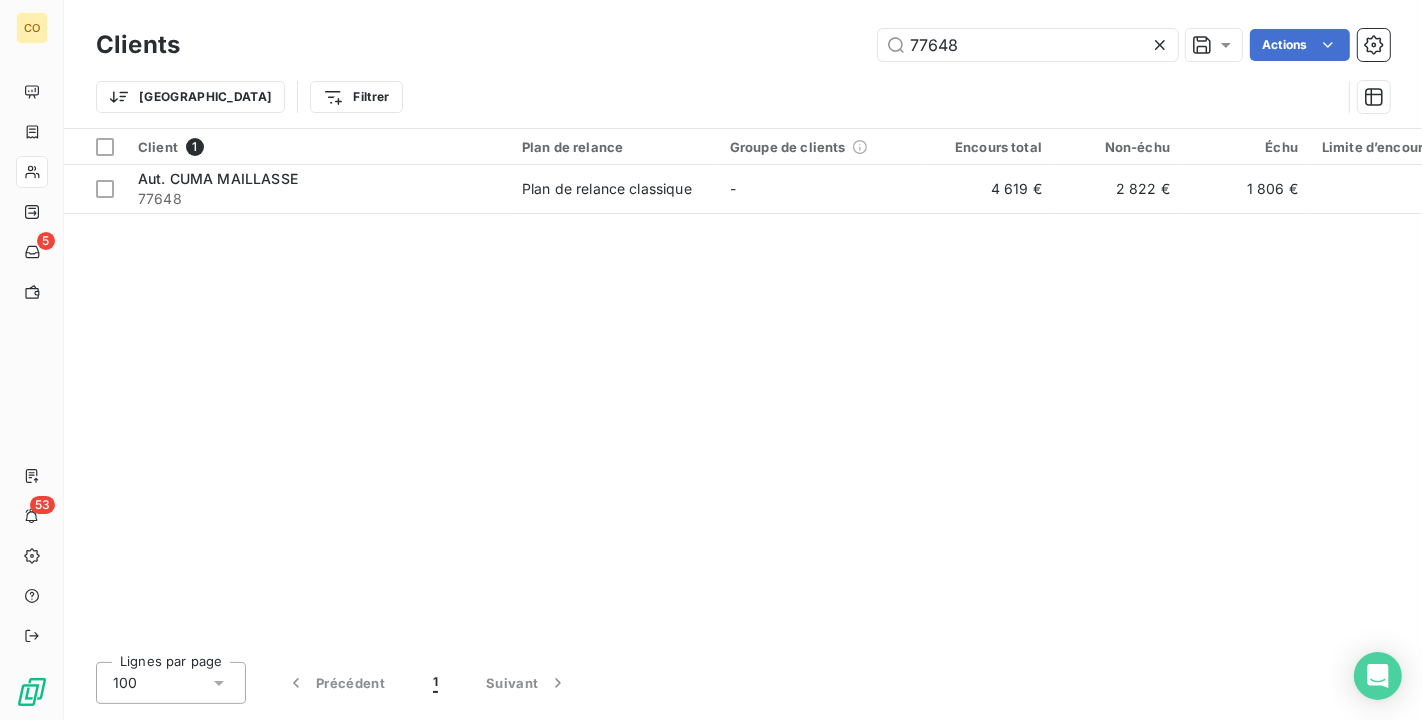 drag, startPoint x: 1000, startPoint y: 34, endPoint x: 567, endPoint y: 2, distance: 434.18085 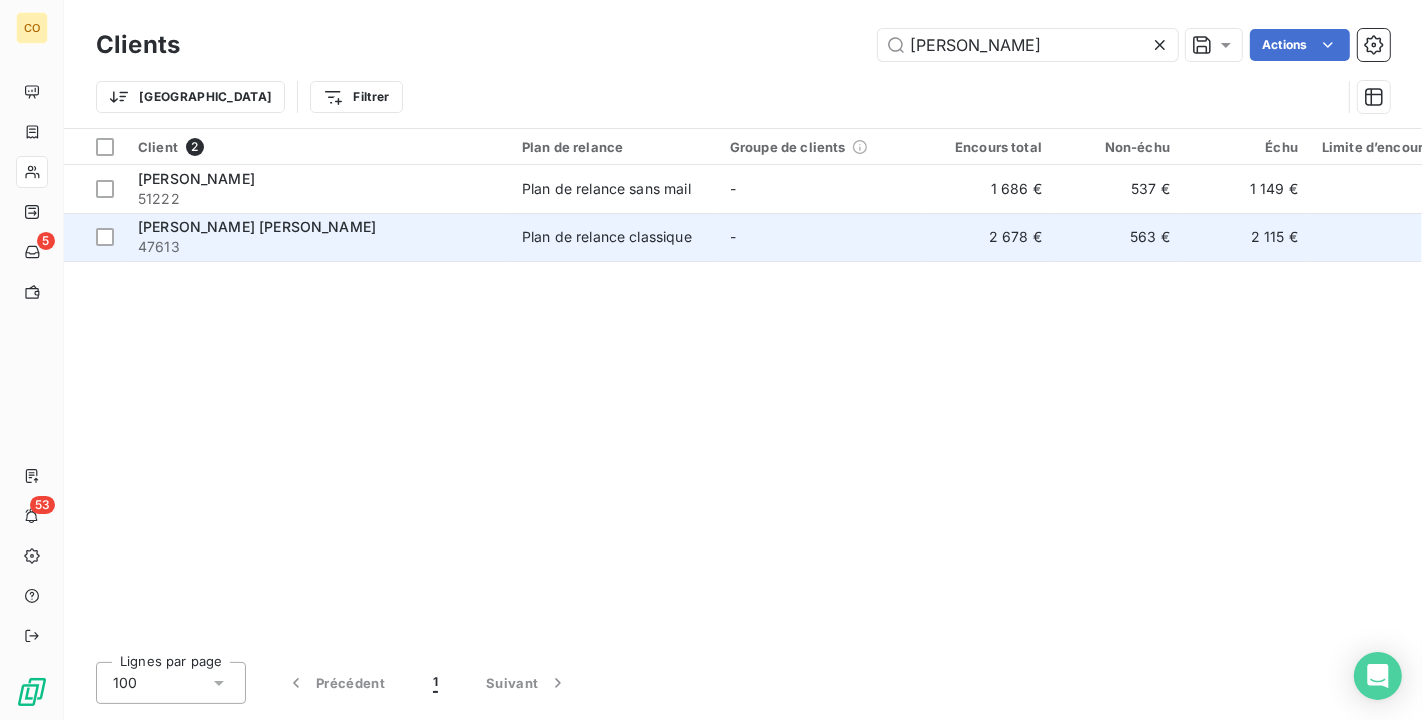 type on "[PERSON_NAME]" 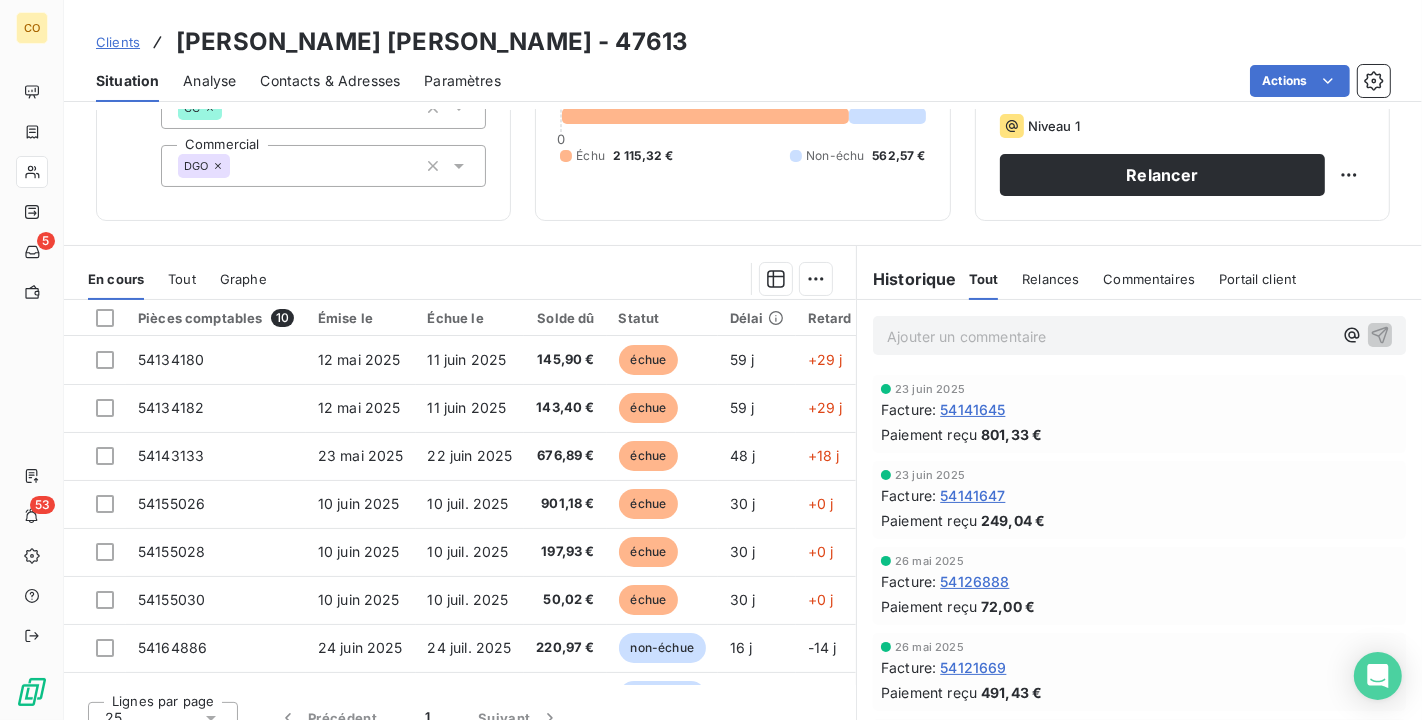 scroll, scrollTop: 185, scrollLeft: 0, axis: vertical 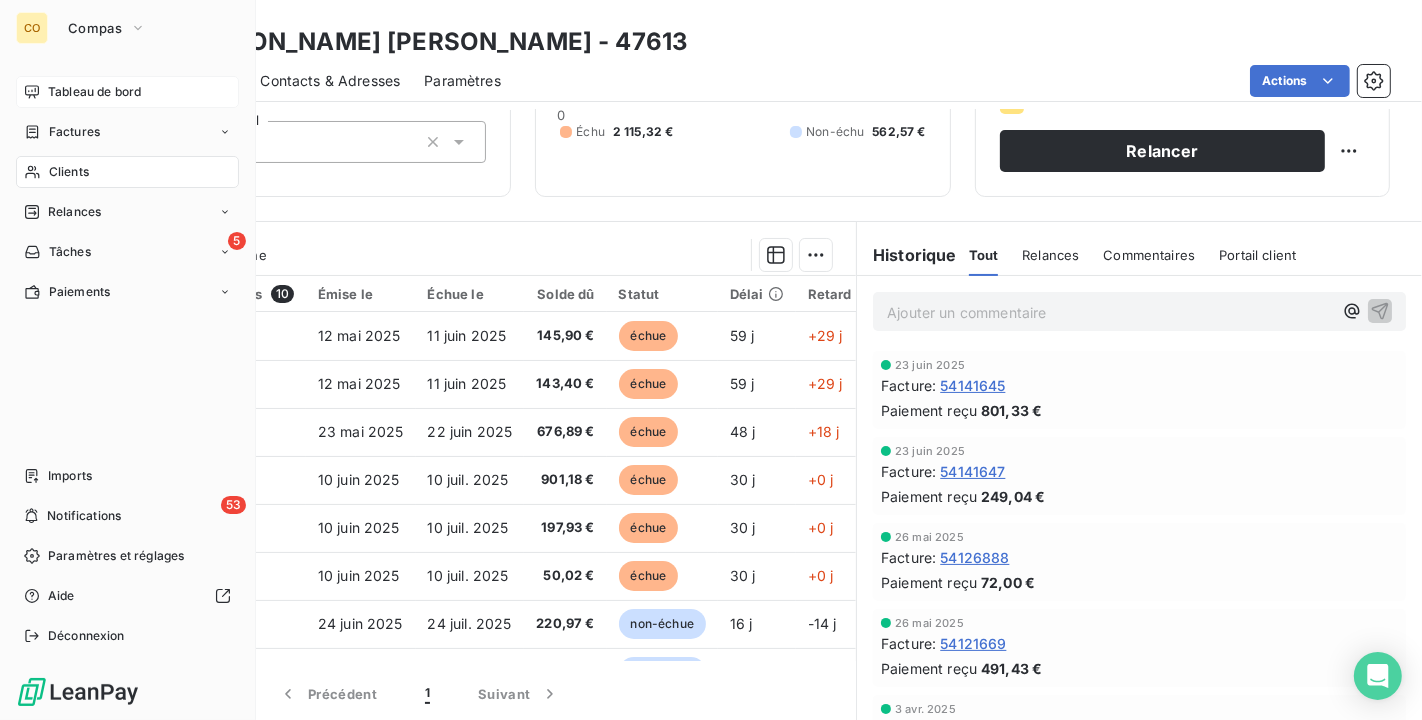 drag, startPoint x: 52, startPoint y: 182, endPoint x: 166, endPoint y: 105, distance: 137.56816 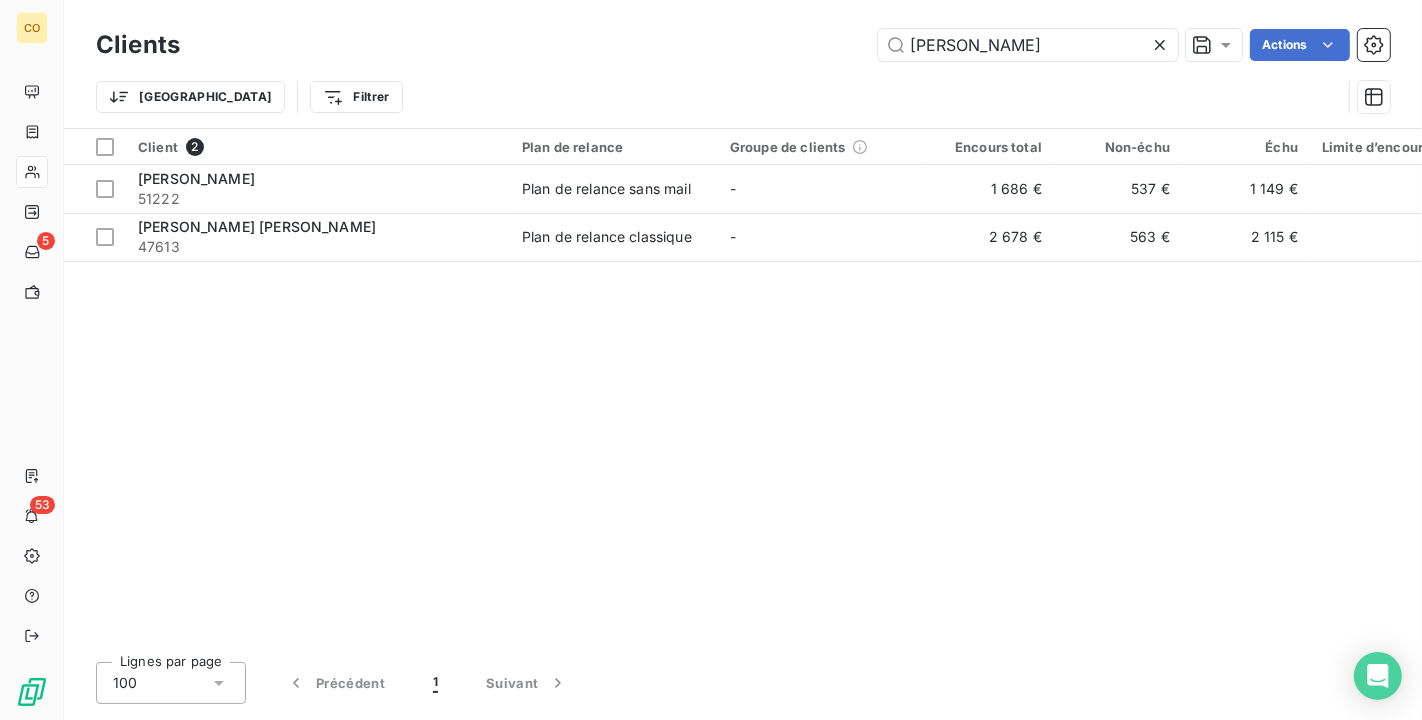 drag, startPoint x: 806, startPoint y: 23, endPoint x: 457, endPoint y: -15, distance: 351.06268 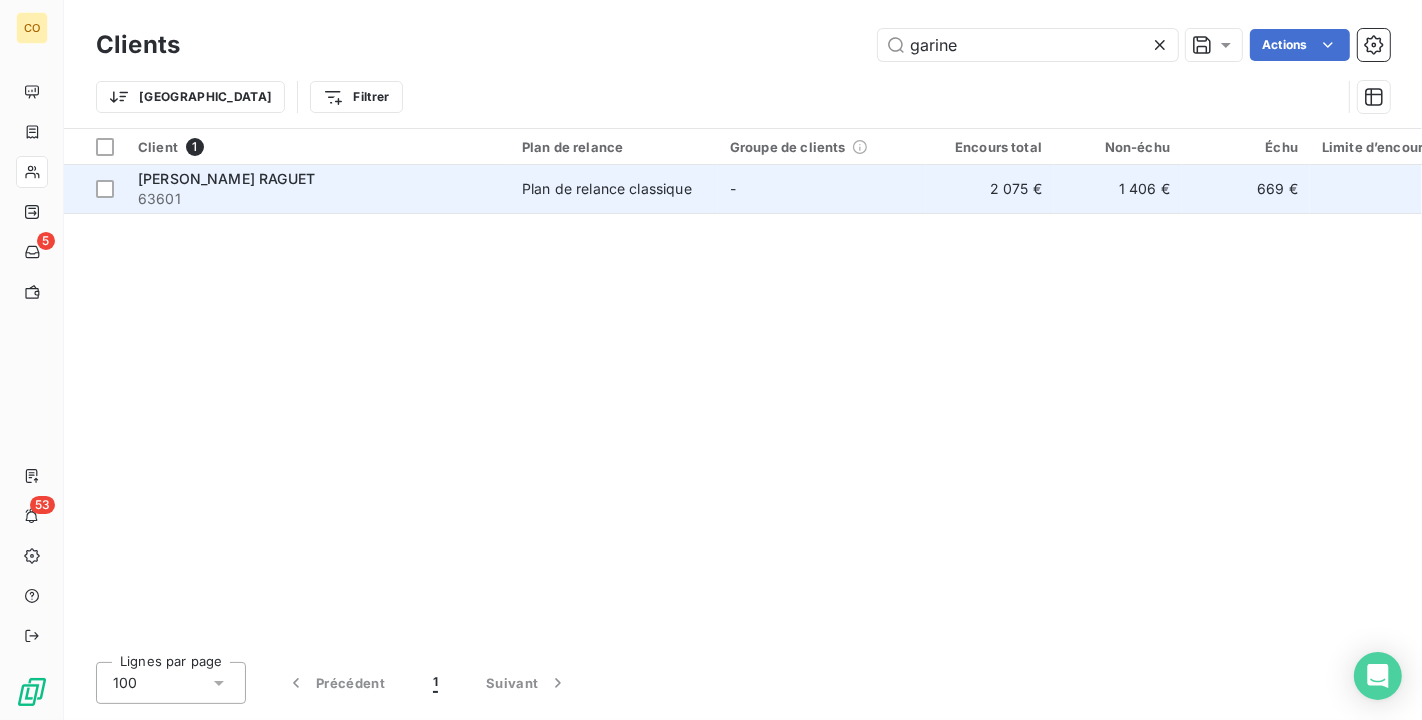 type on "garine" 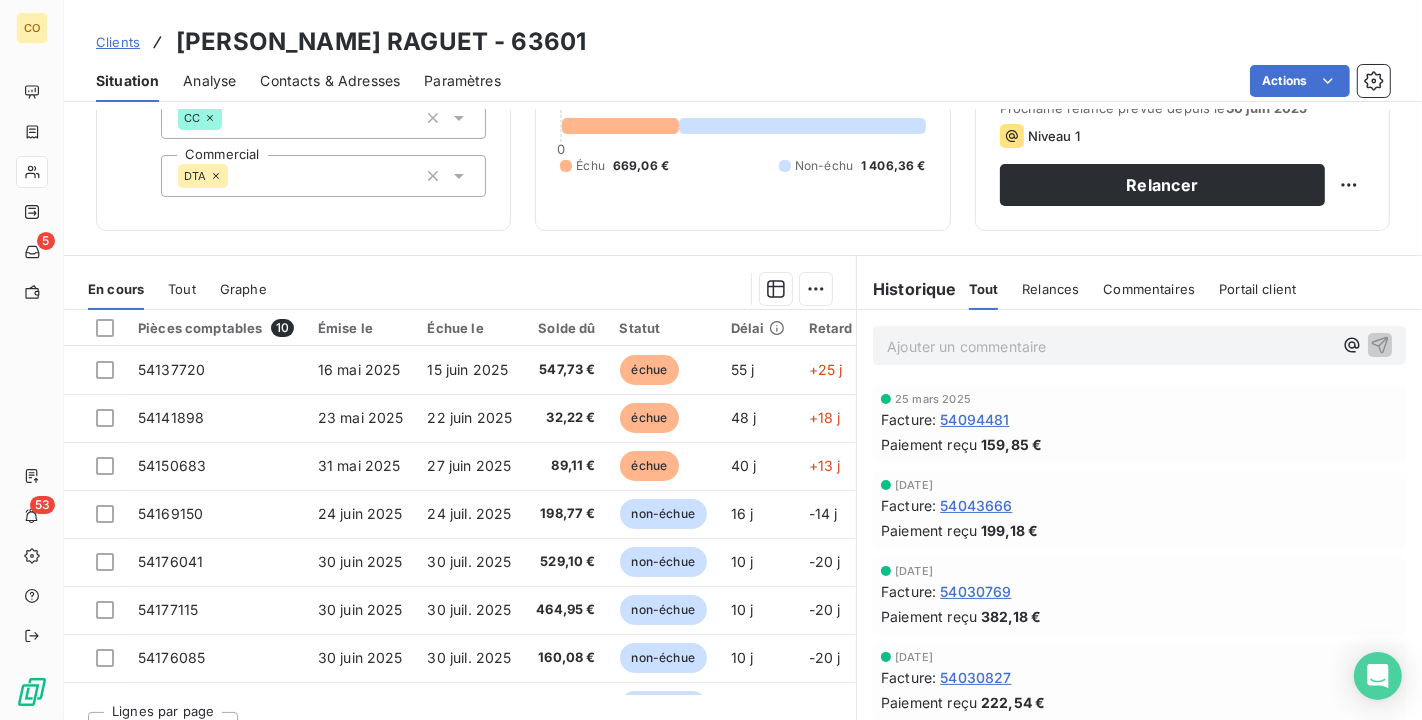 scroll, scrollTop: 185, scrollLeft: 0, axis: vertical 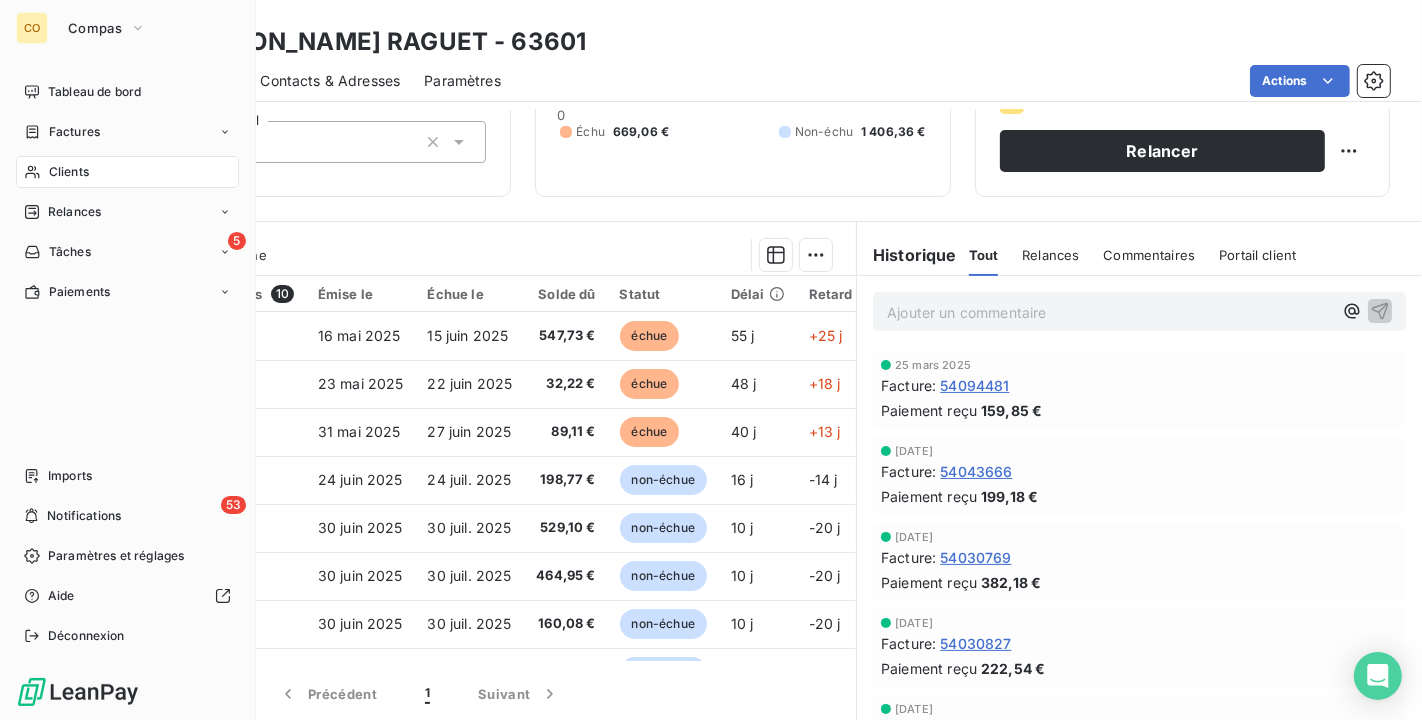 click on "Clients" at bounding box center (69, 172) 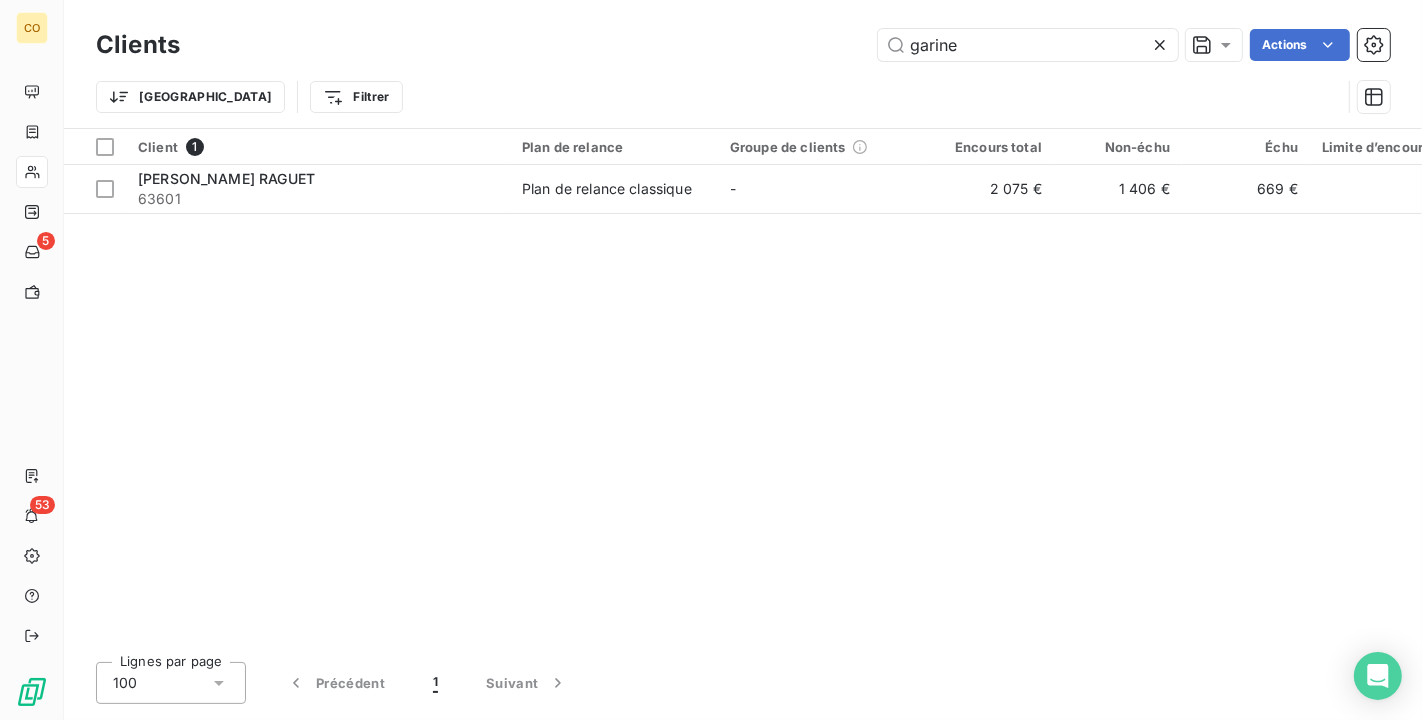 drag, startPoint x: 1028, startPoint y: 45, endPoint x: 431, endPoint y: -17, distance: 600.2108 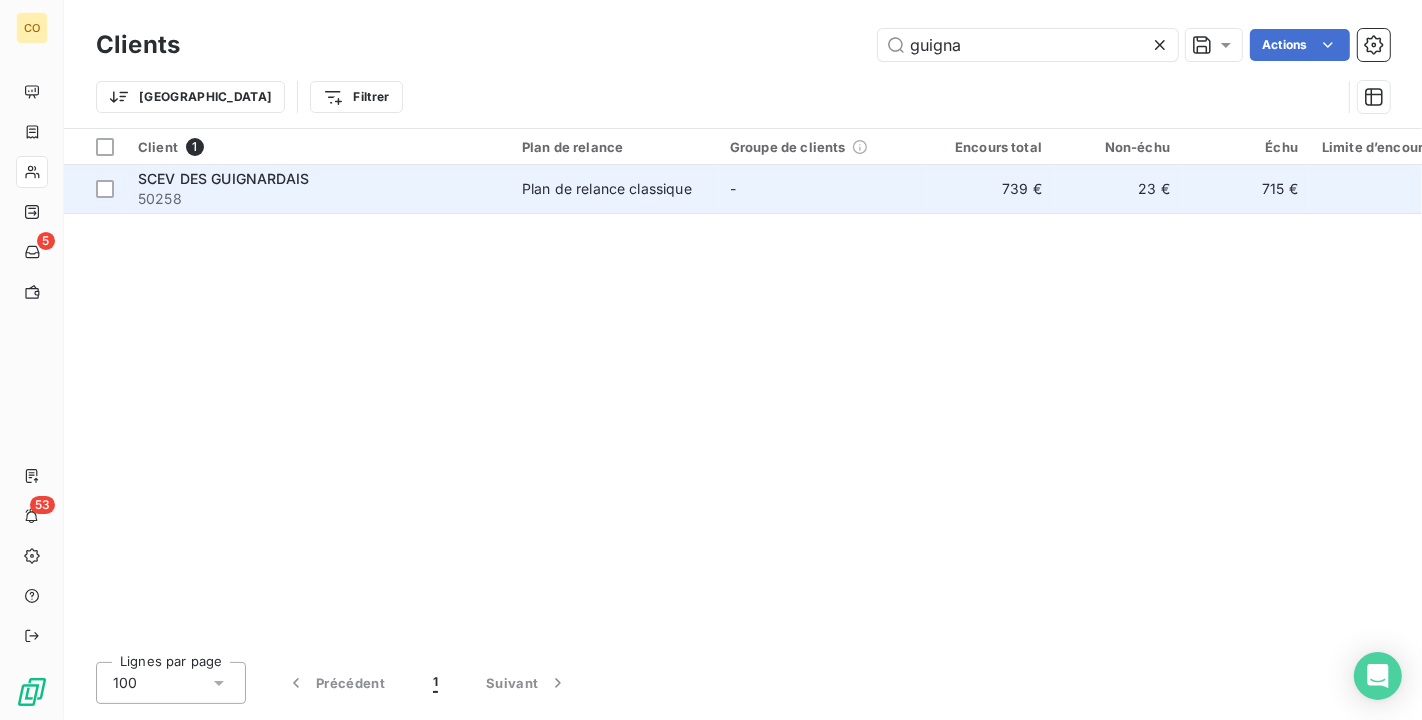 type on "guigna" 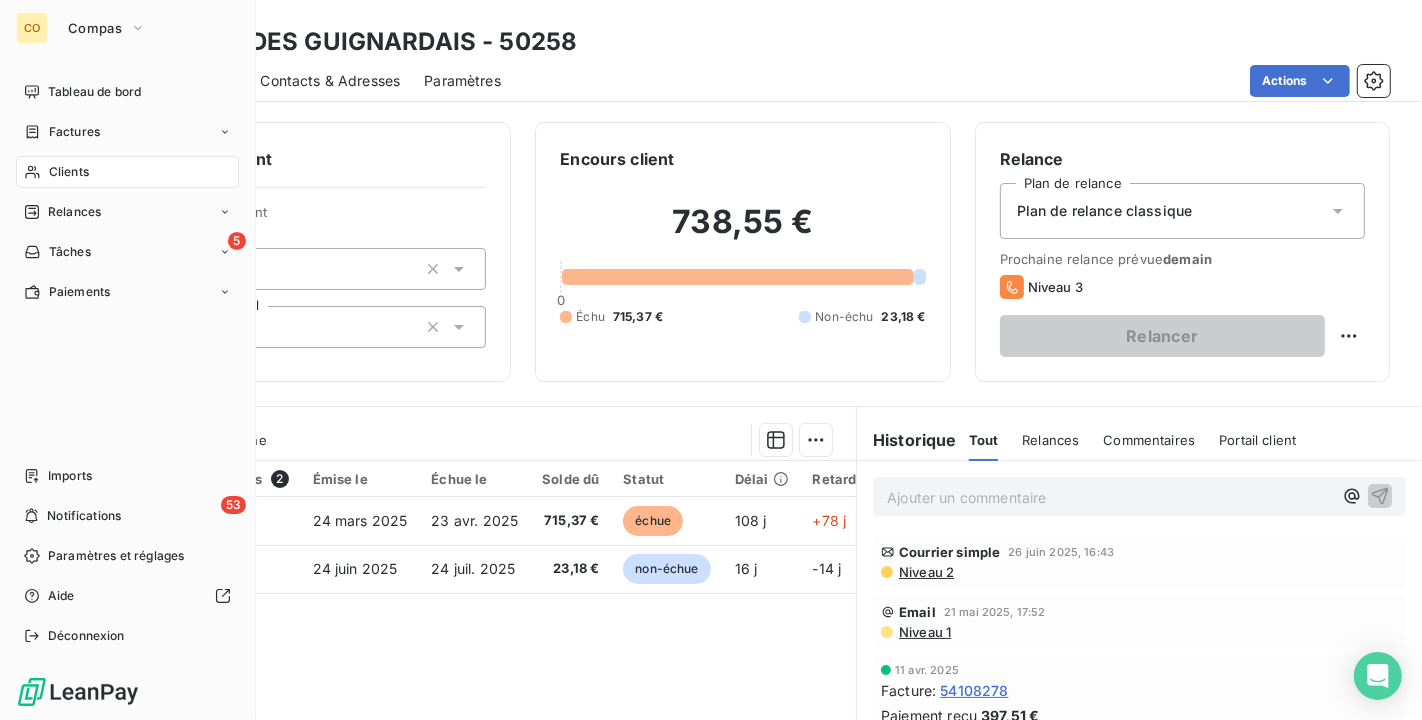 click on "Clients" at bounding box center [69, 172] 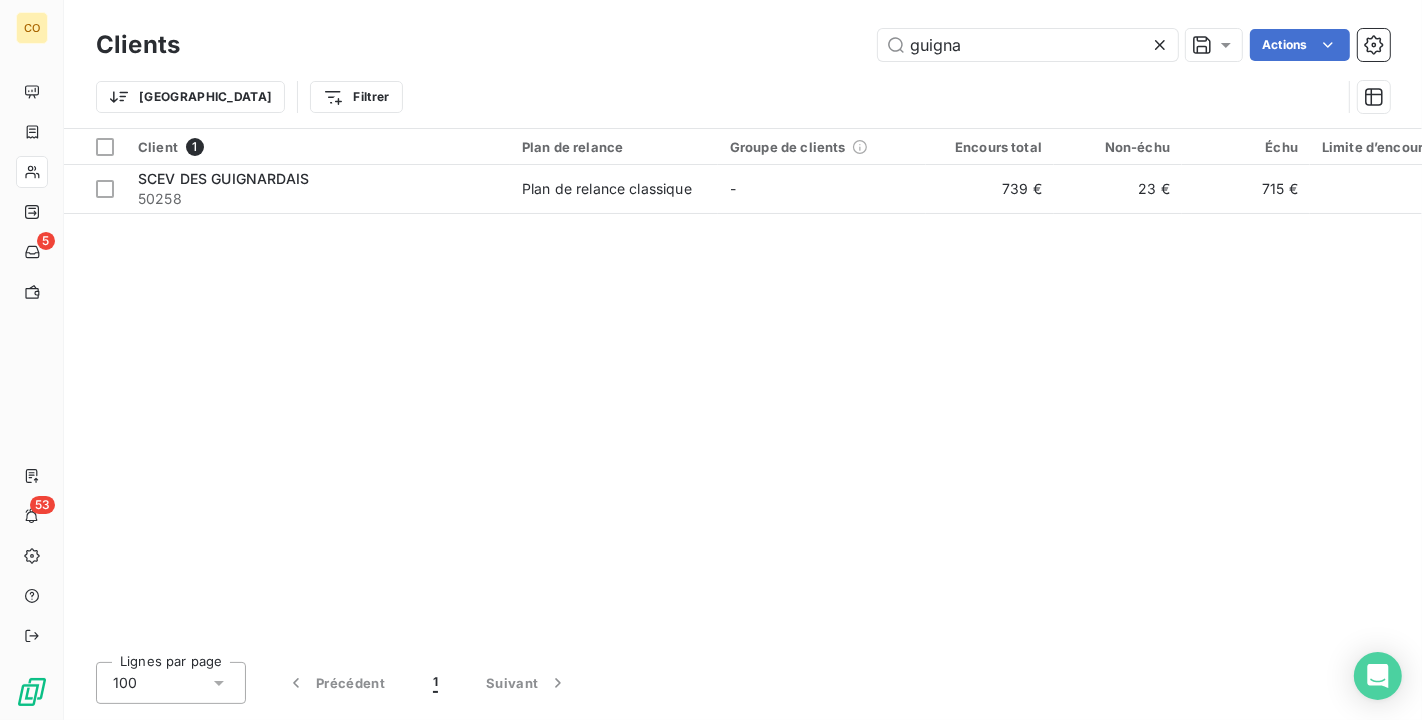 drag, startPoint x: 1033, startPoint y: 40, endPoint x: 551, endPoint y: 0, distance: 483.6569 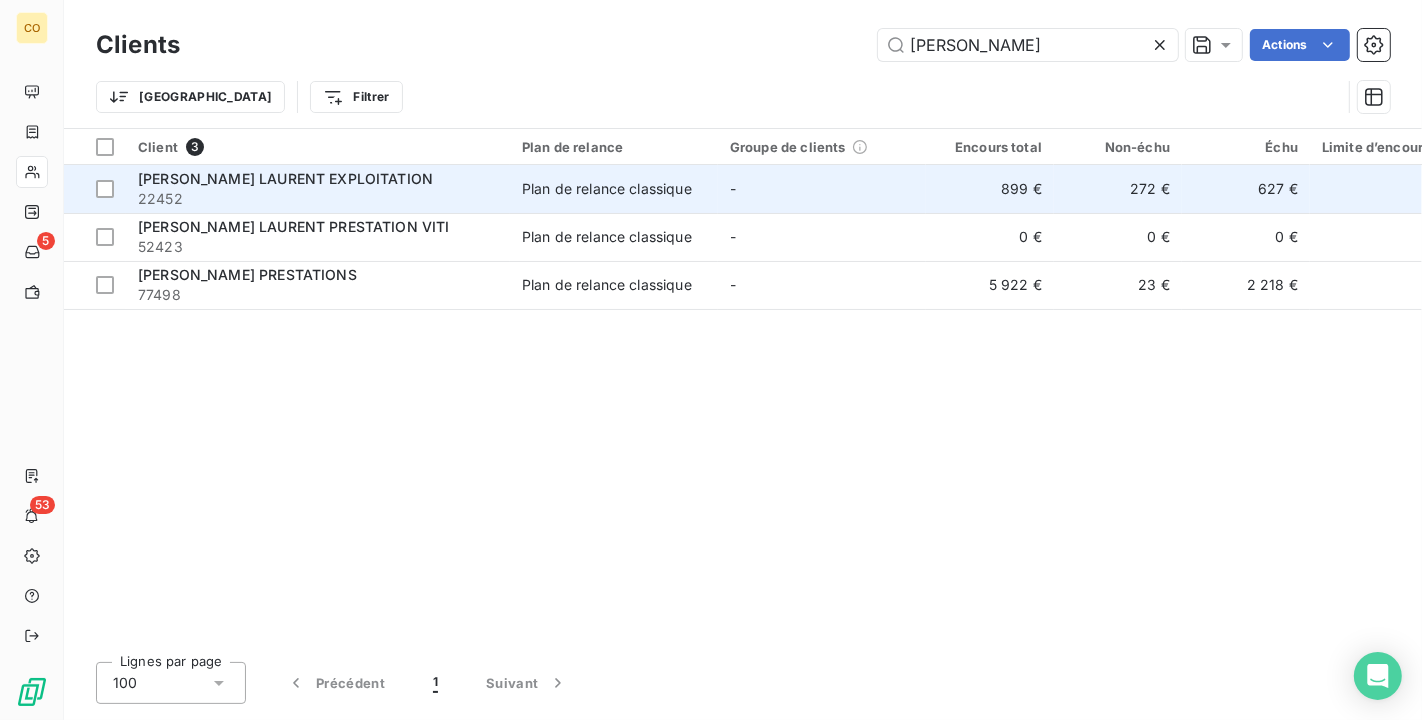 type on "[PERSON_NAME]" 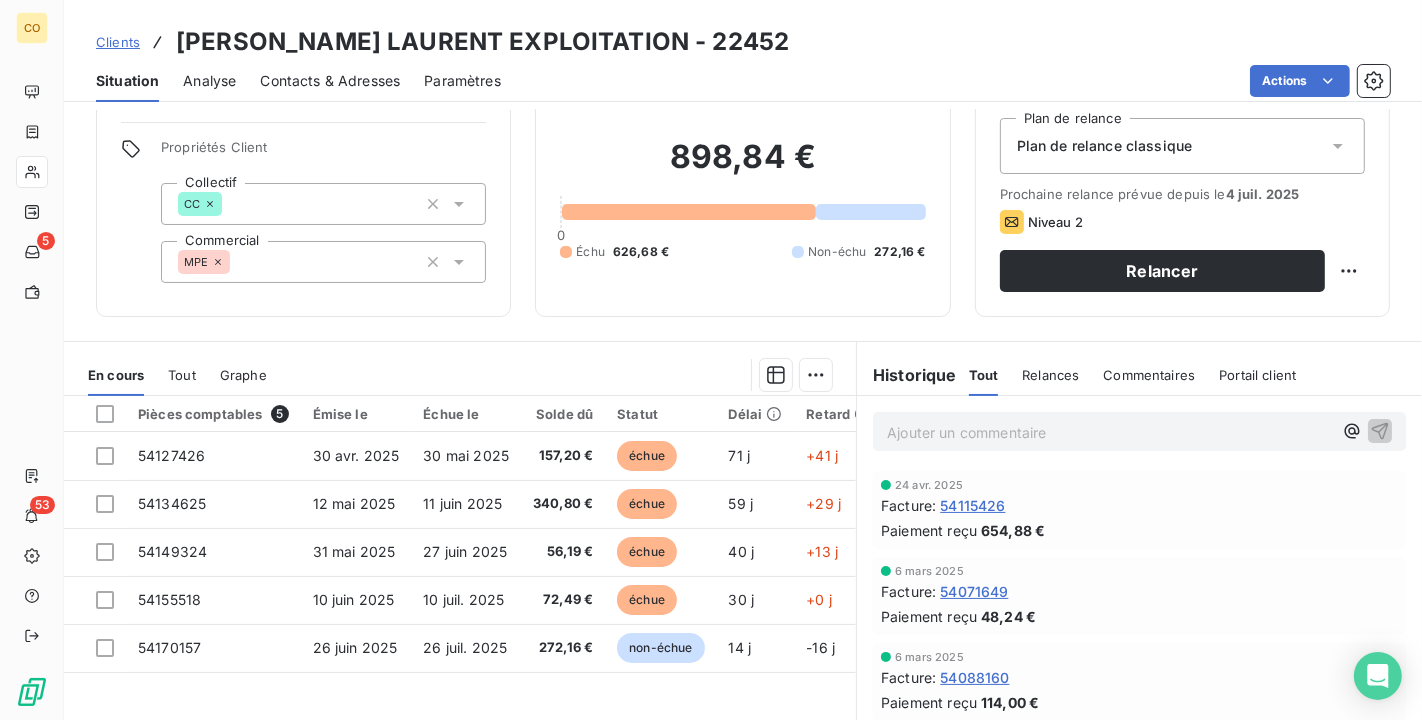 scroll, scrollTop: 111, scrollLeft: 0, axis: vertical 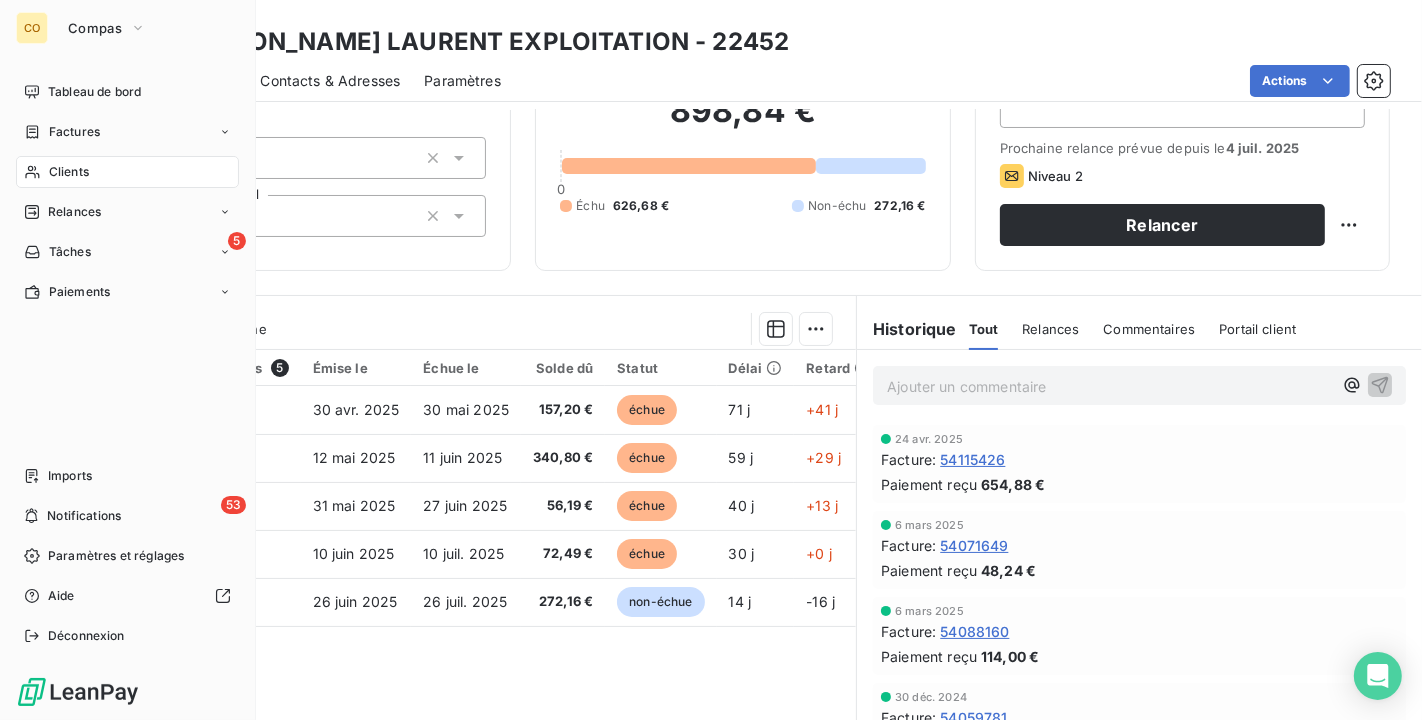 click on "Clients" at bounding box center (69, 172) 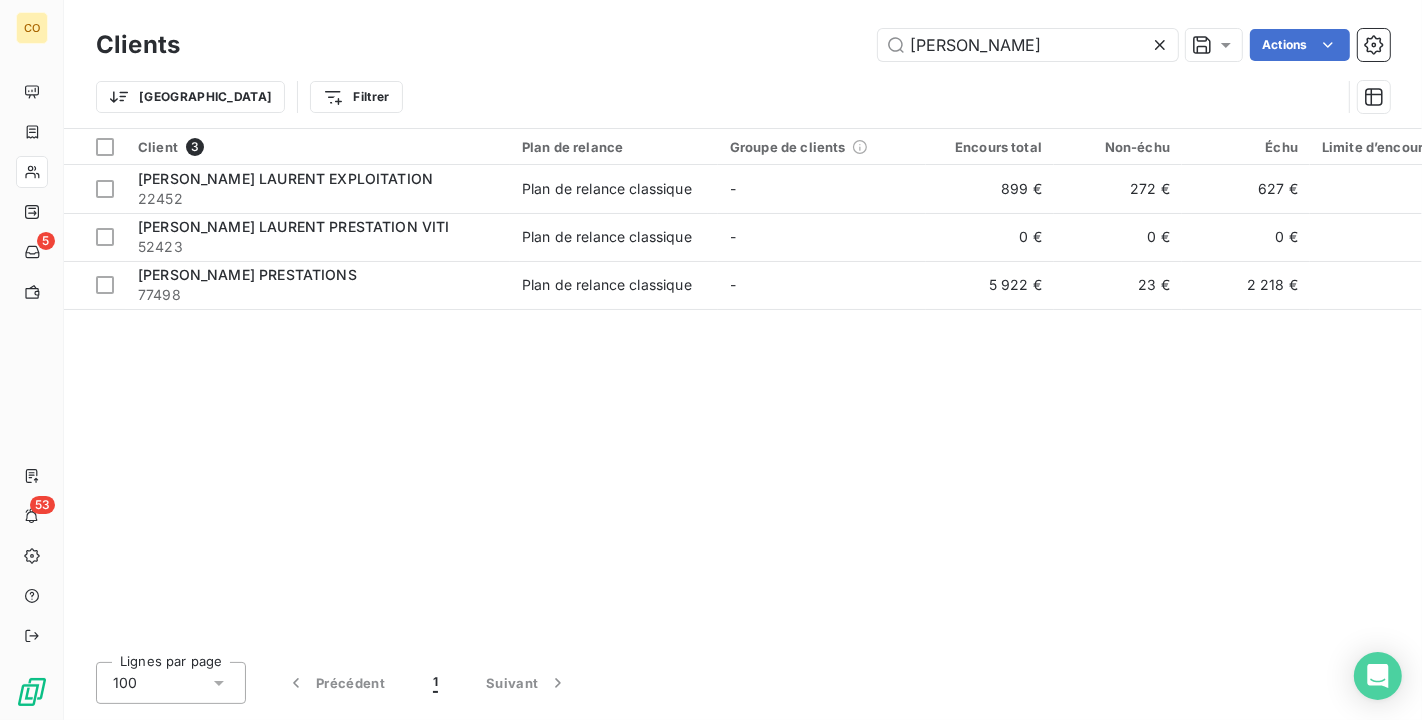 drag, startPoint x: 1005, startPoint y: 56, endPoint x: 540, endPoint y: -6, distance: 469.1151 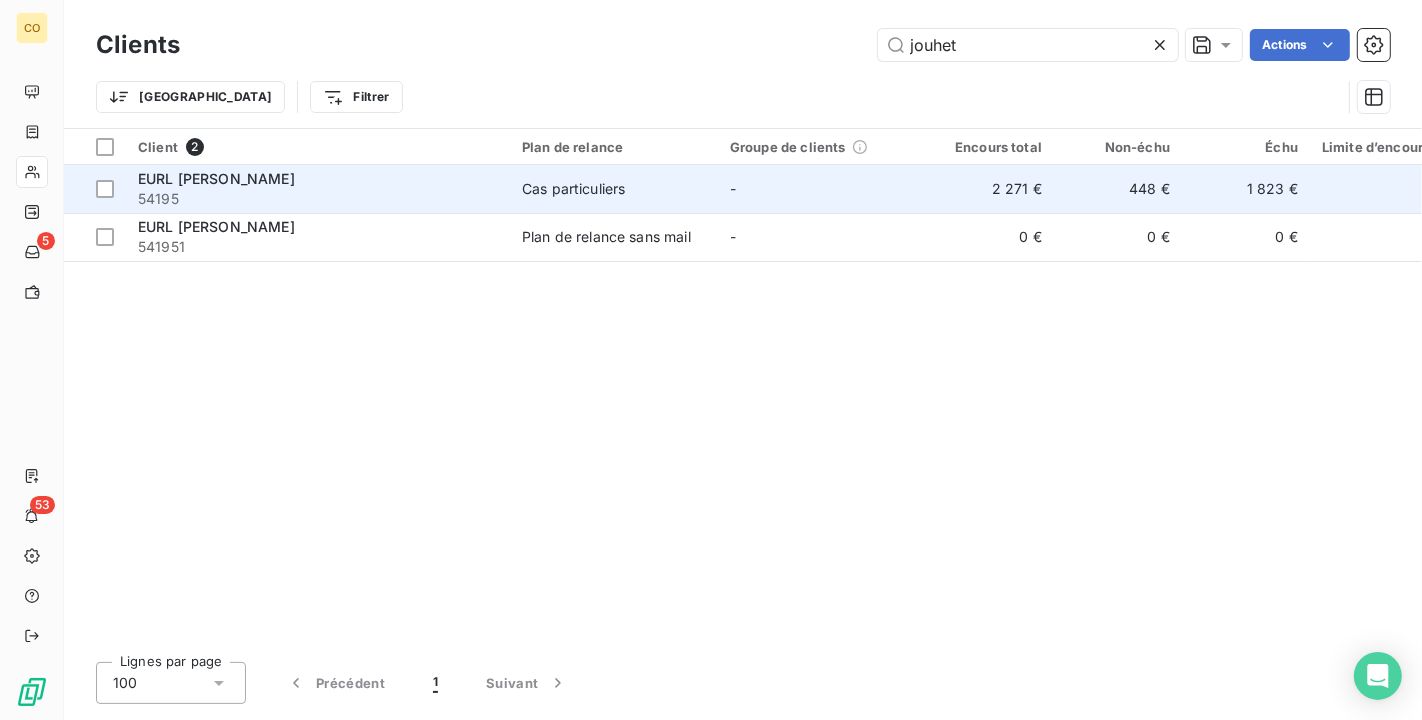 type on "jouhet" 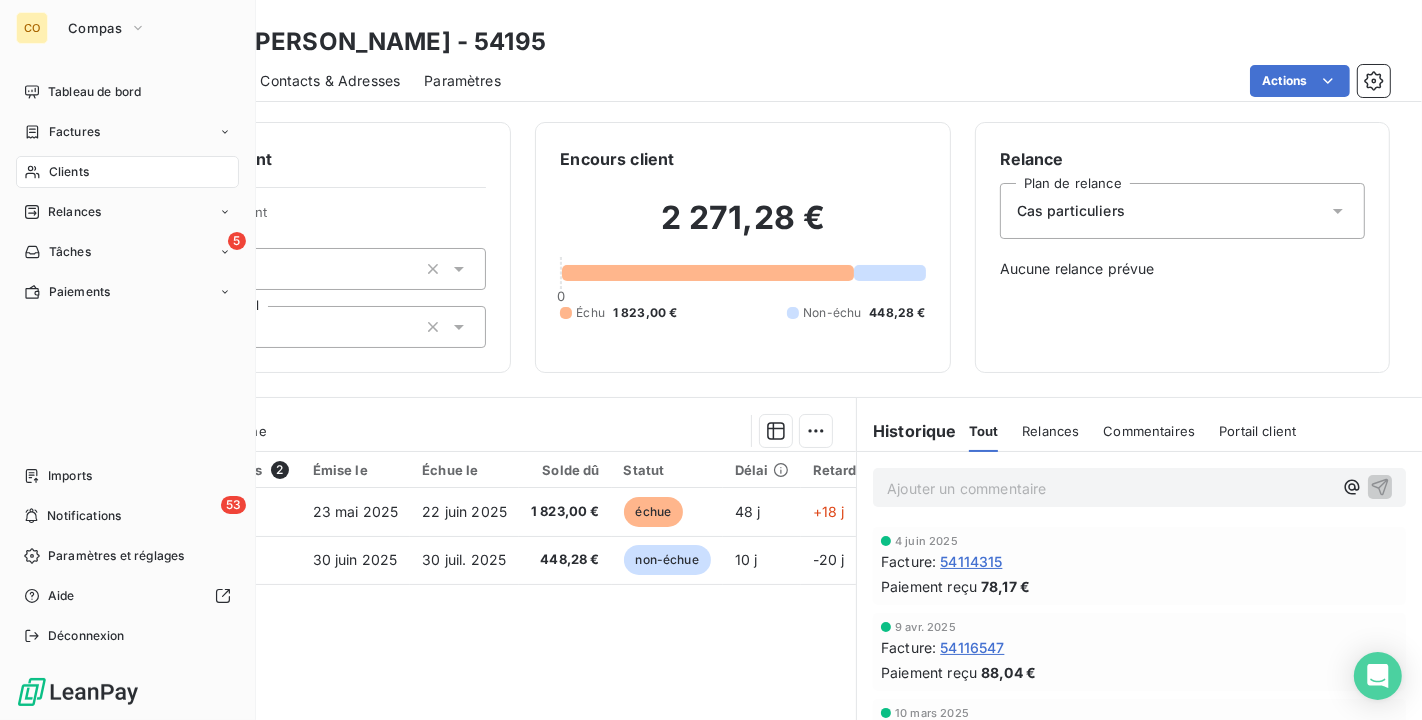 click on "Clients" at bounding box center [69, 172] 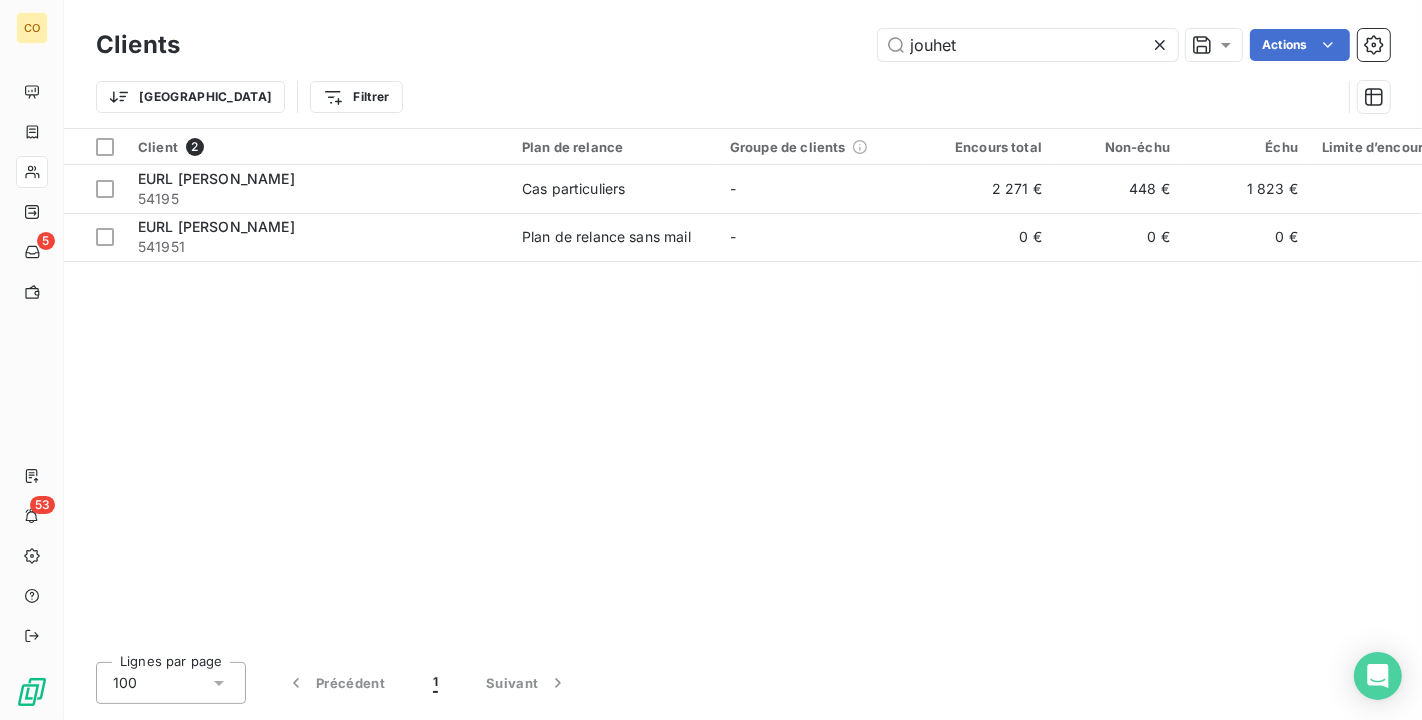 drag, startPoint x: 1132, startPoint y: 51, endPoint x: 475, endPoint y: -26, distance: 661.49677 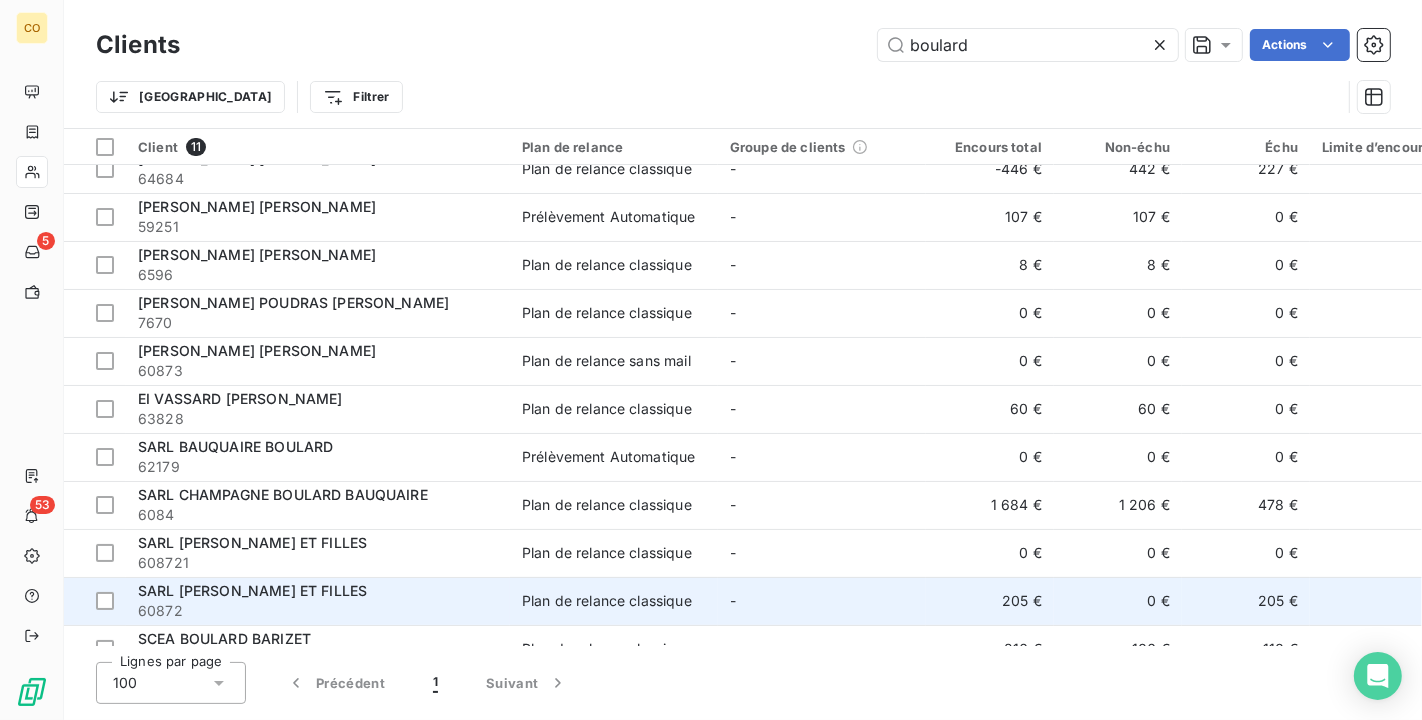 scroll, scrollTop: 0, scrollLeft: 0, axis: both 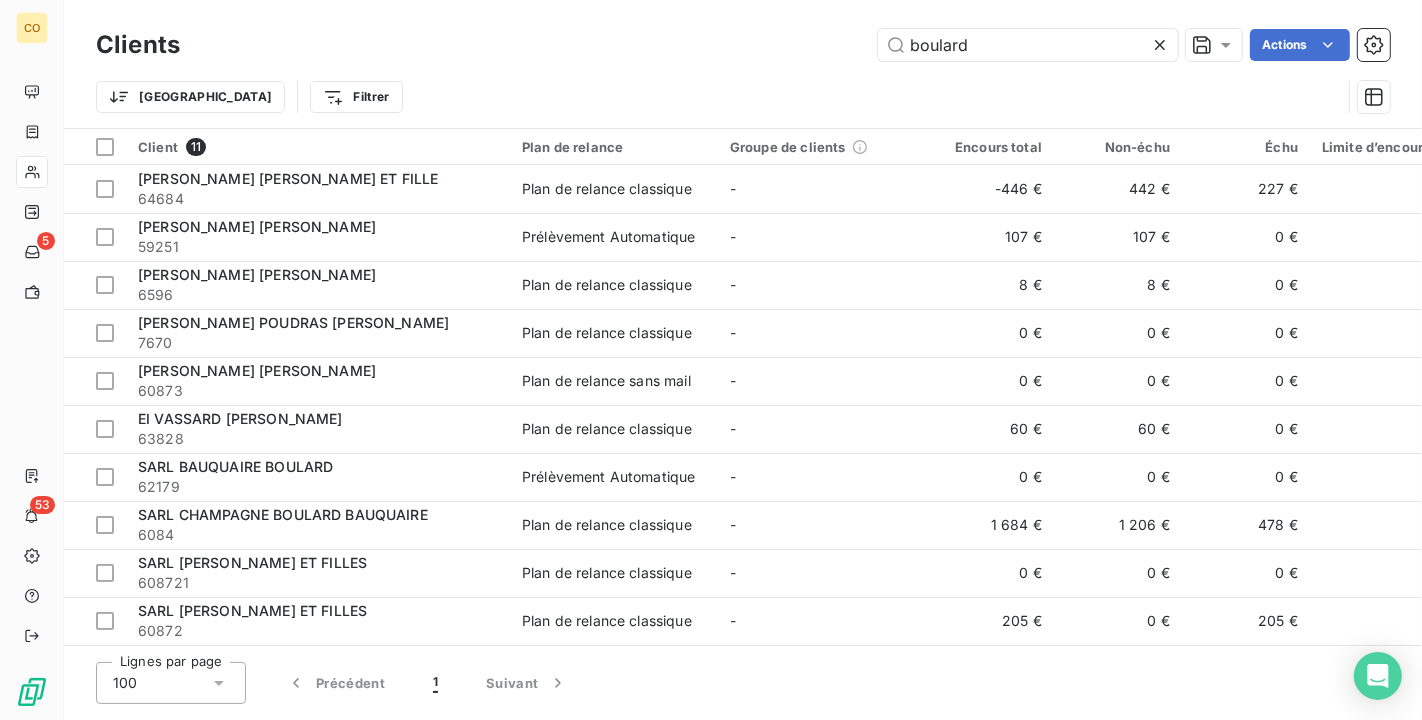drag, startPoint x: 1088, startPoint y: 33, endPoint x: 667, endPoint y: -8, distance: 422.99173 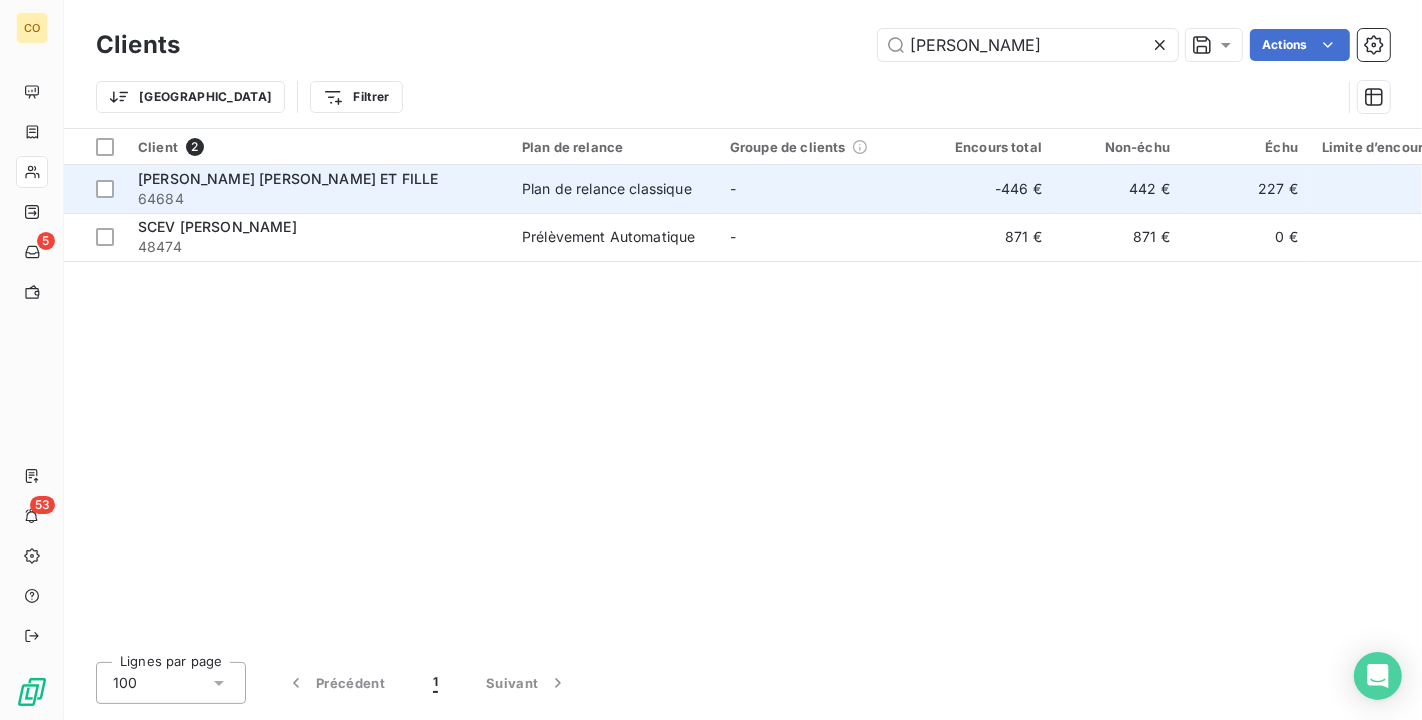 type on "[PERSON_NAME]" 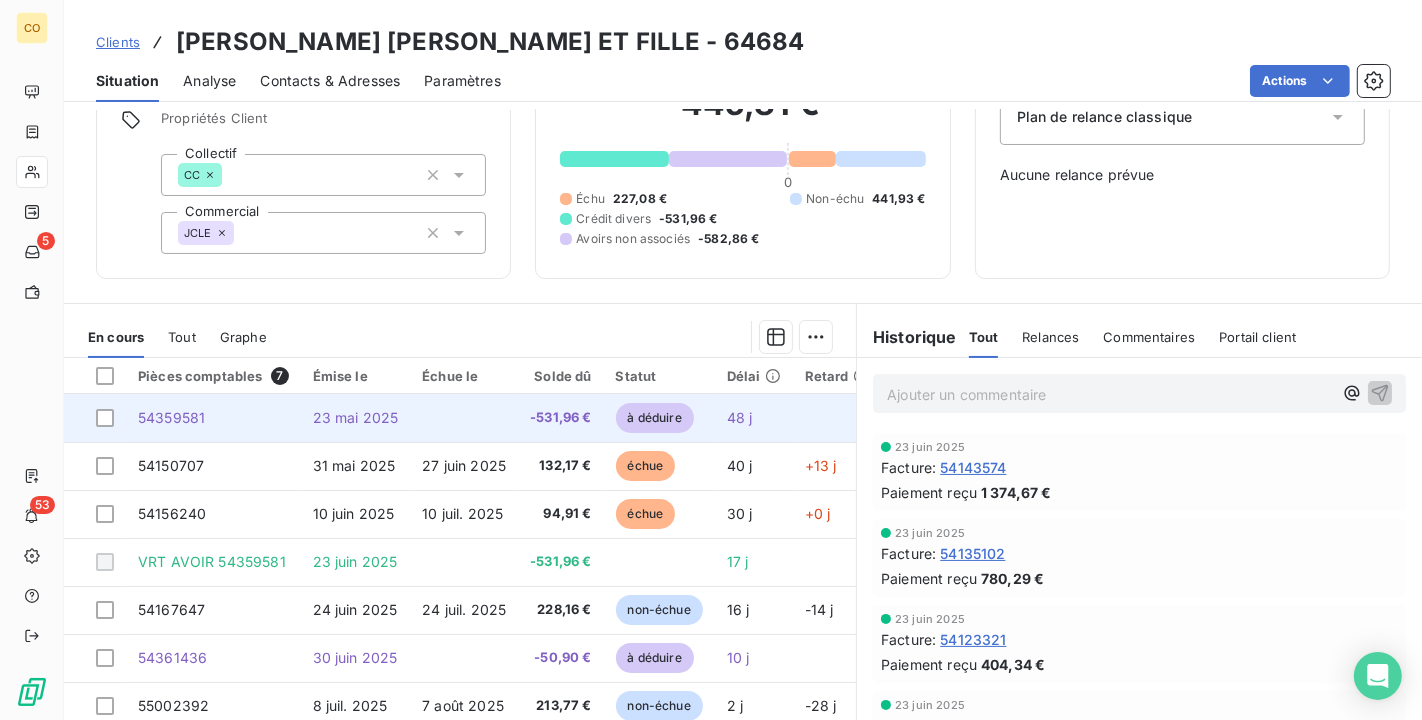 scroll, scrollTop: 176, scrollLeft: 0, axis: vertical 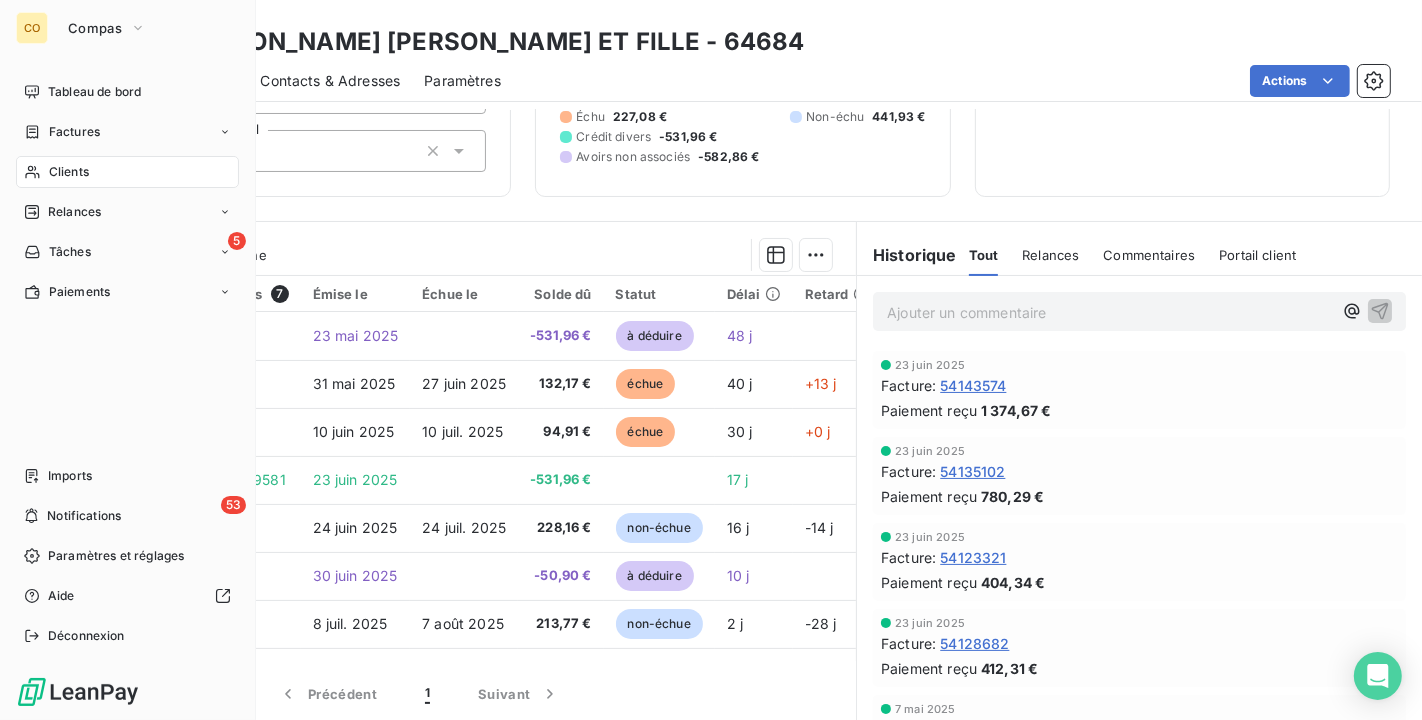 click on "Clients" at bounding box center [127, 172] 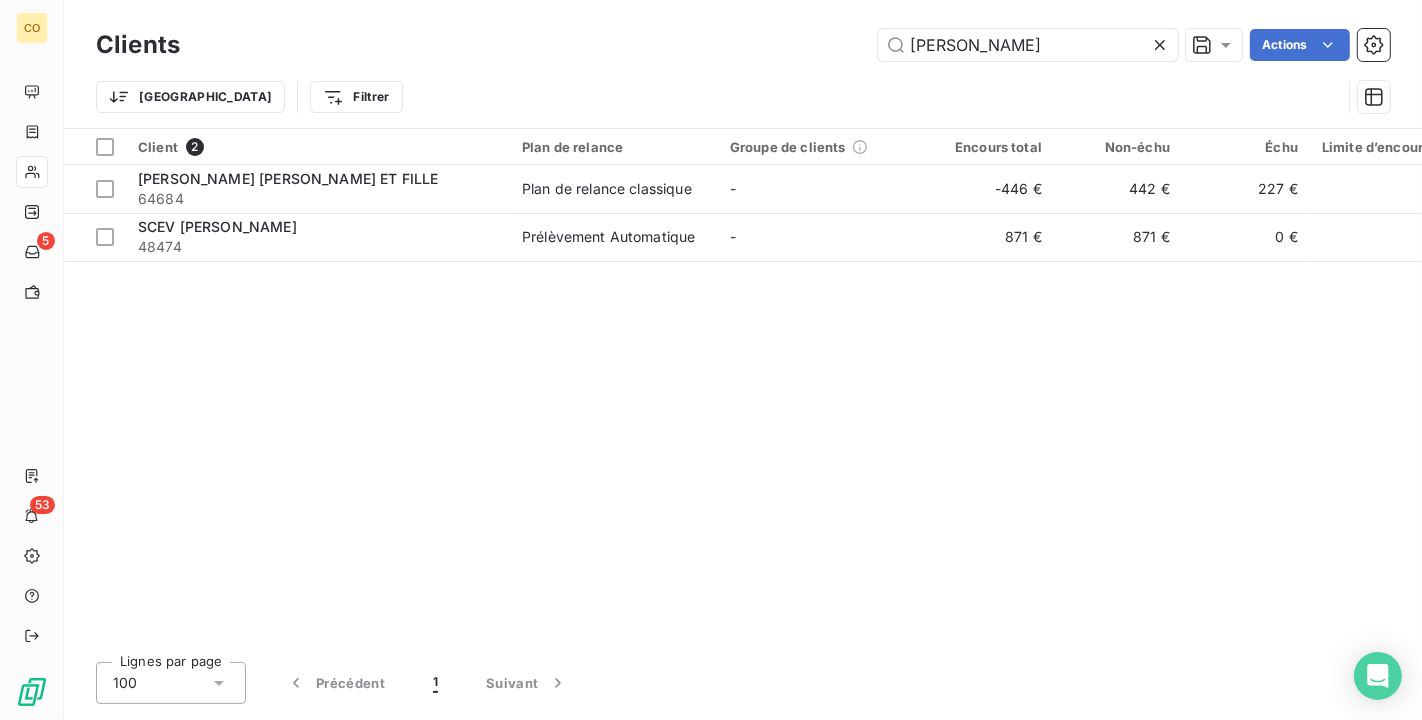 drag, startPoint x: 1039, startPoint y: 50, endPoint x: 397, endPoint y: 19, distance: 642.748 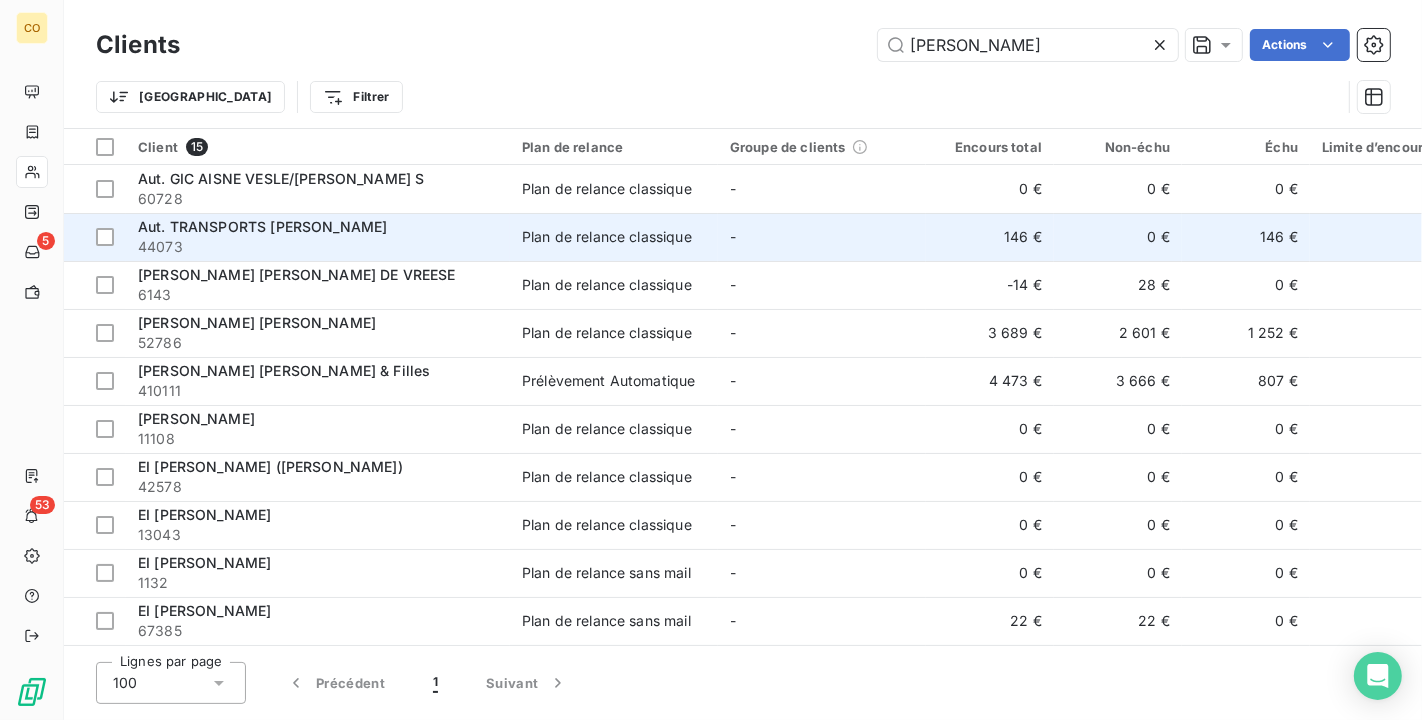 type on "[PERSON_NAME]" 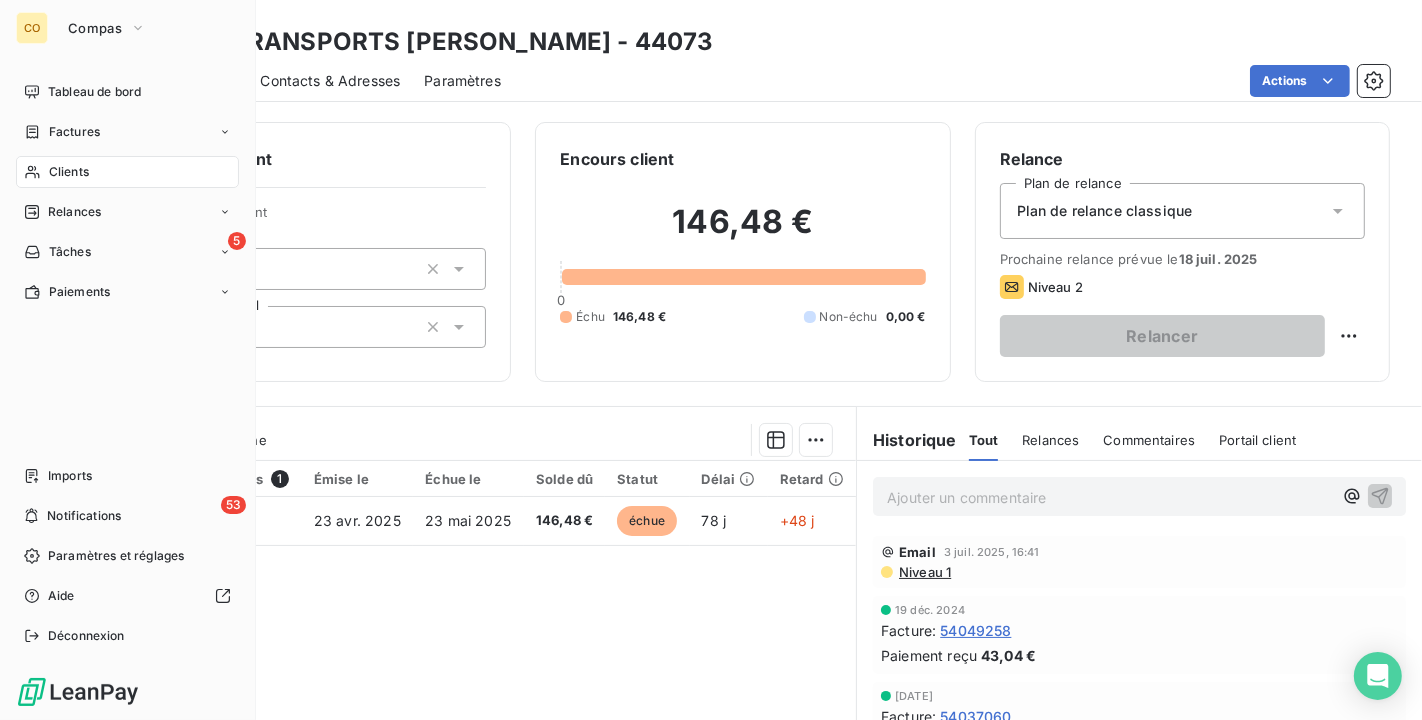 click on "Clients" at bounding box center [127, 172] 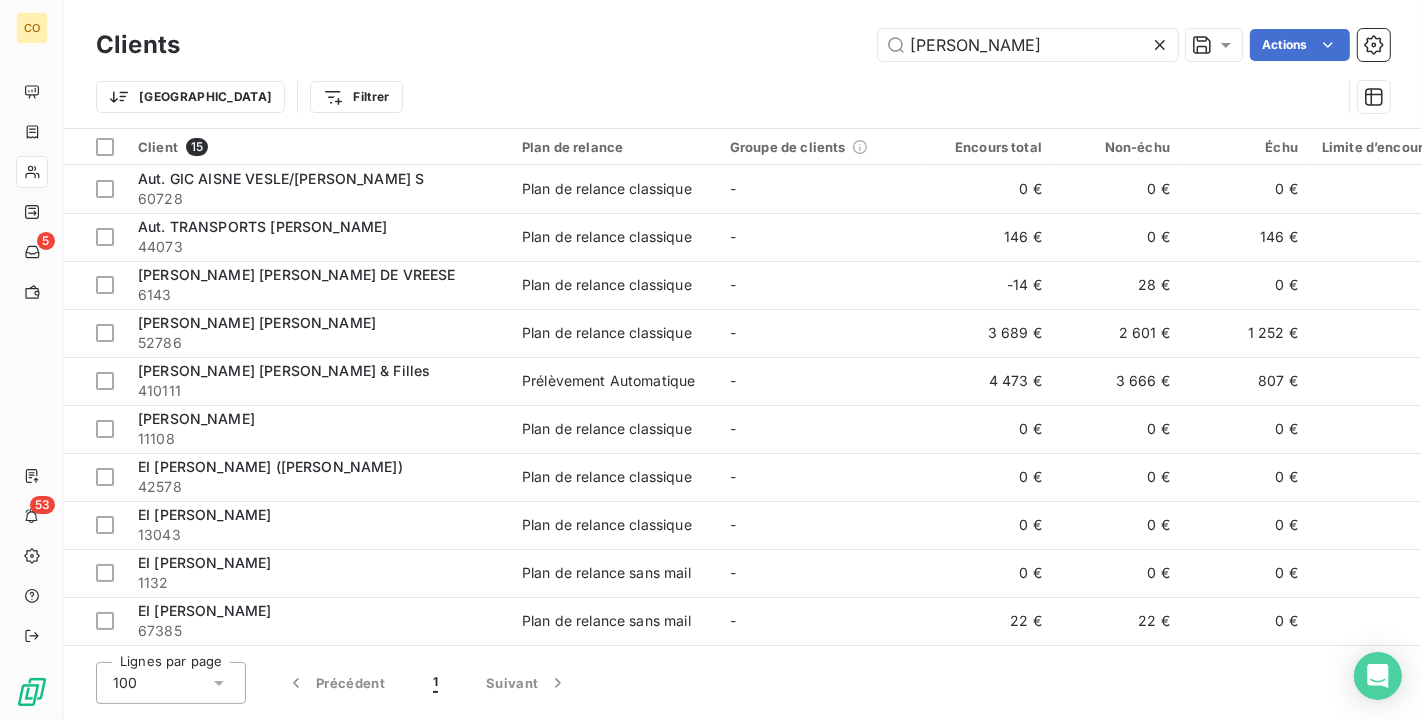 drag, startPoint x: 1026, startPoint y: 51, endPoint x: 348, endPoint y: -36, distance: 683.5591 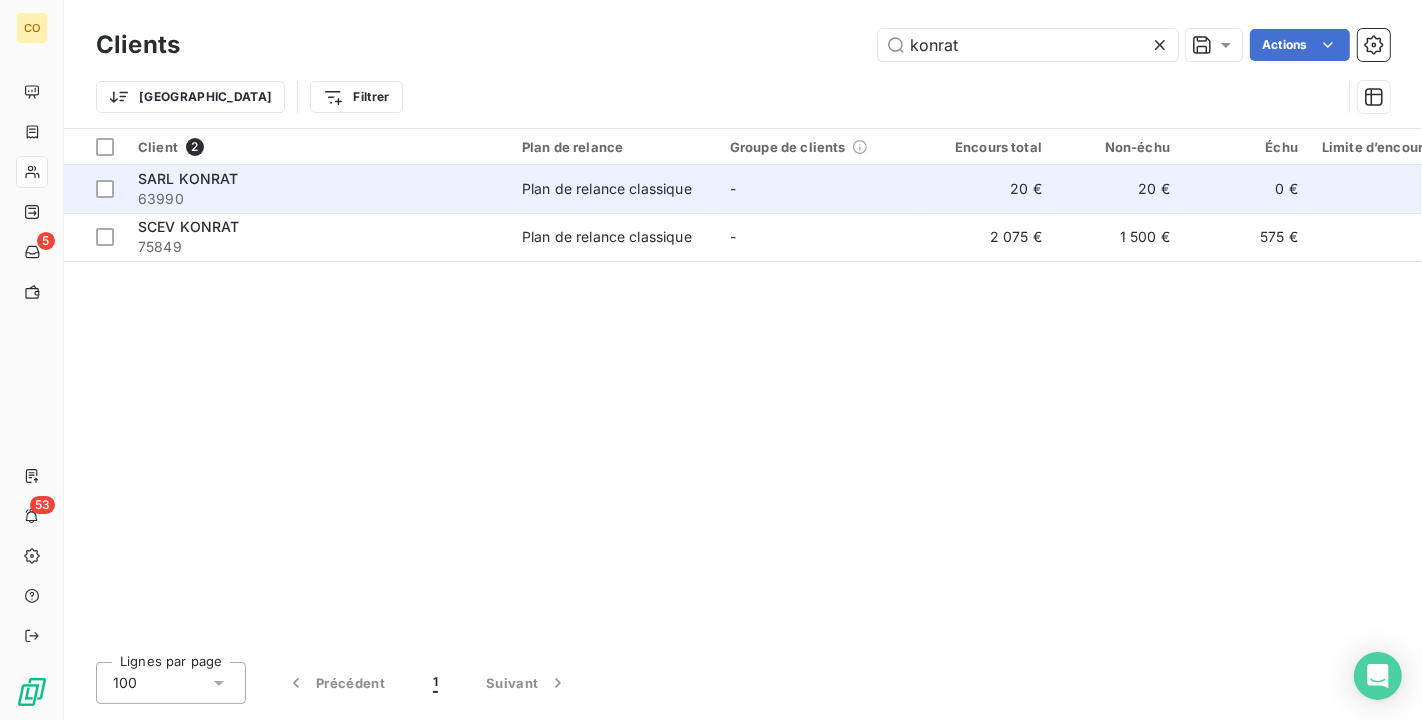 type on "konrat" 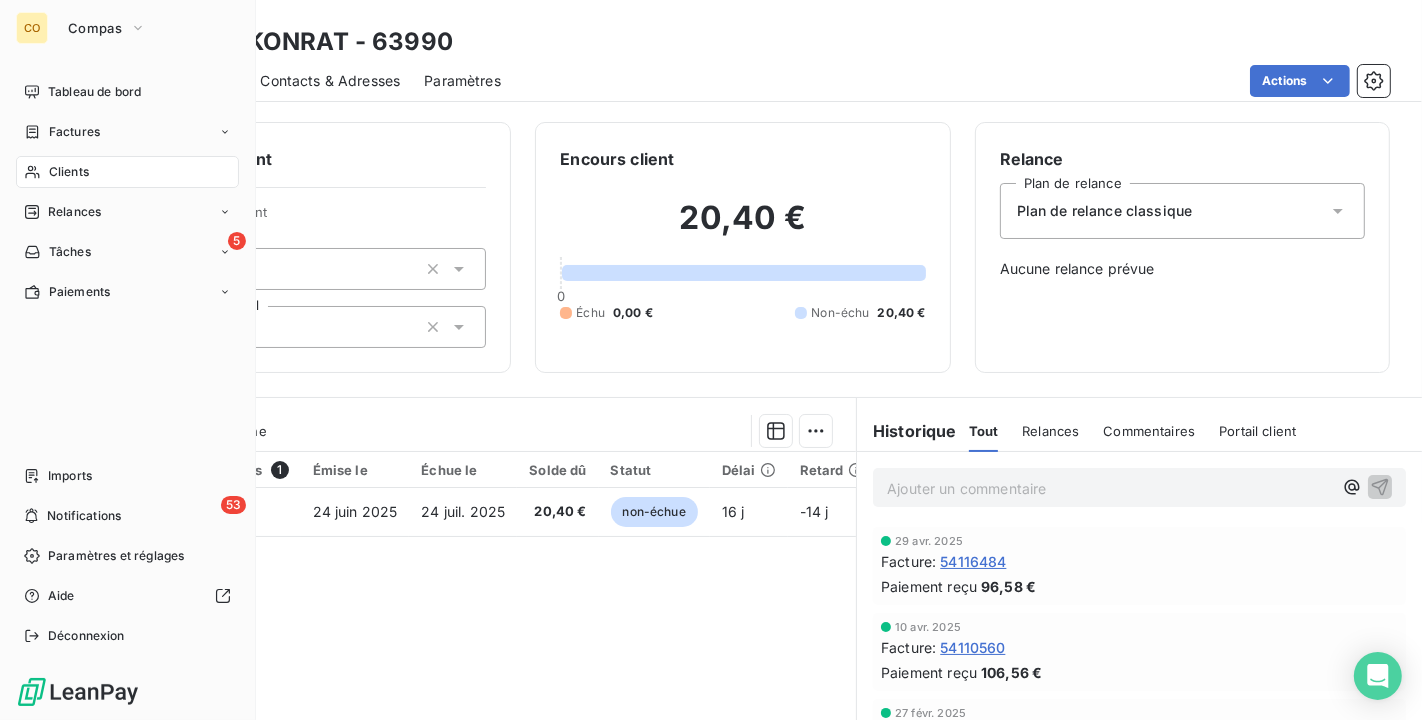 click on "Clients" at bounding box center (69, 172) 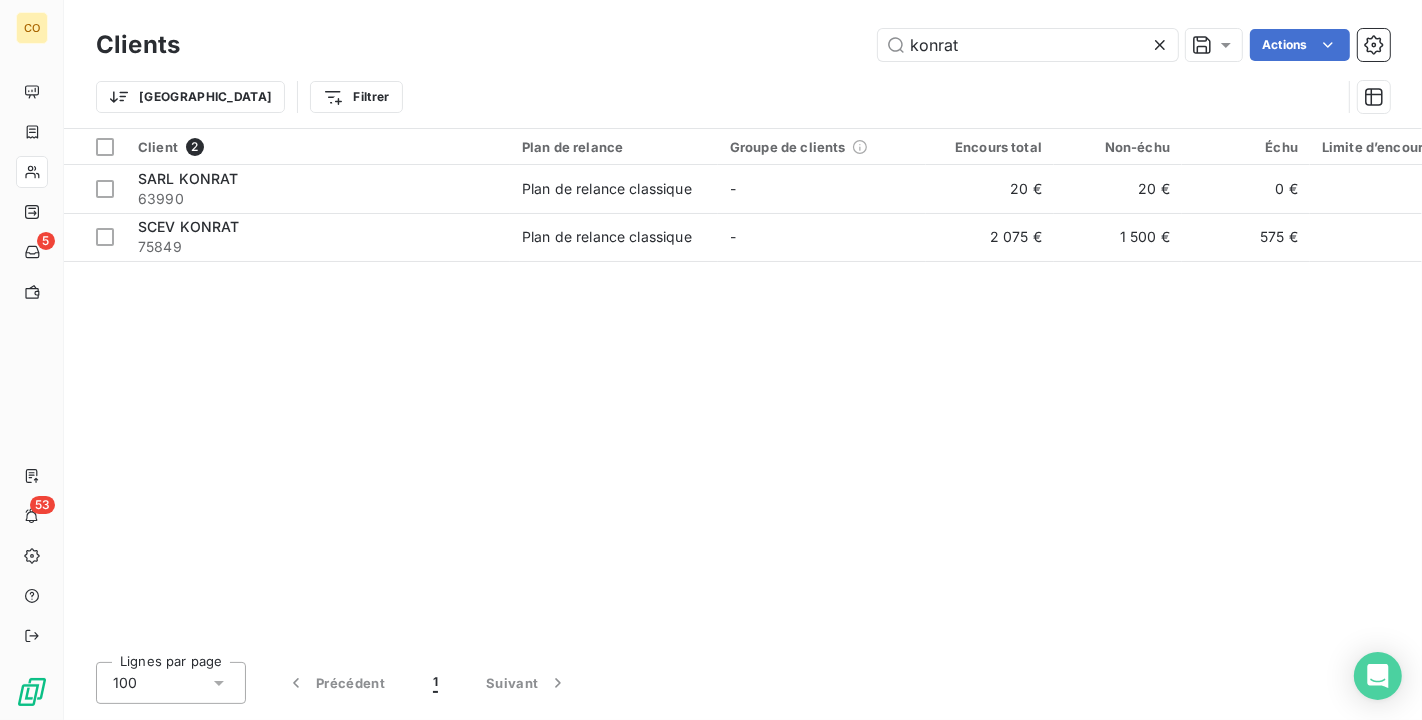 drag, startPoint x: 1030, startPoint y: 56, endPoint x: 244, endPoint y: -36, distance: 791.3659 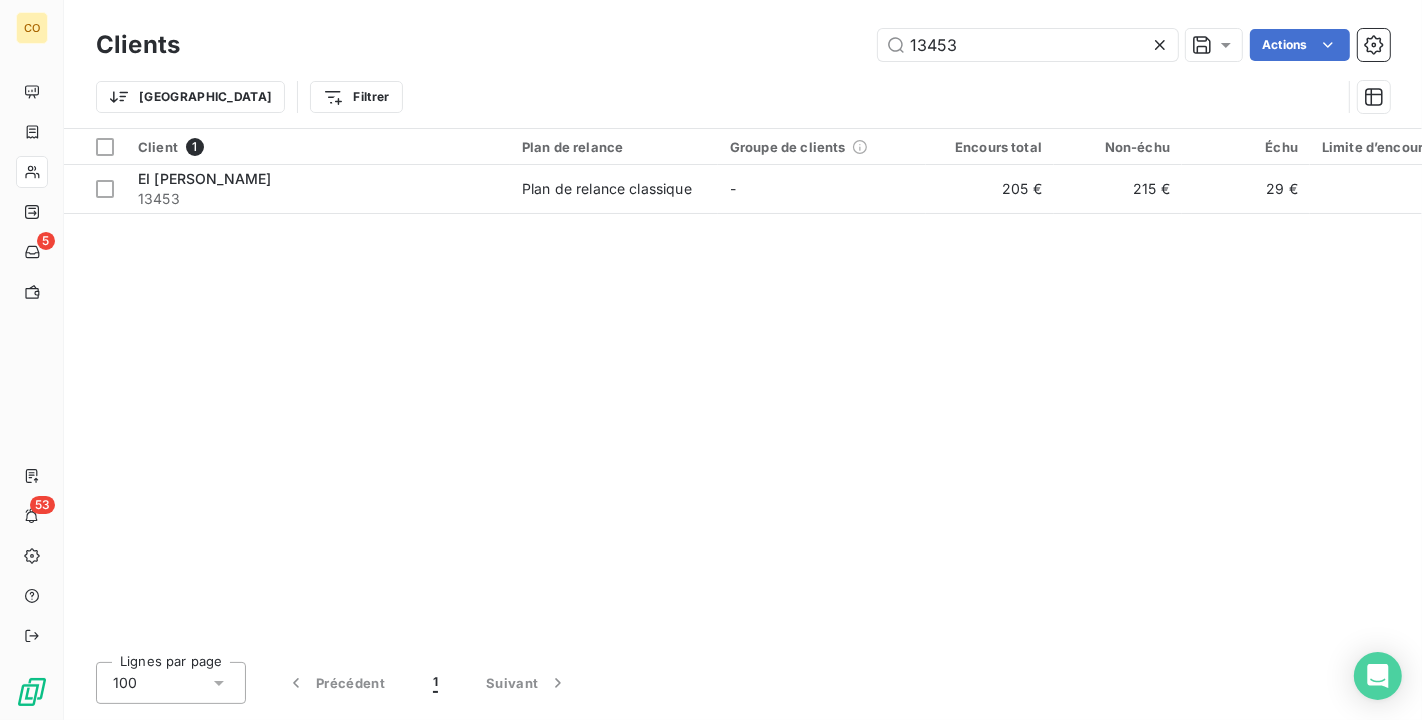 type on "13453" 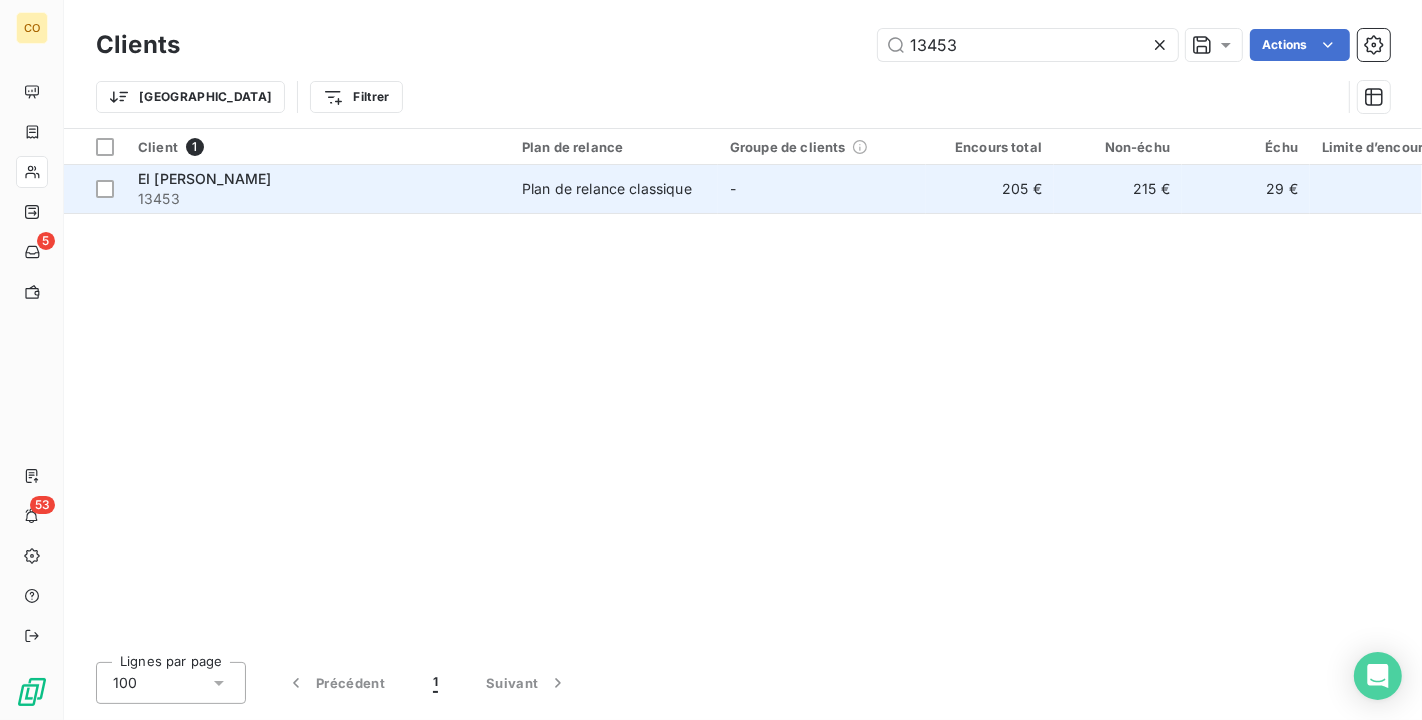 click on "13453" at bounding box center (318, 199) 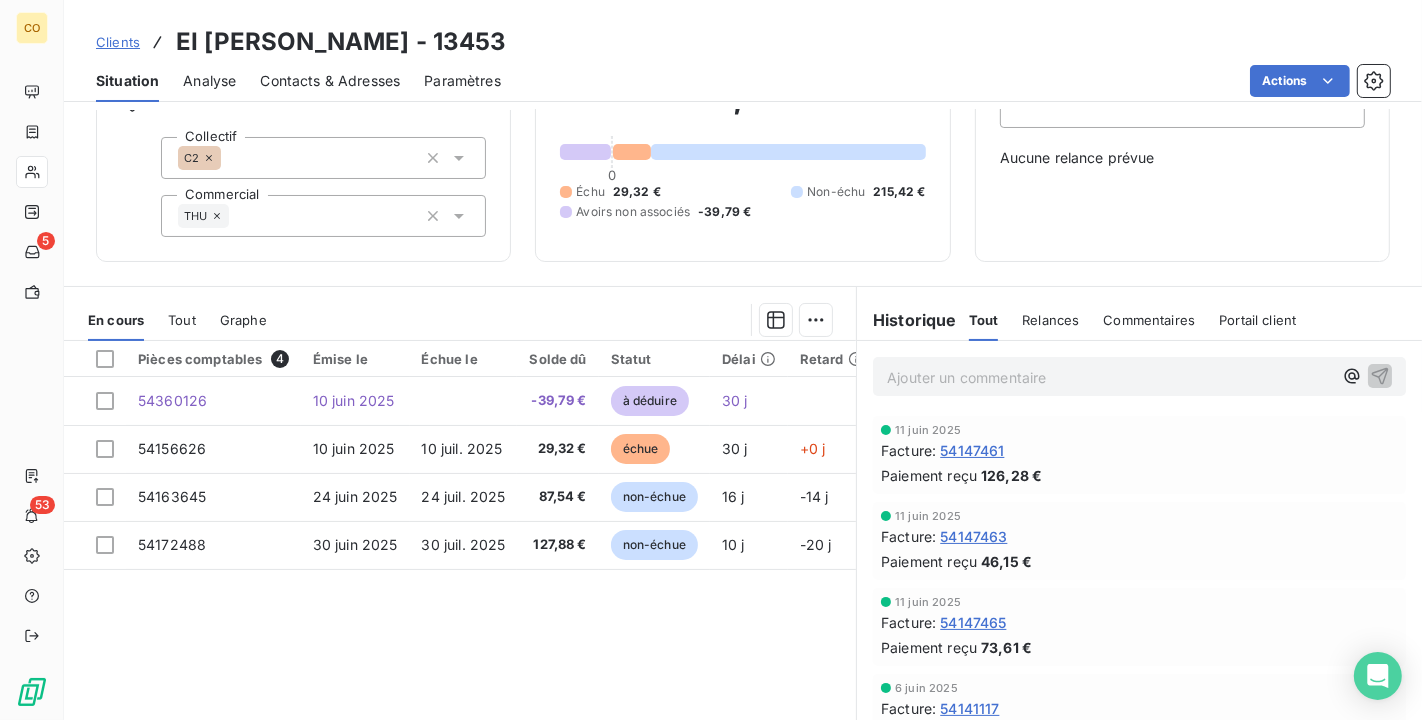 scroll, scrollTop: 0, scrollLeft: 0, axis: both 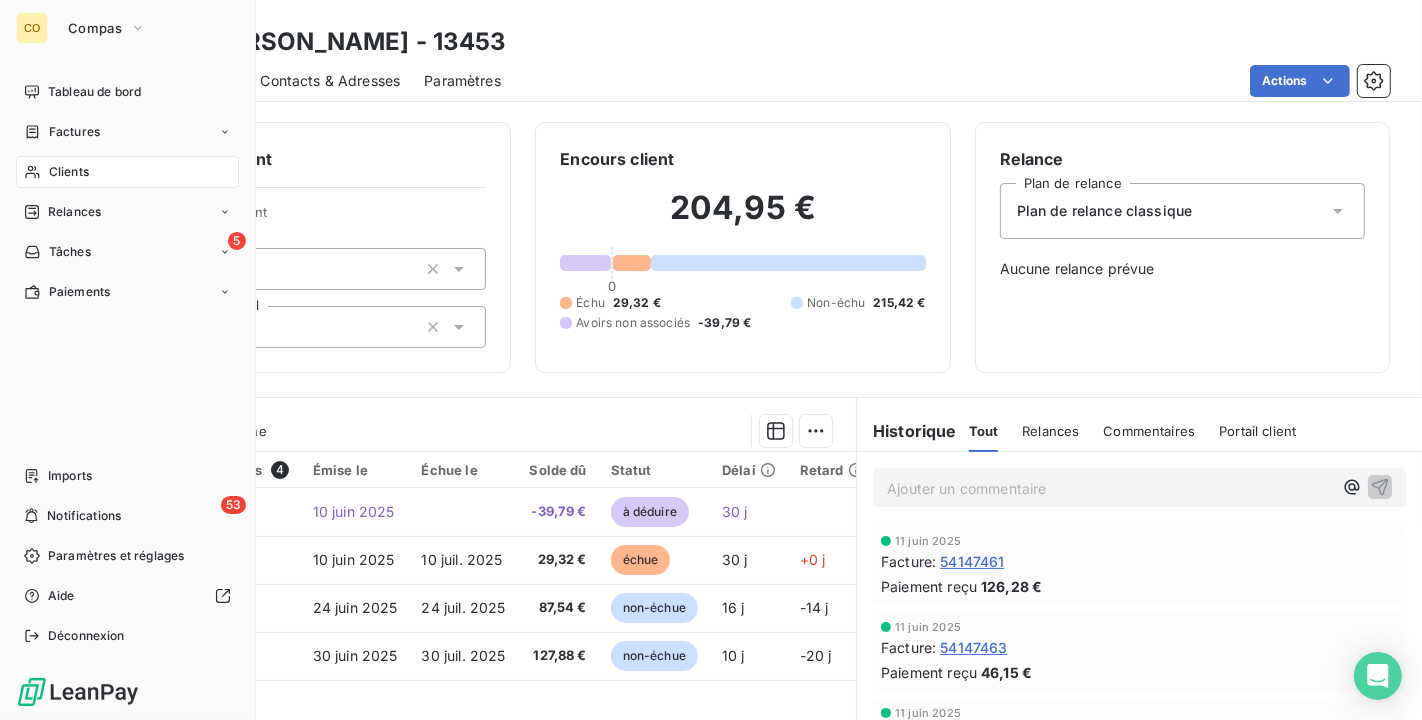 click 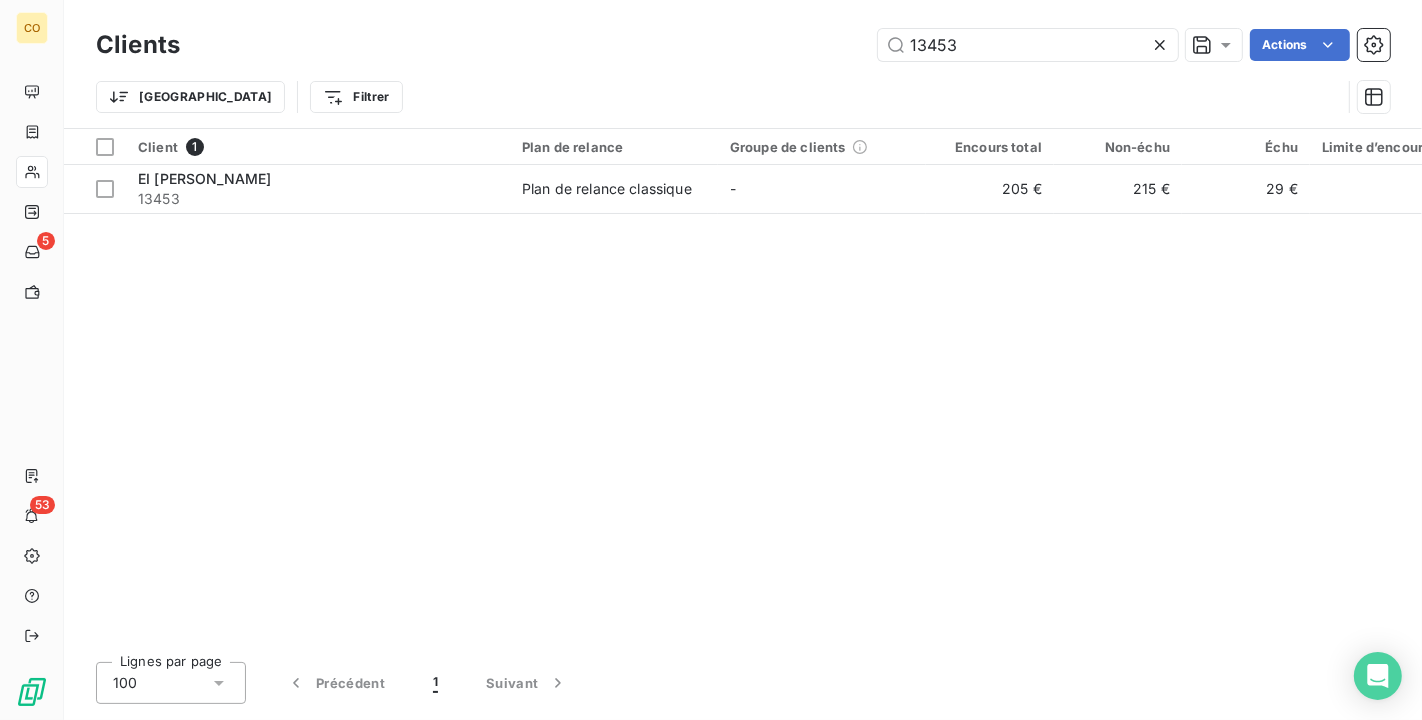 drag, startPoint x: 1034, startPoint y: 45, endPoint x: 468, endPoint y: -15, distance: 569.1713 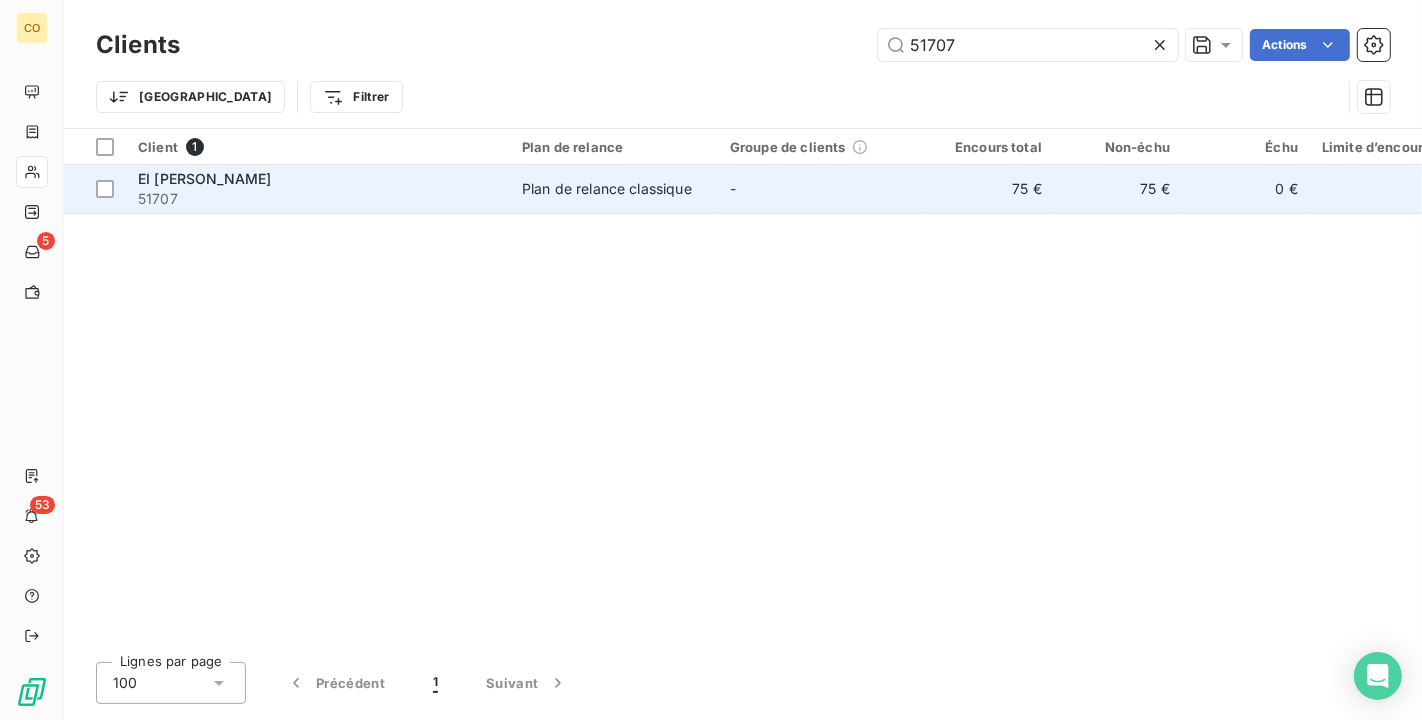type on "51707" 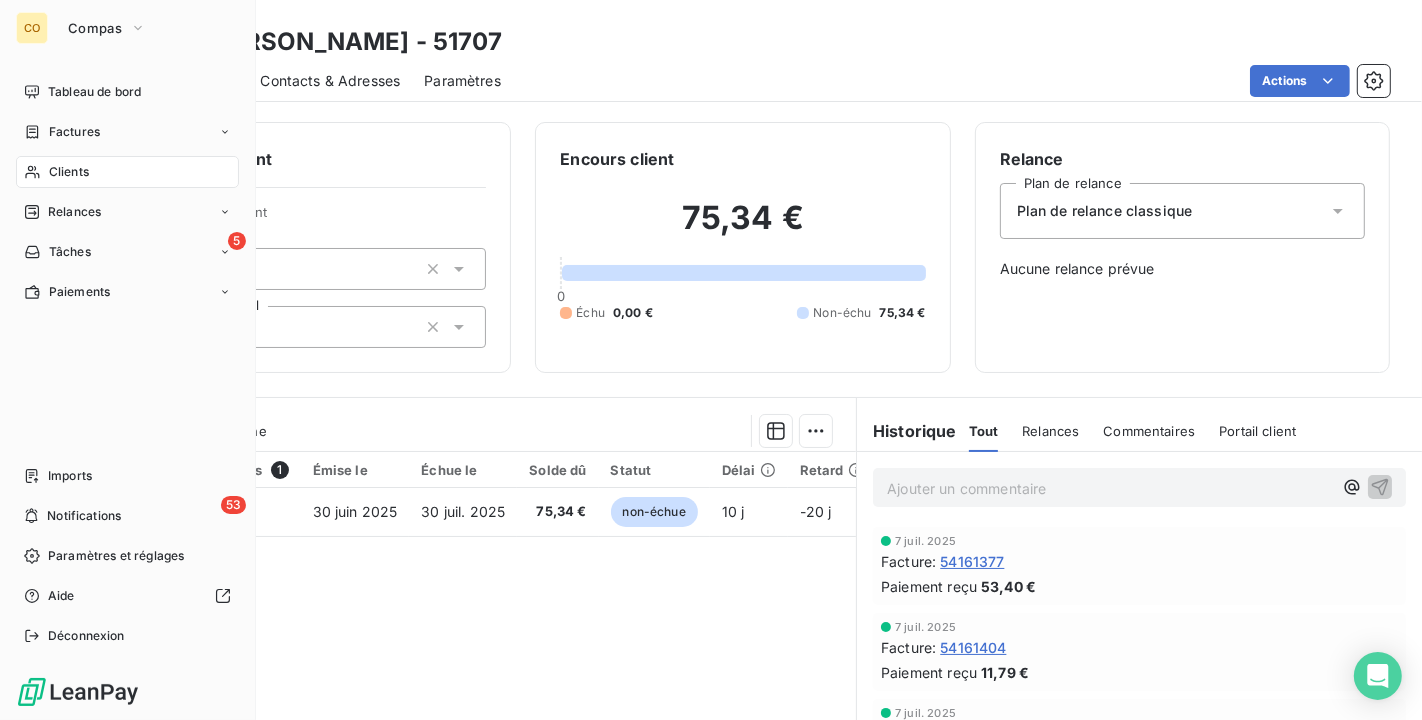 click on "Clients" at bounding box center (127, 172) 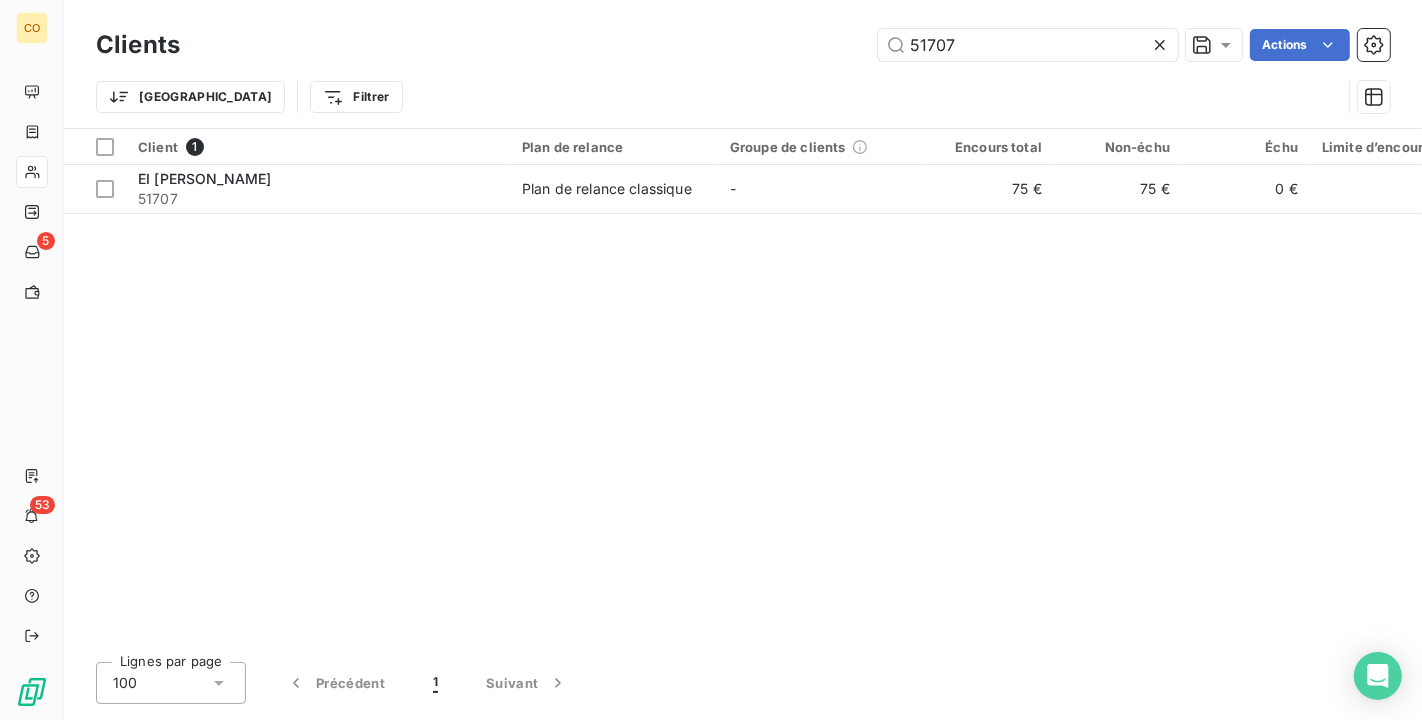 drag, startPoint x: 993, startPoint y: 58, endPoint x: 567, endPoint y: -36, distance: 436.24765 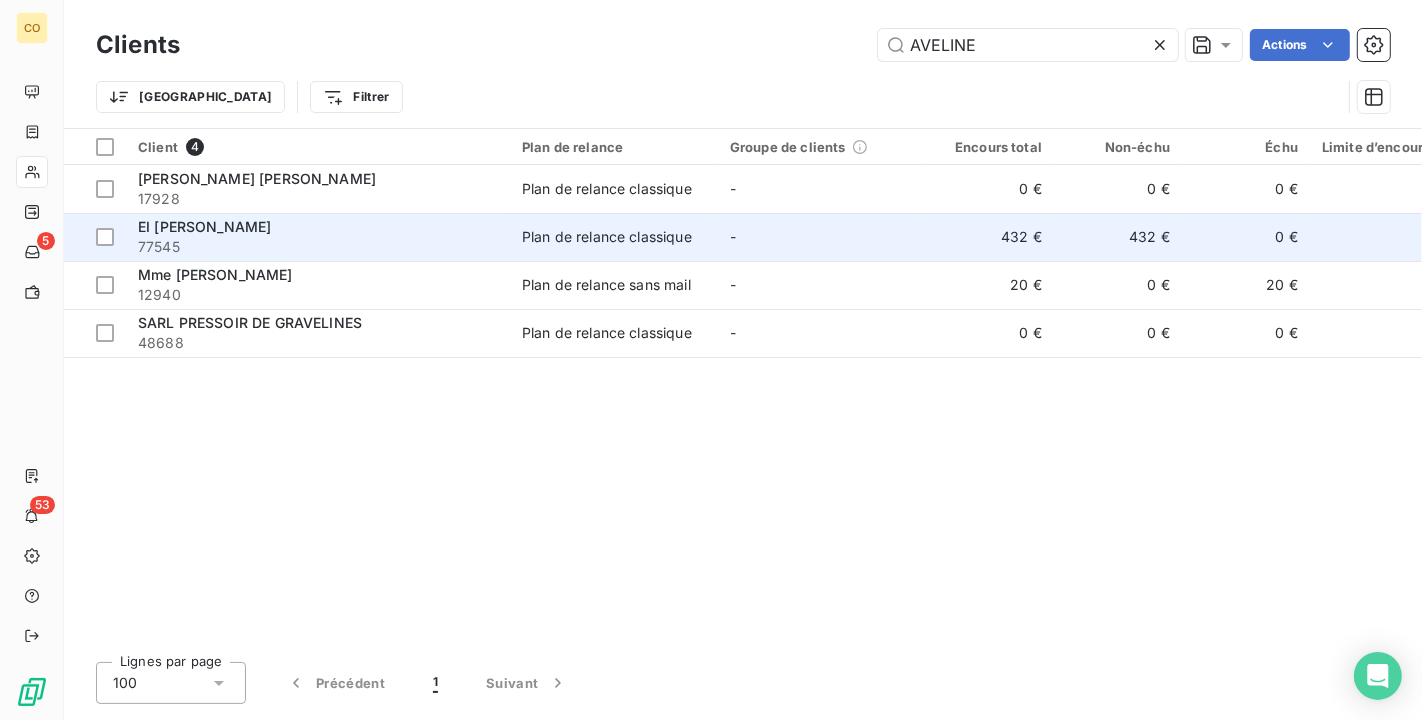 type on "AVELINE" 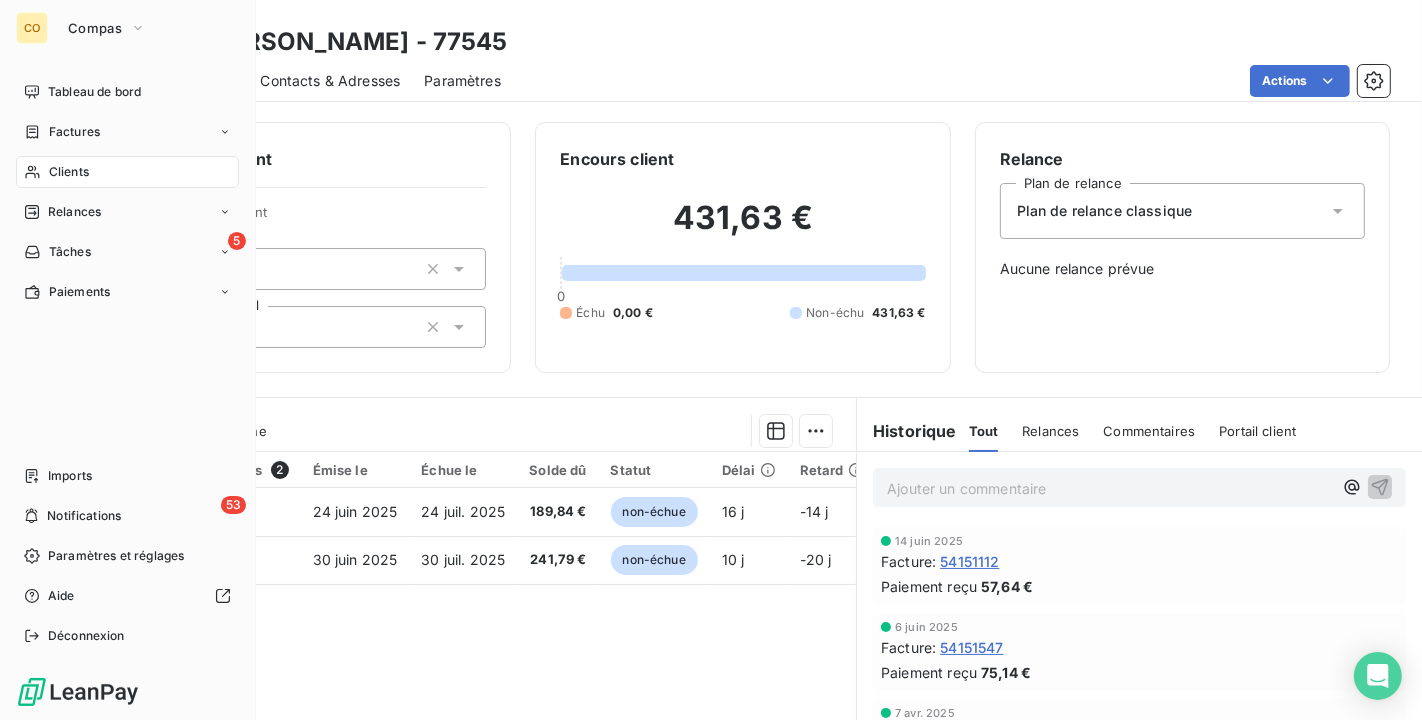 click on "Clients" at bounding box center (127, 172) 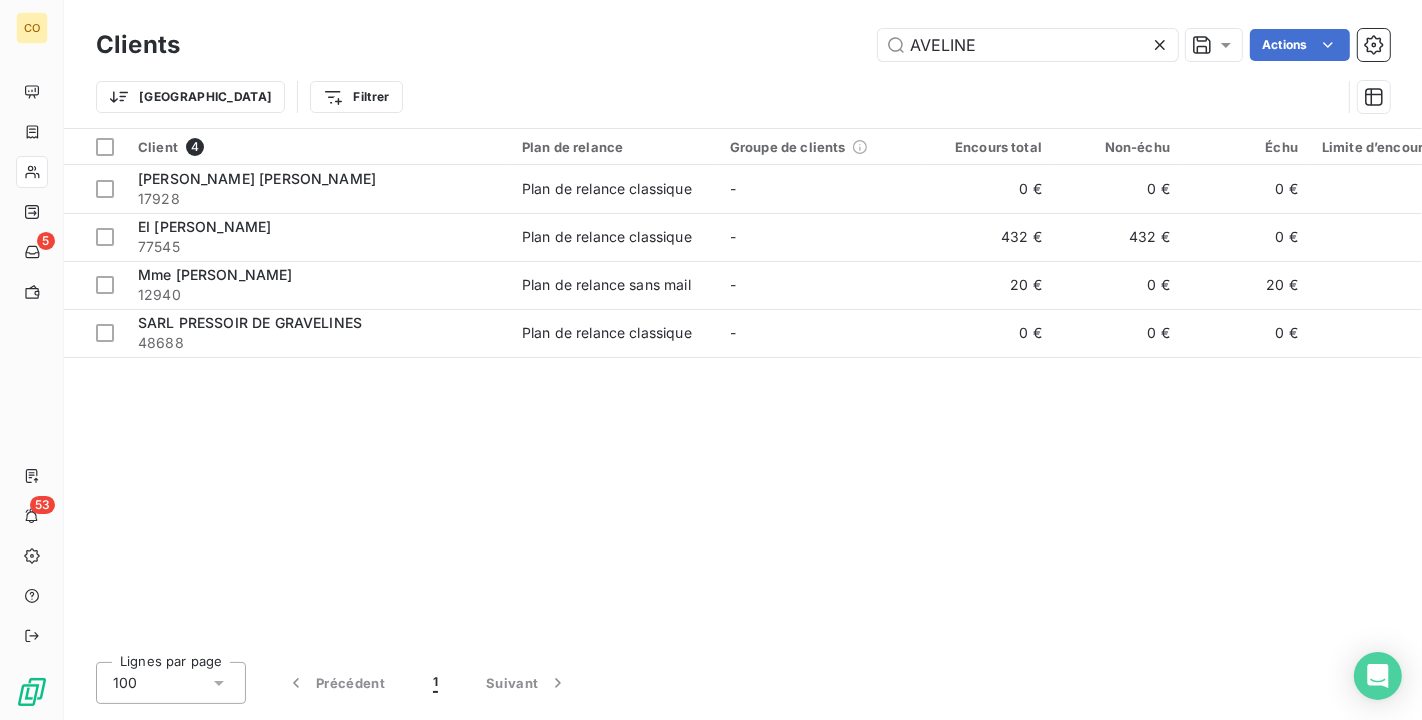 drag, startPoint x: 1016, startPoint y: 31, endPoint x: 599, endPoint y: -26, distance: 420.87766 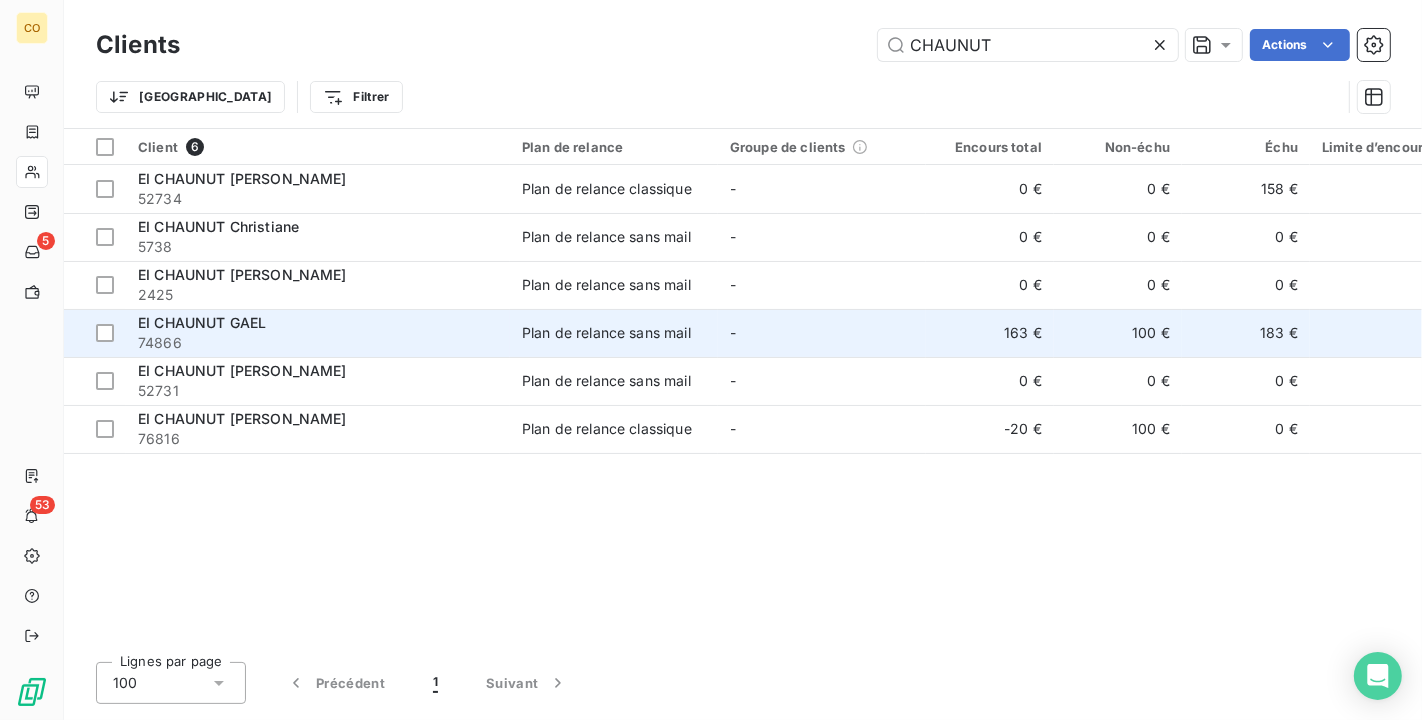 type on "CHAUNUT" 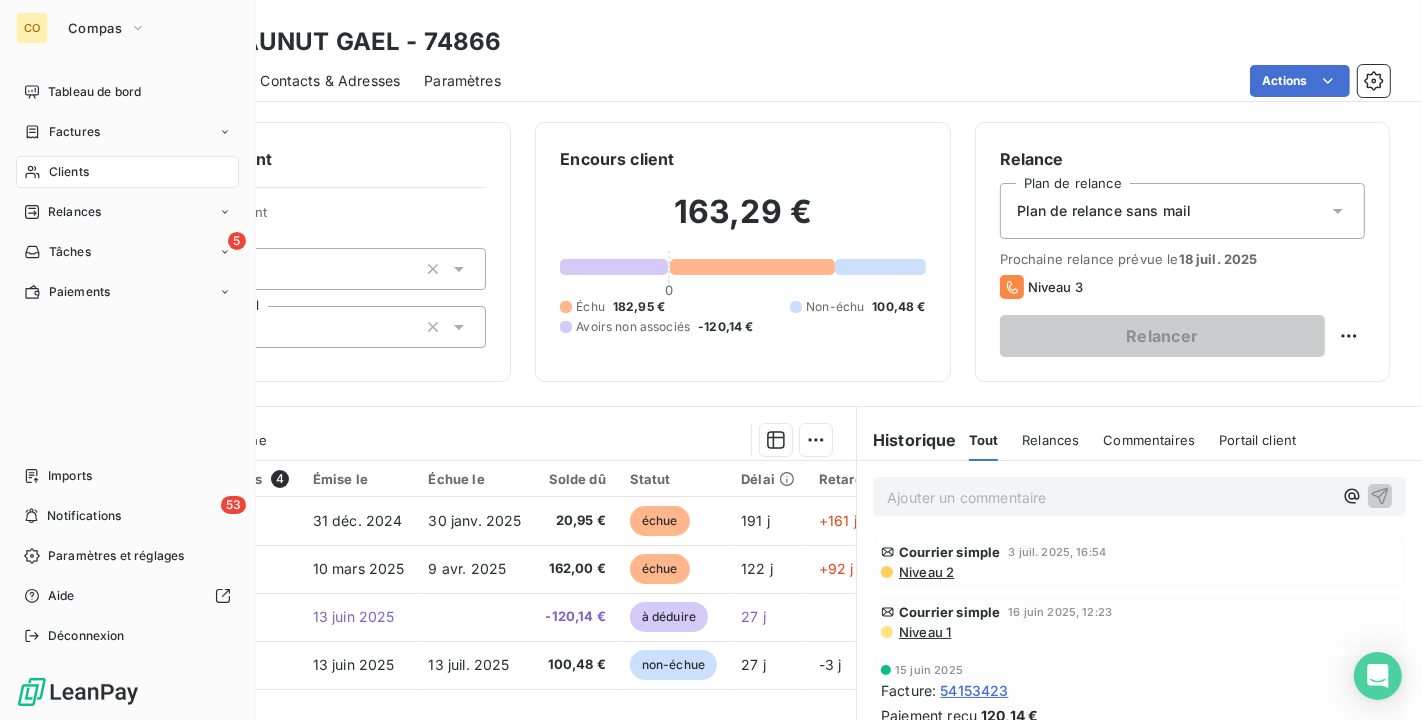 click on "Clients" at bounding box center (69, 172) 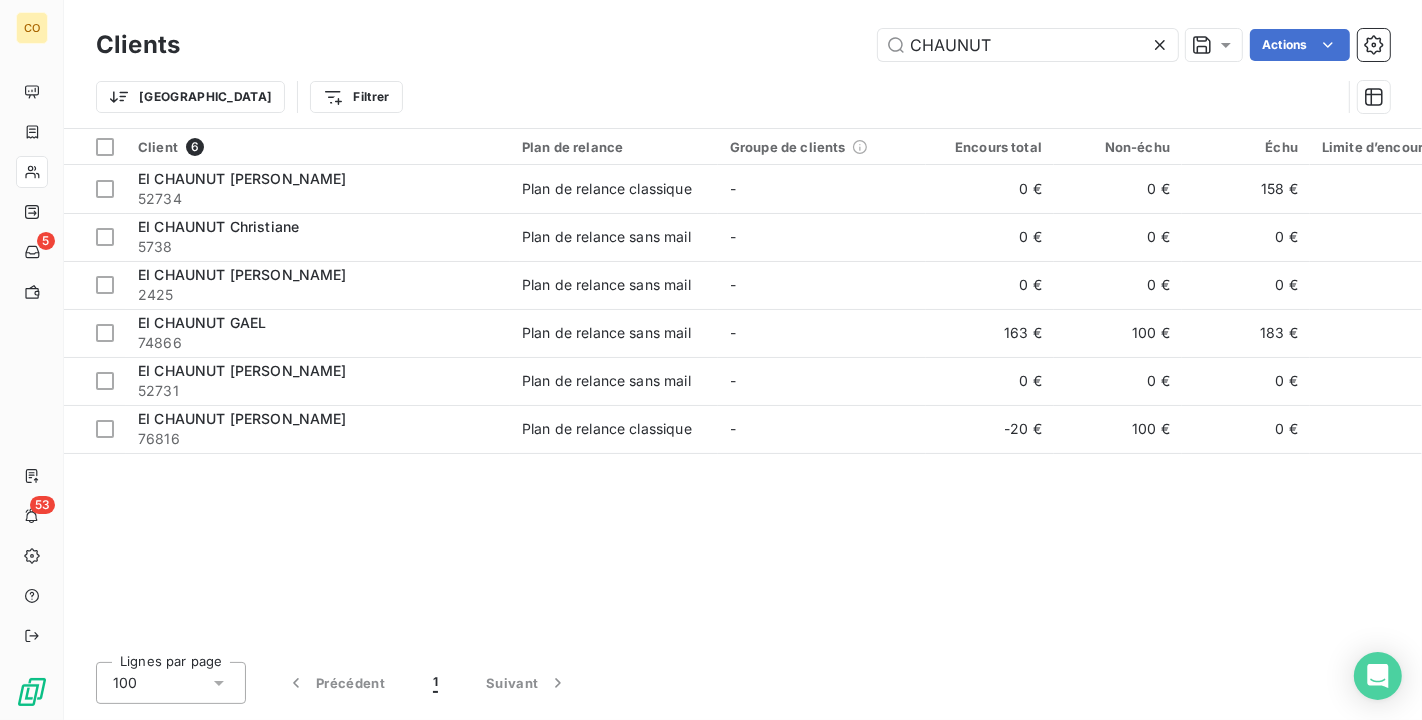 drag, startPoint x: 1032, startPoint y: 41, endPoint x: 442, endPoint y: 3, distance: 591.2225 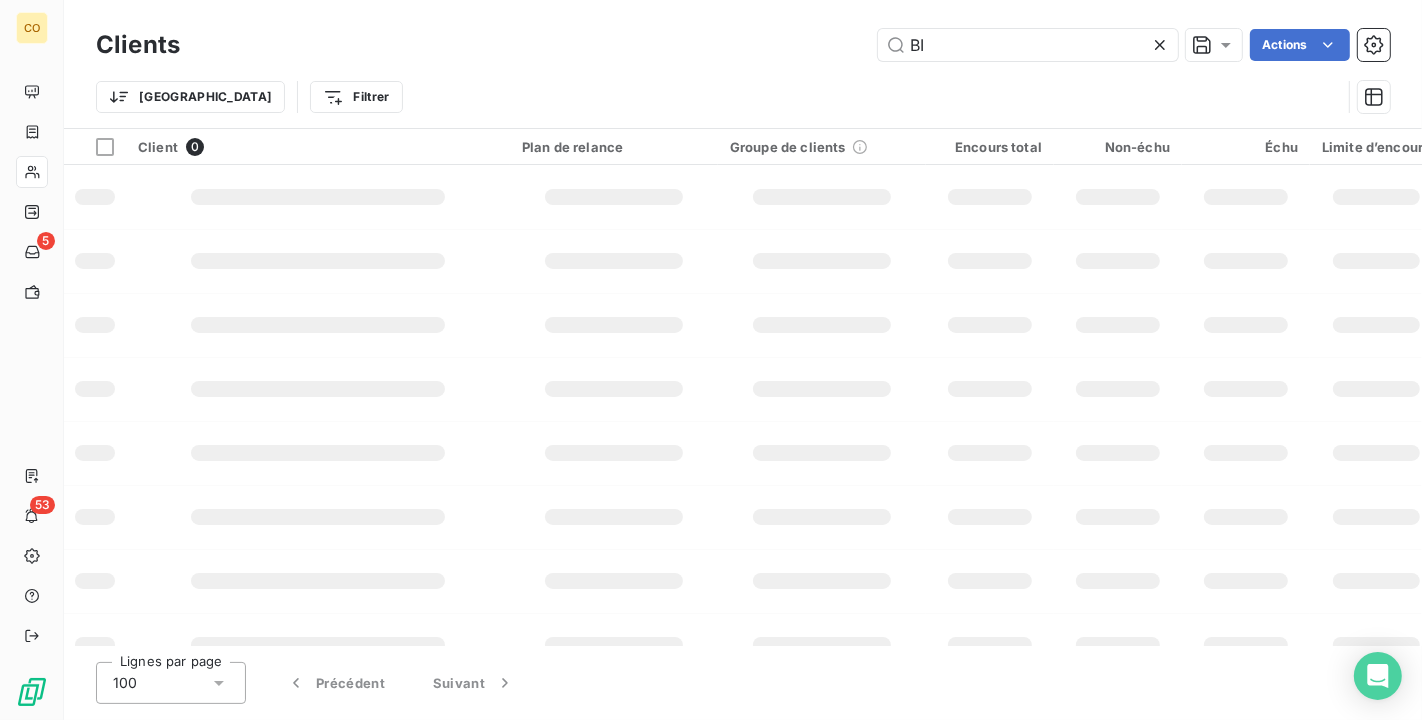 type on "B" 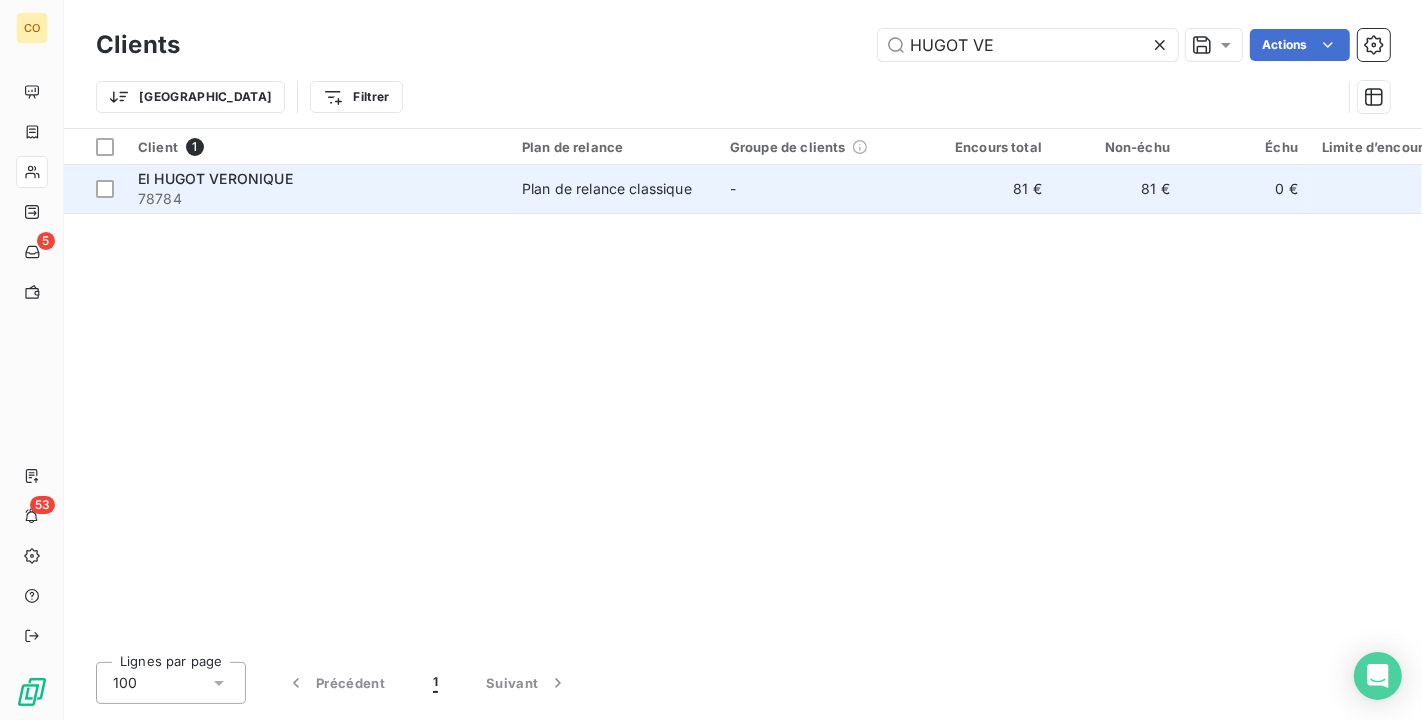 type on "HUGOT VE" 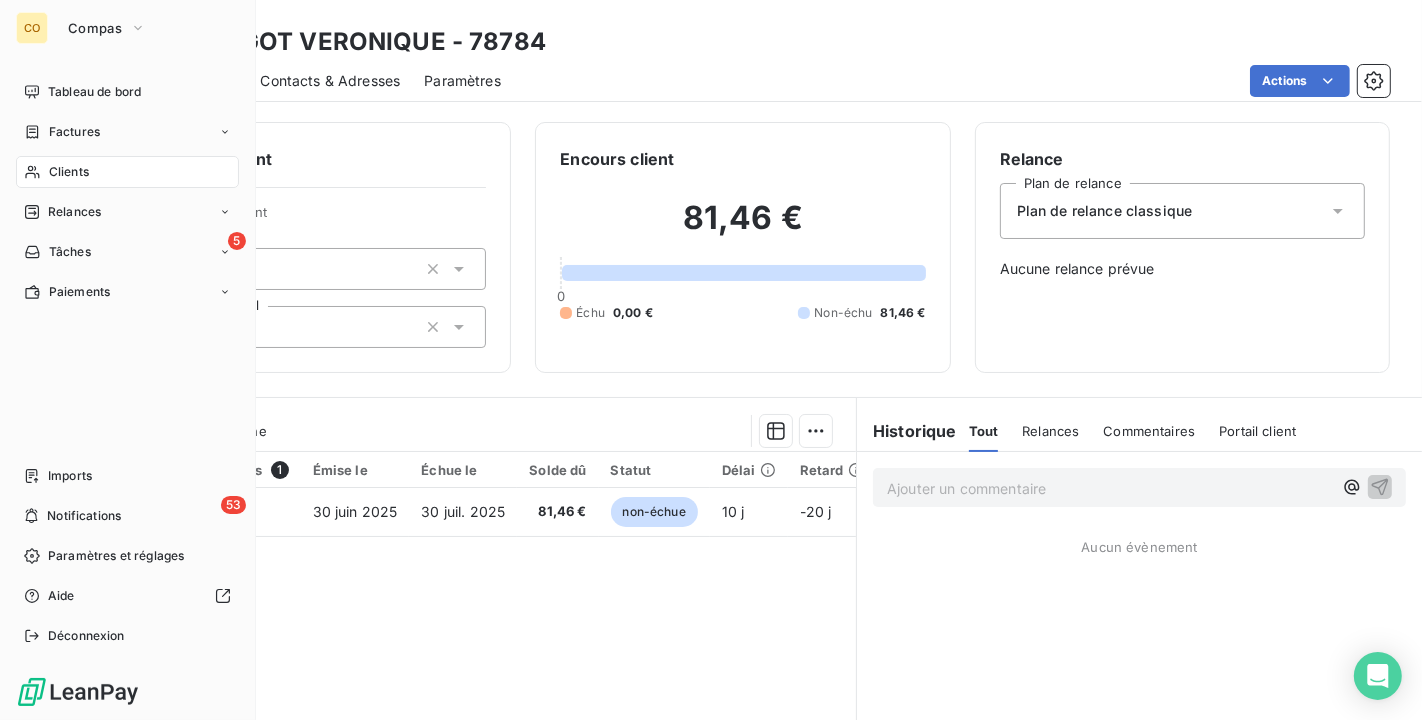 click on "Clients" at bounding box center (69, 172) 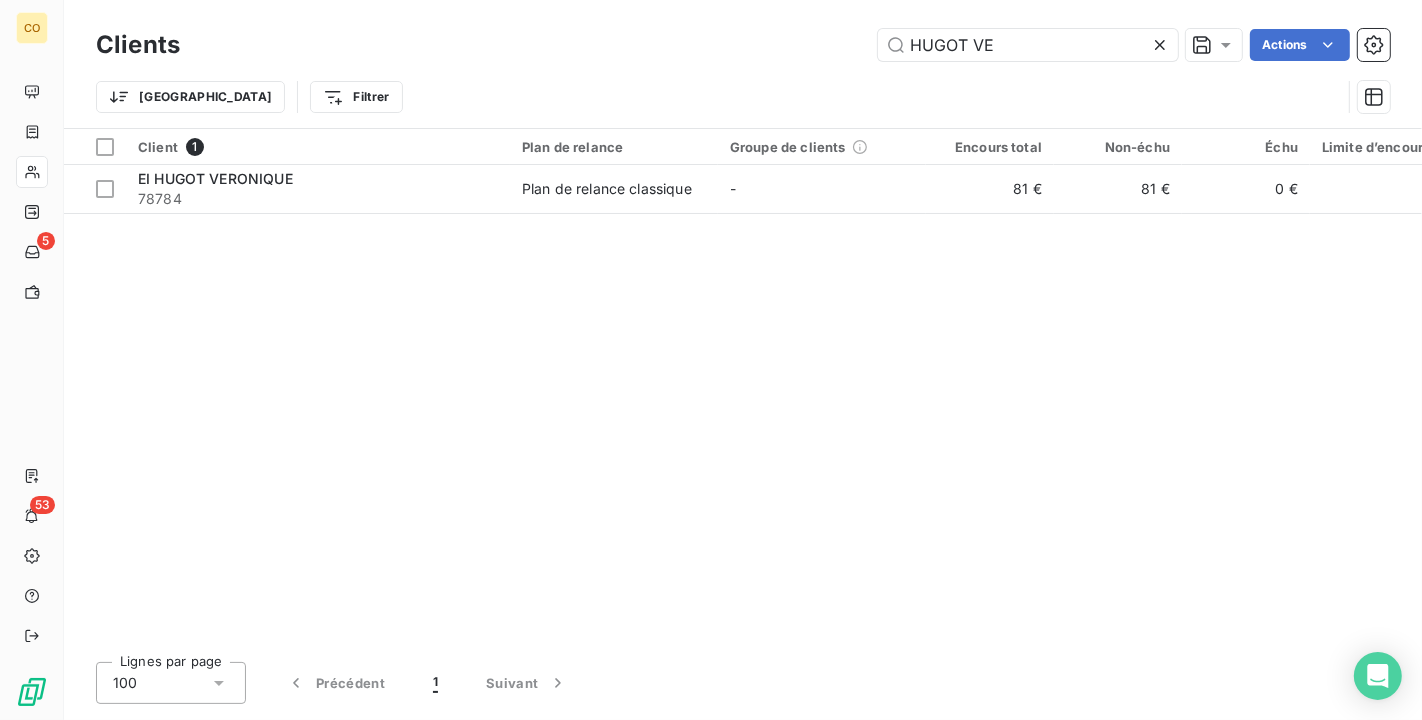 drag, startPoint x: 1060, startPoint y: 46, endPoint x: 371, endPoint y: 3, distance: 690.3405 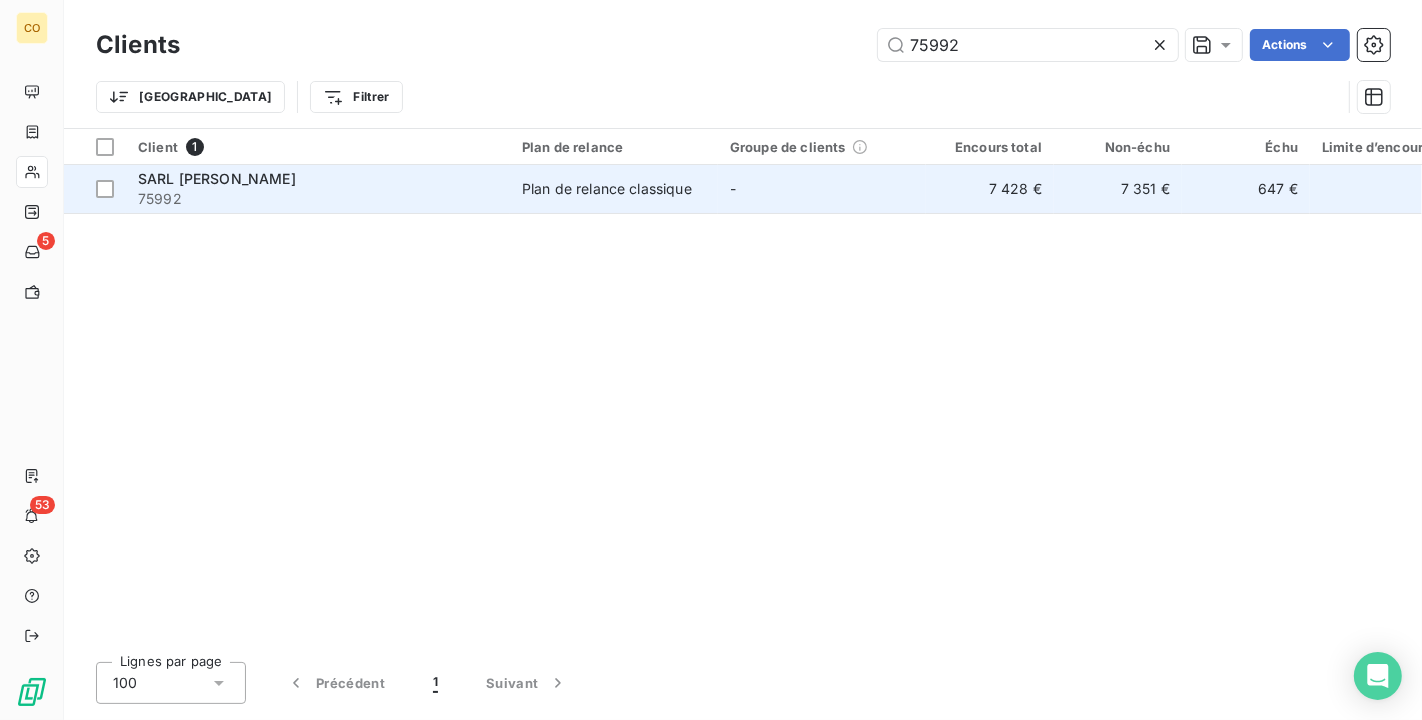 type on "75992" 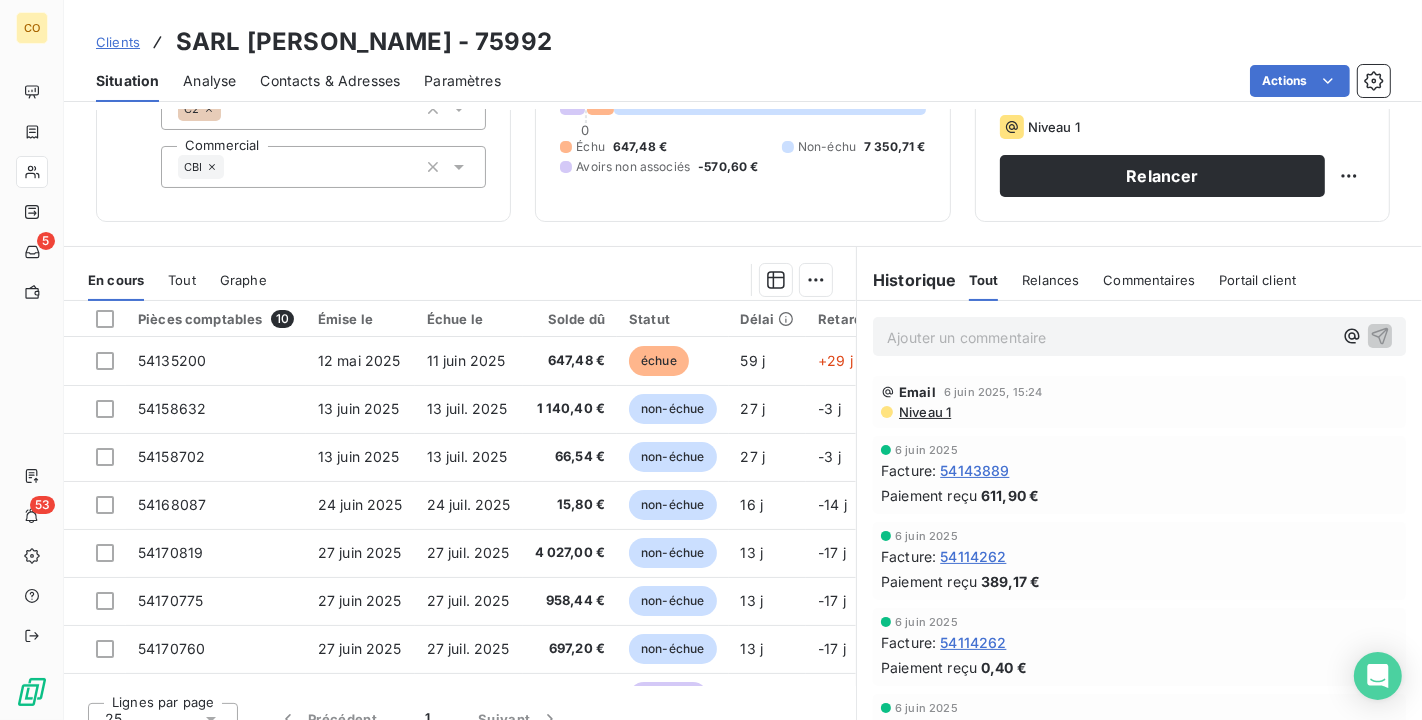 scroll, scrollTop: 185, scrollLeft: 0, axis: vertical 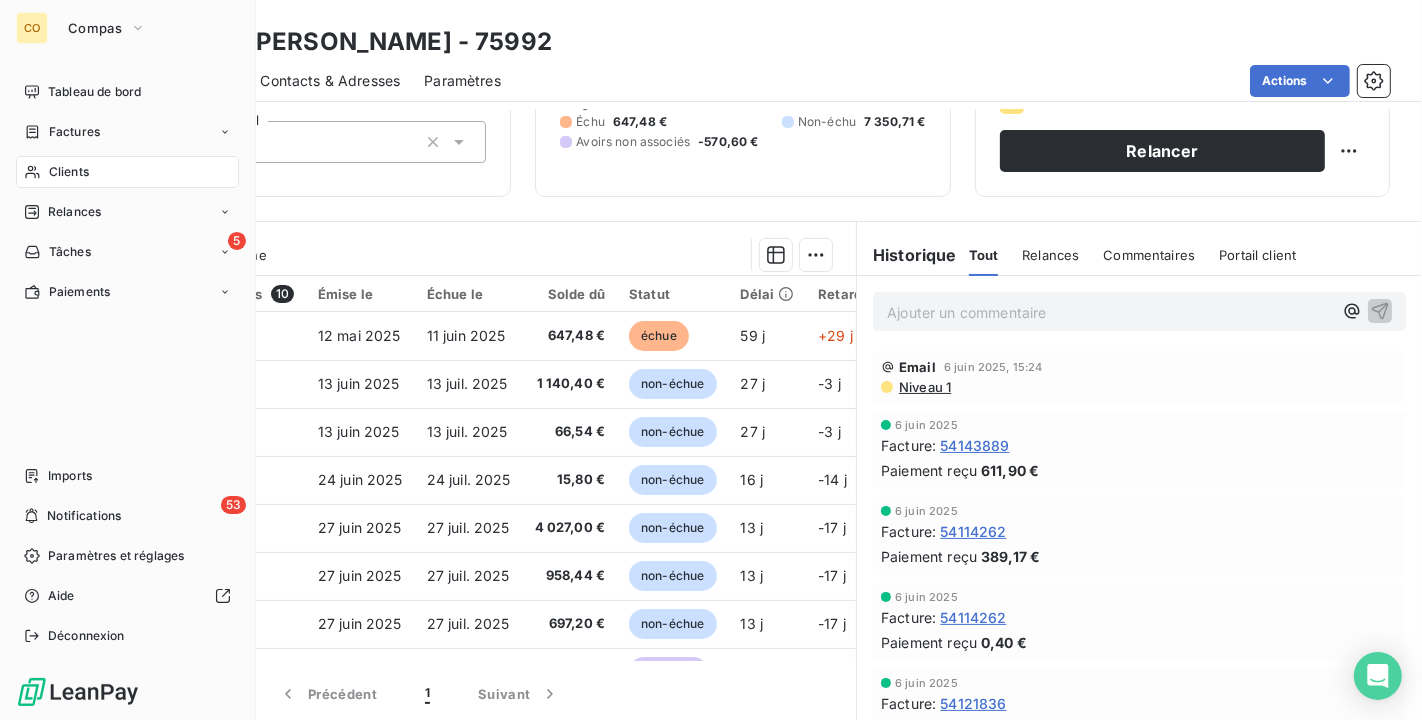 click on "Clients" at bounding box center (127, 172) 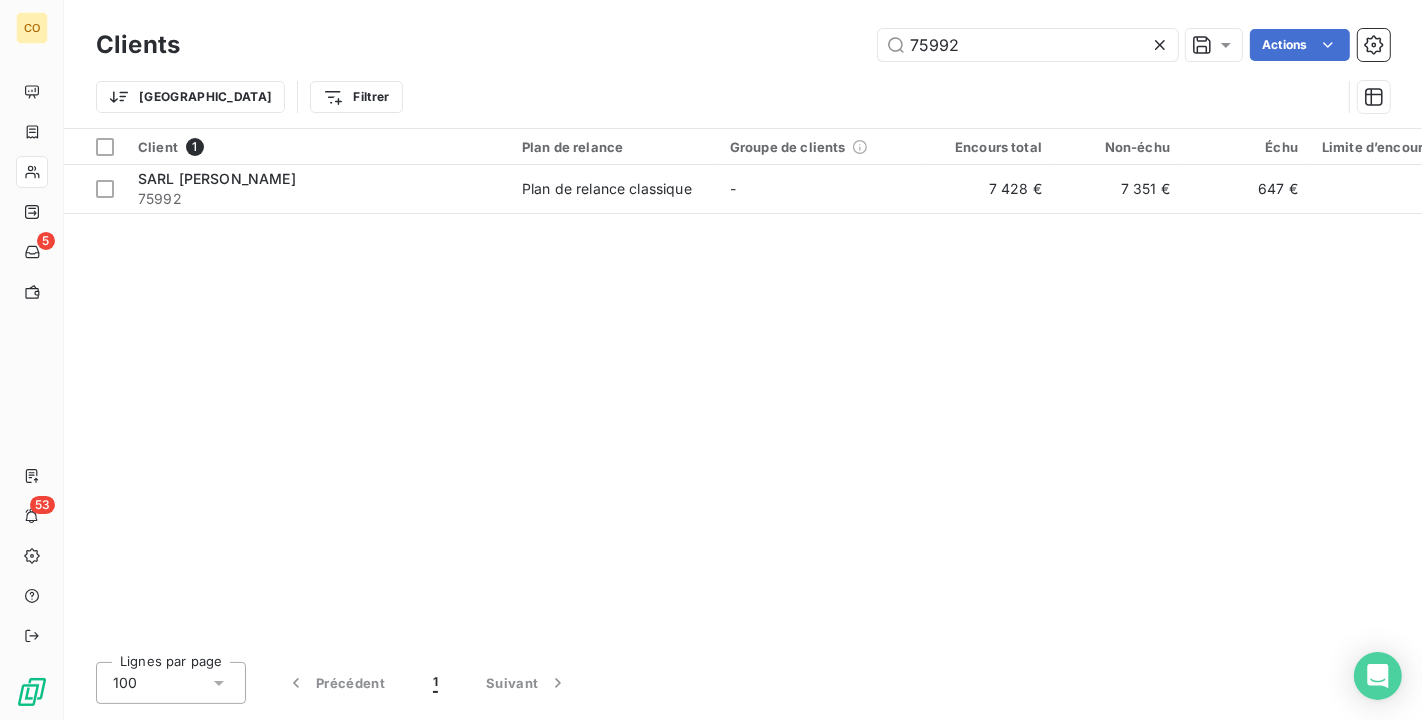 drag, startPoint x: 993, startPoint y: 51, endPoint x: 546, endPoint y: 3, distance: 449.5698 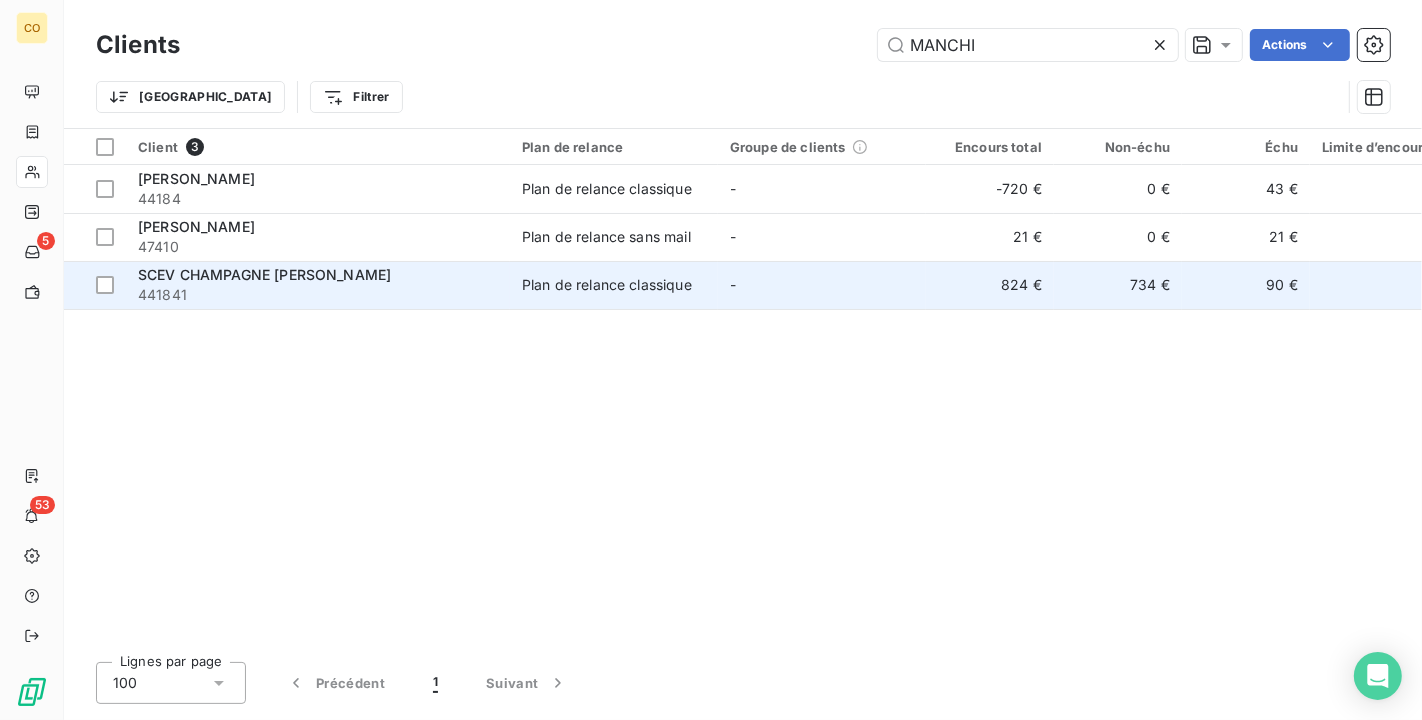 type on "MANCHI" 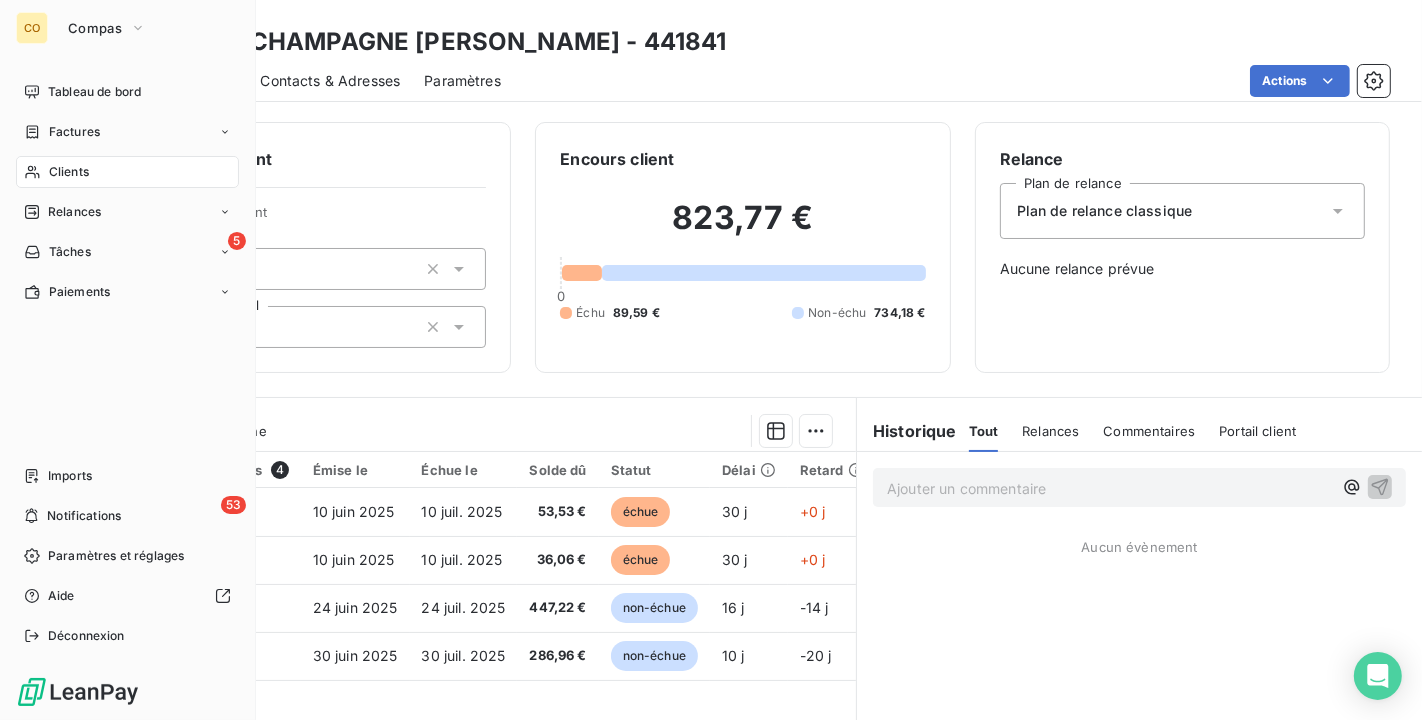 click on "Clients" at bounding box center [69, 172] 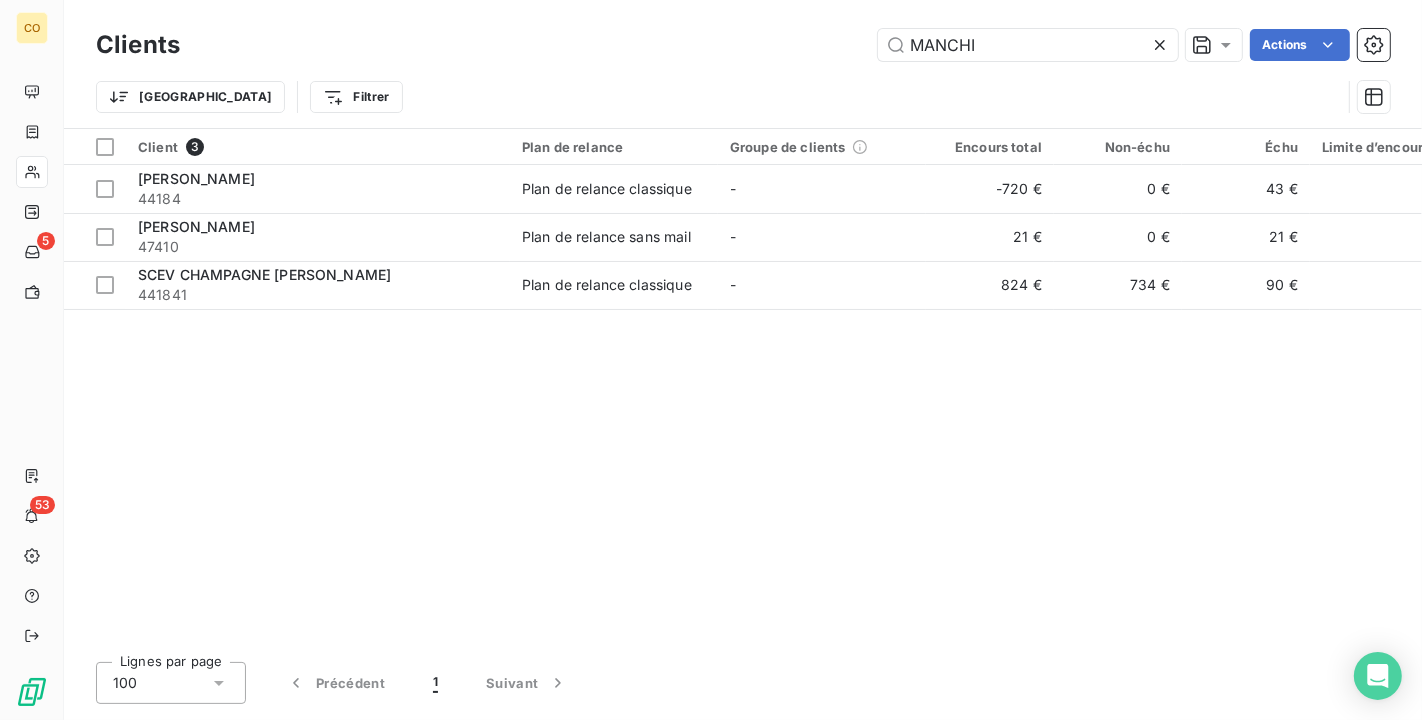 drag, startPoint x: 1026, startPoint y: 39, endPoint x: 294, endPoint y: -8, distance: 733.5073 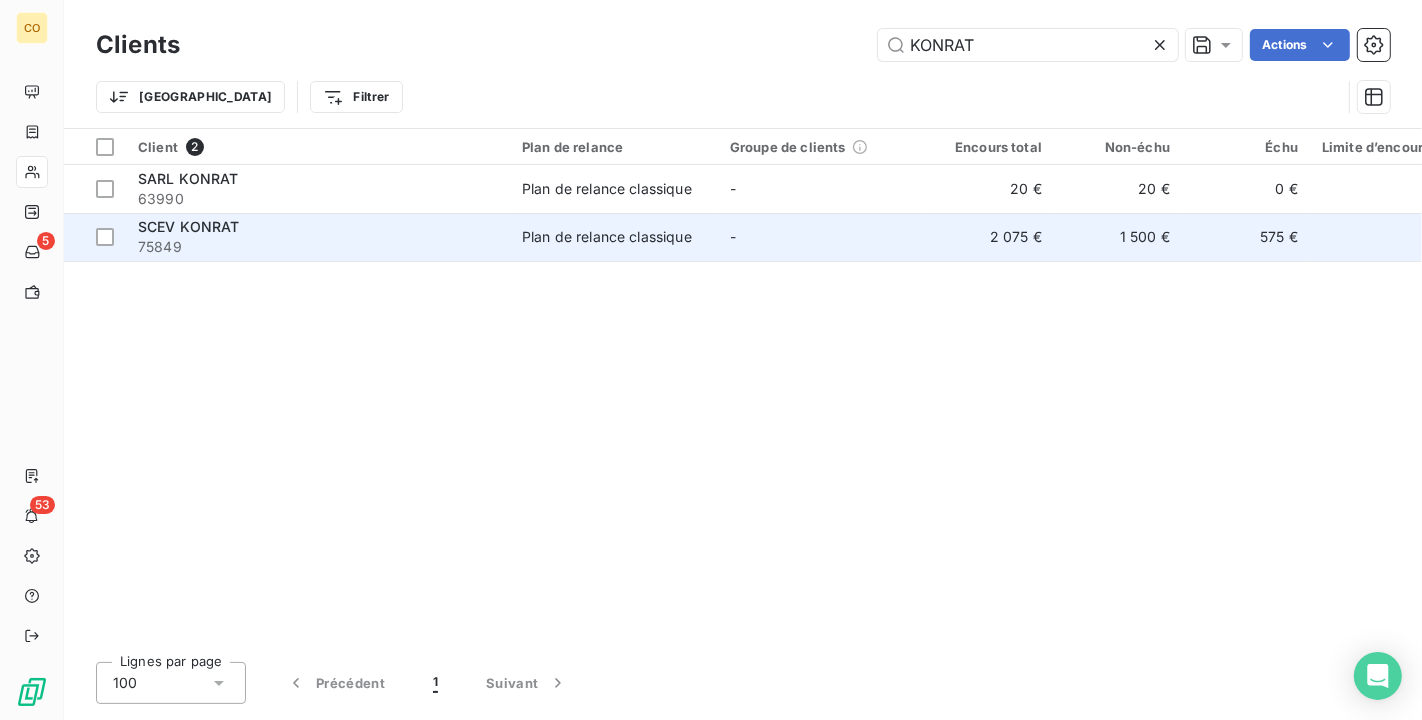 type on "KONRAT" 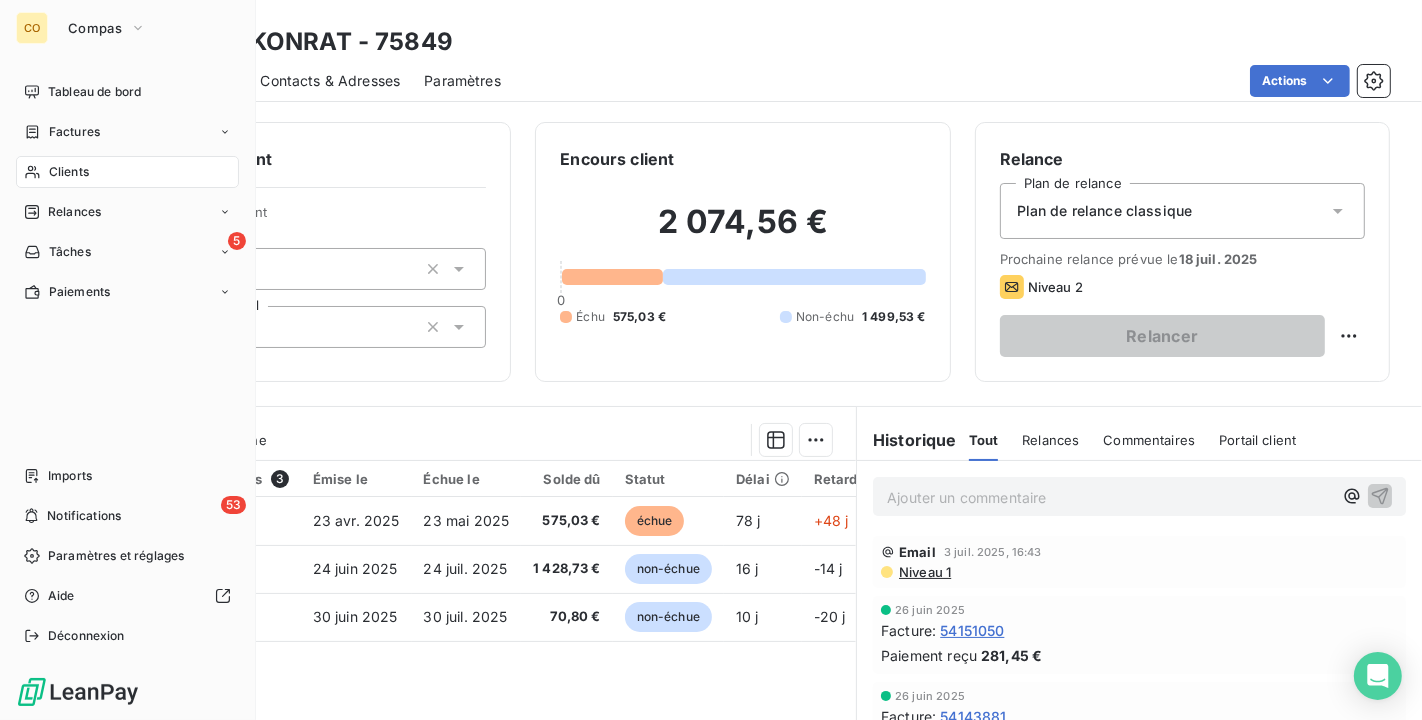 click on "Clients" at bounding box center (69, 172) 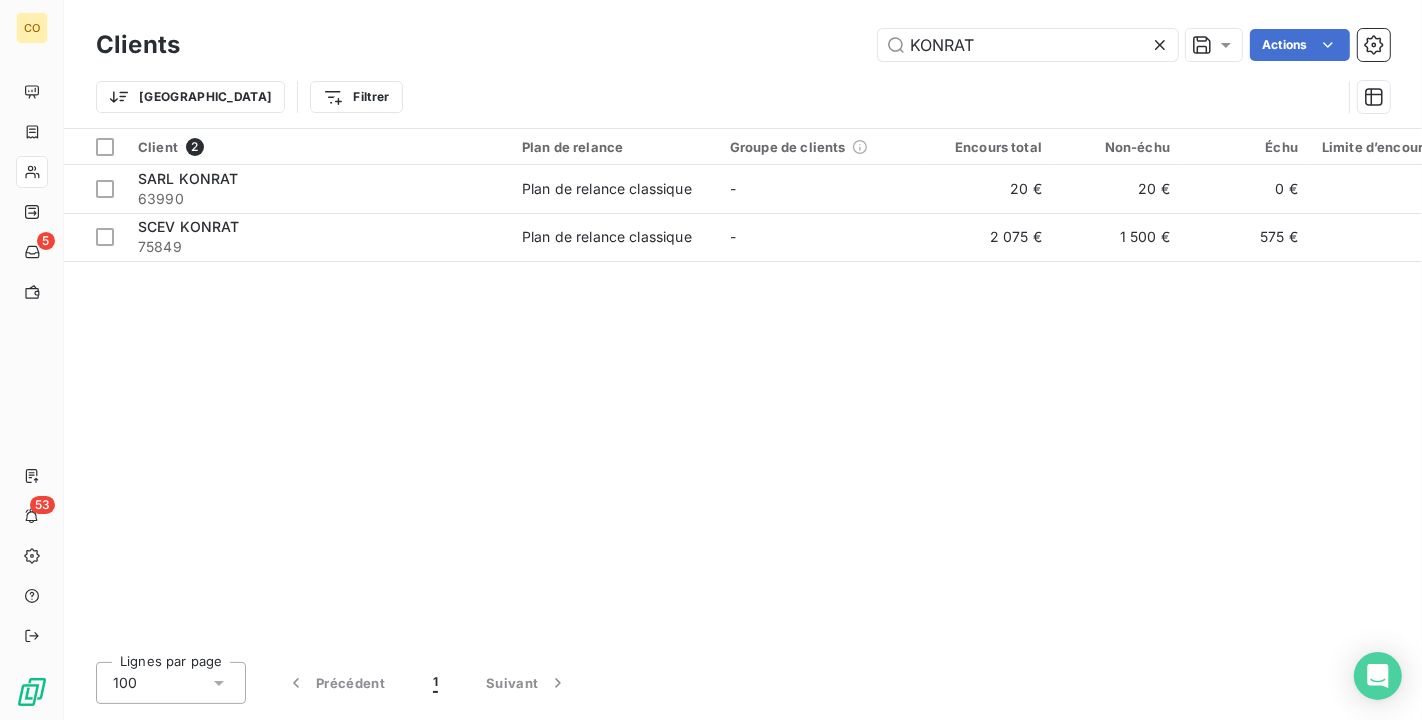 drag, startPoint x: 1011, startPoint y: 39, endPoint x: 322, endPoint y: -36, distance: 693.07 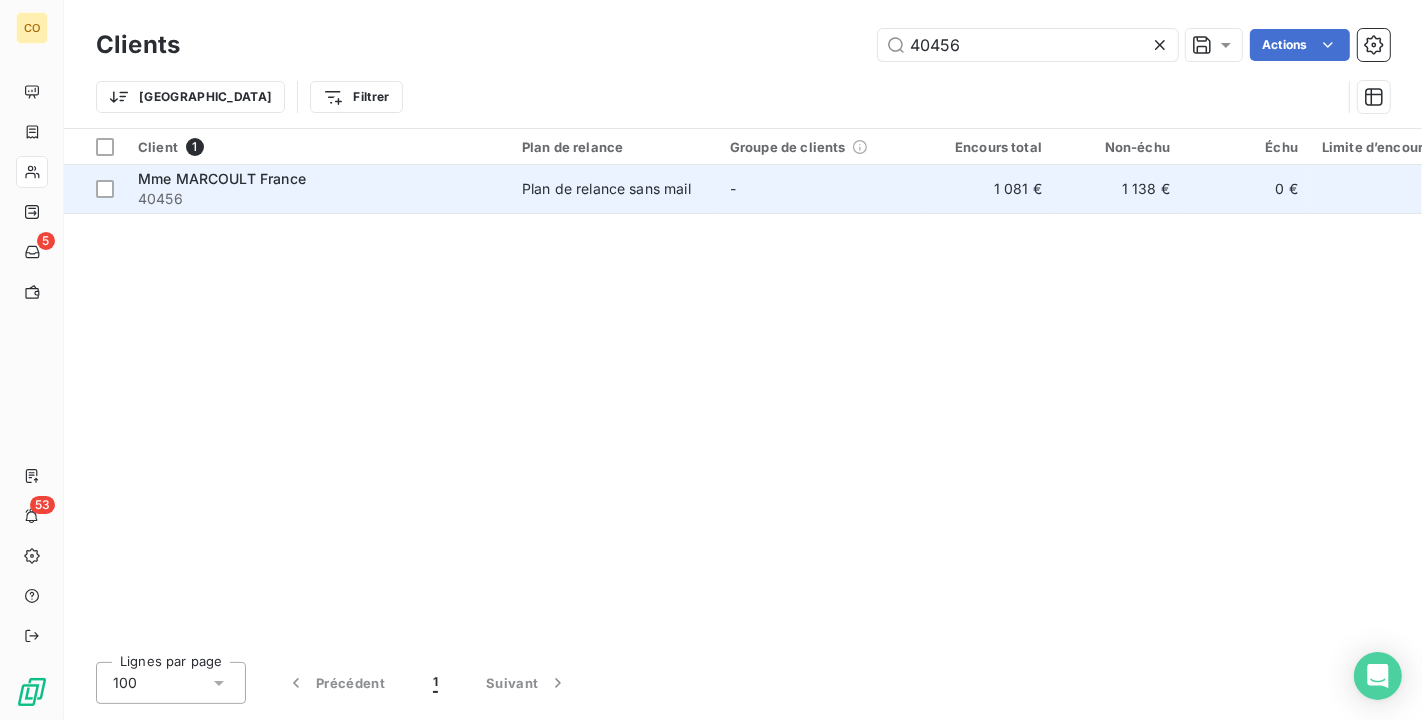 type on "40456" 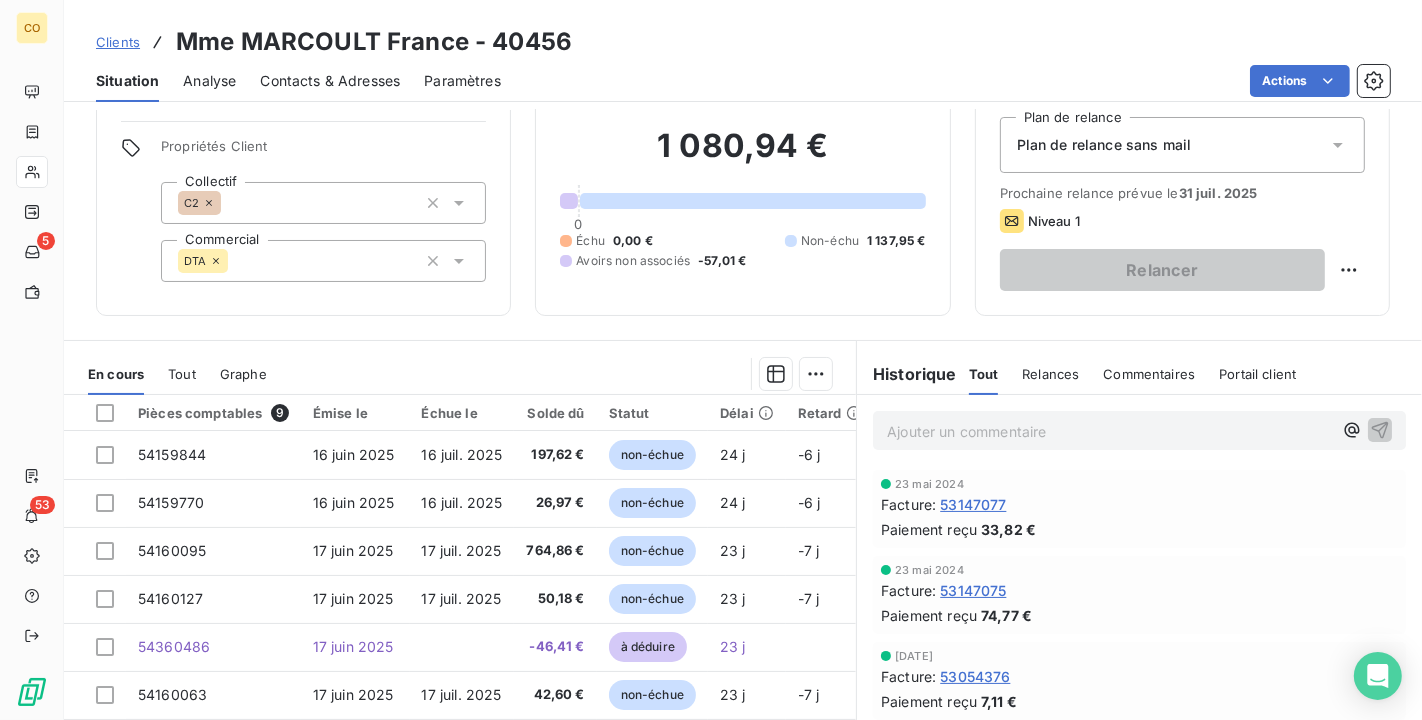 scroll, scrollTop: 185, scrollLeft: 0, axis: vertical 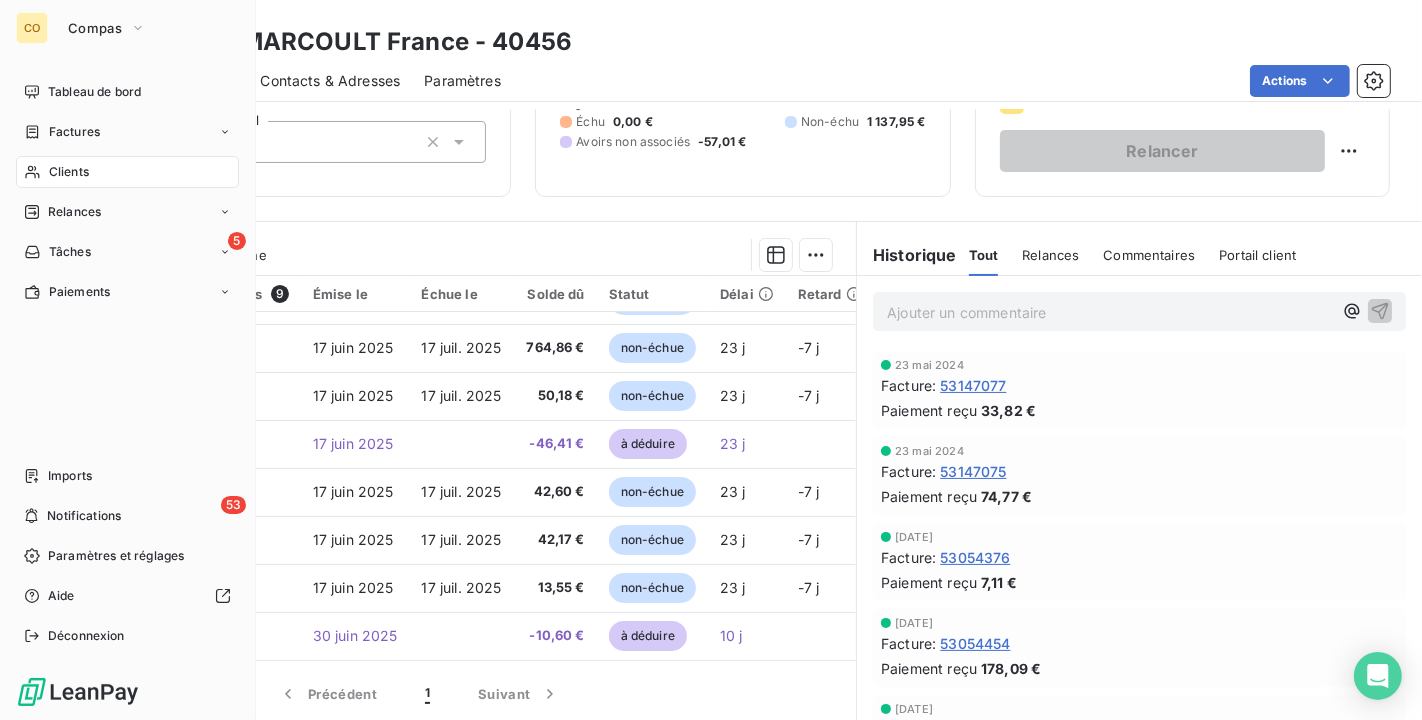 click on "Clients" at bounding box center (127, 172) 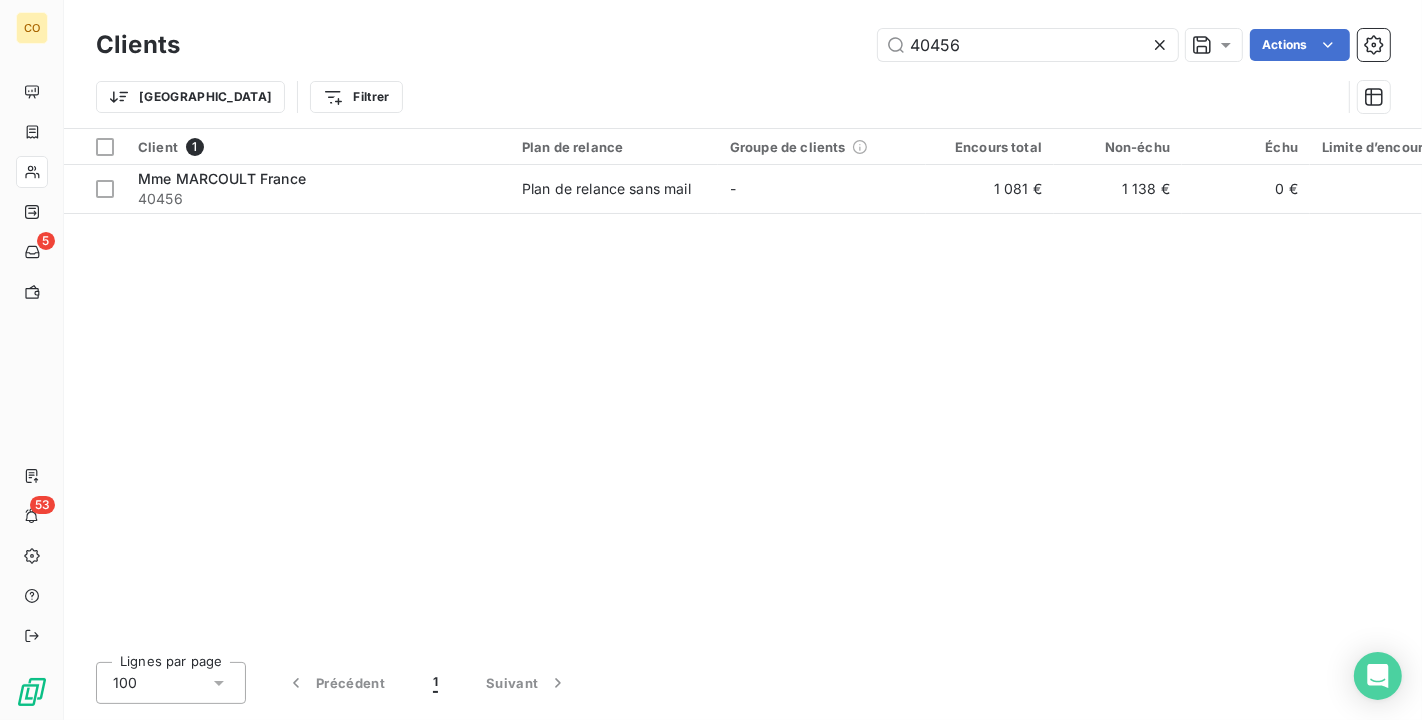 drag, startPoint x: 1123, startPoint y: 58, endPoint x: 762, endPoint y: 25, distance: 362.50516 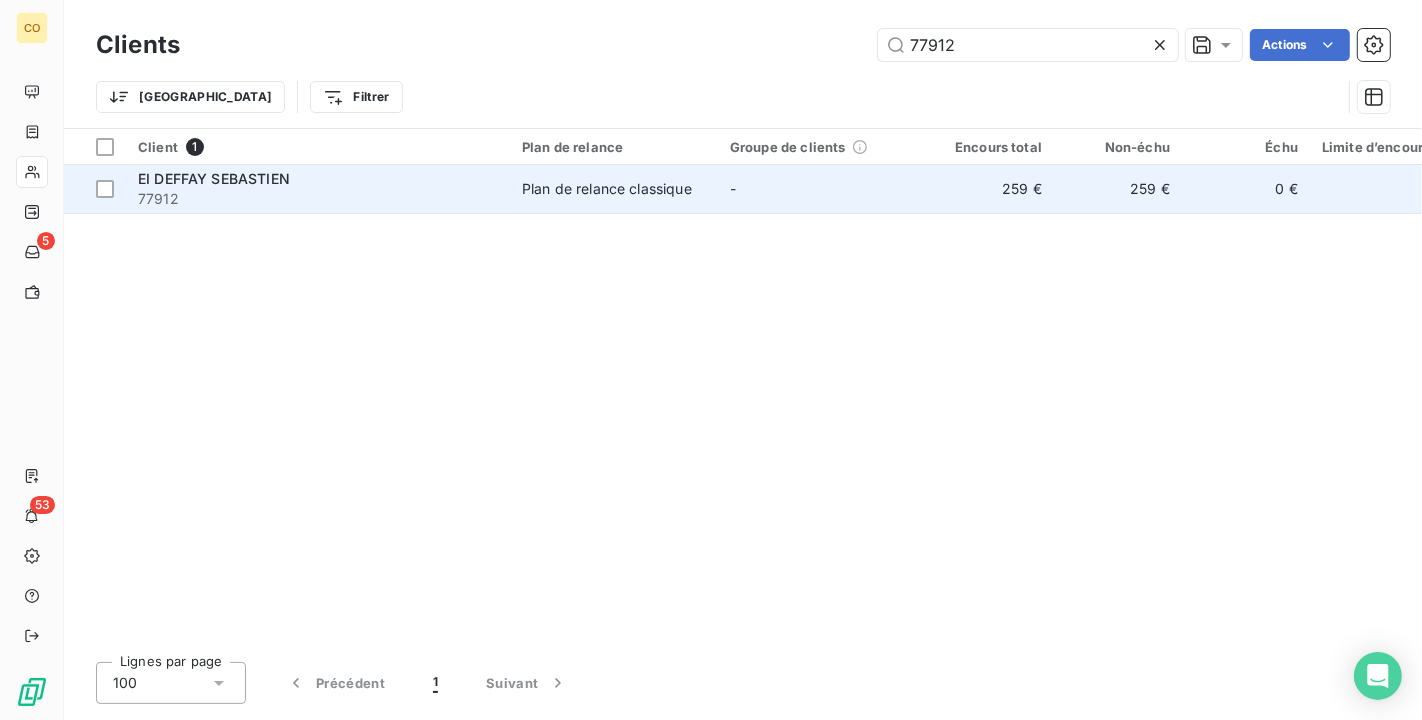 type on "77912" 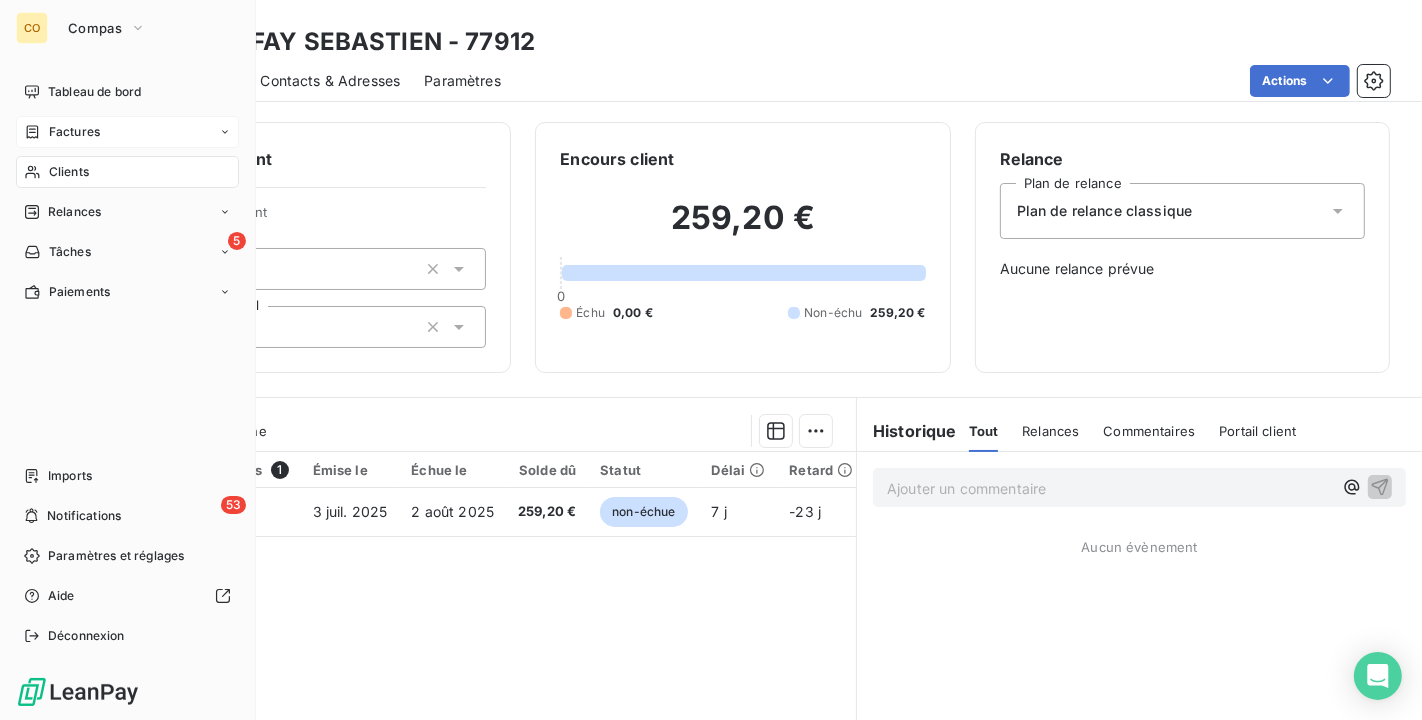 drag, startPoint x: 35, startPoint y: 174, endPoint x: 147, endPoint y: 133, distance: 119.26861 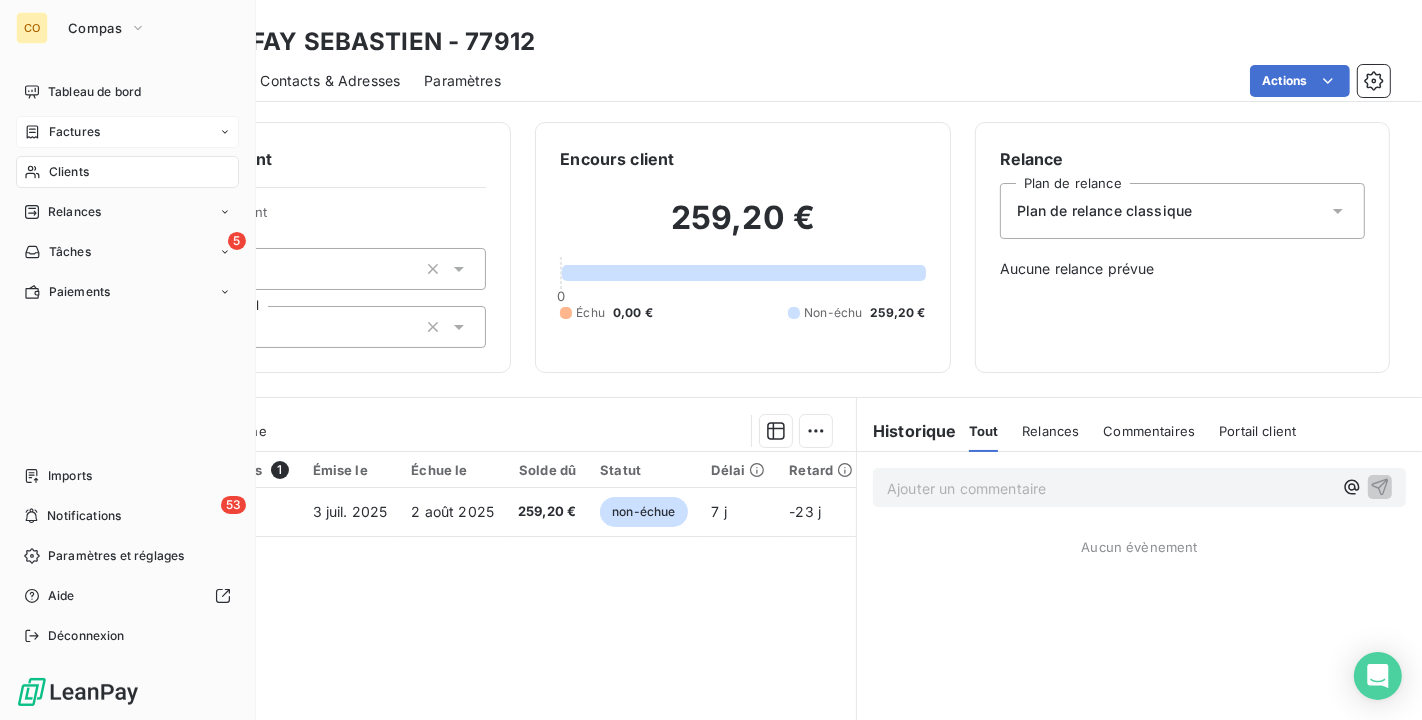 click 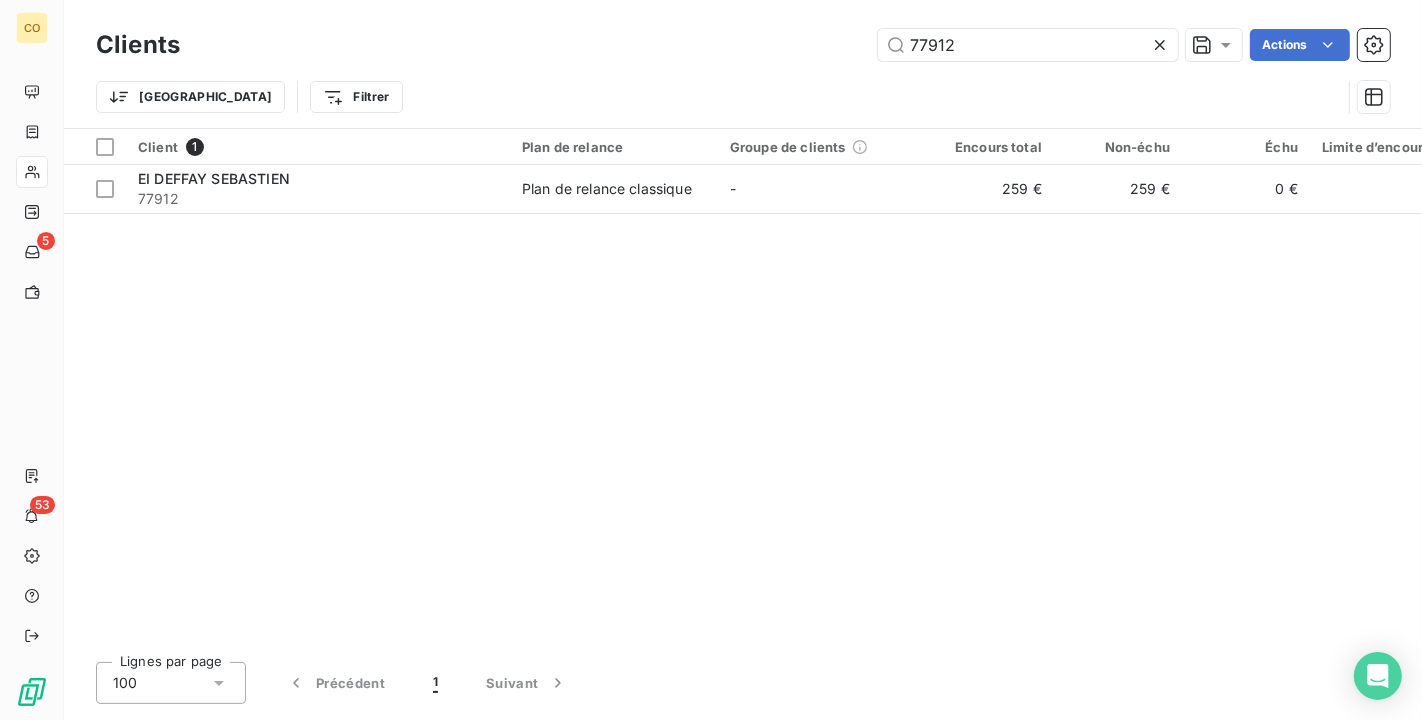 drag, startPoint x: 1011, startPoint y: 40, endPoint x: 514, endPoint y: 16, distance: 497.57913 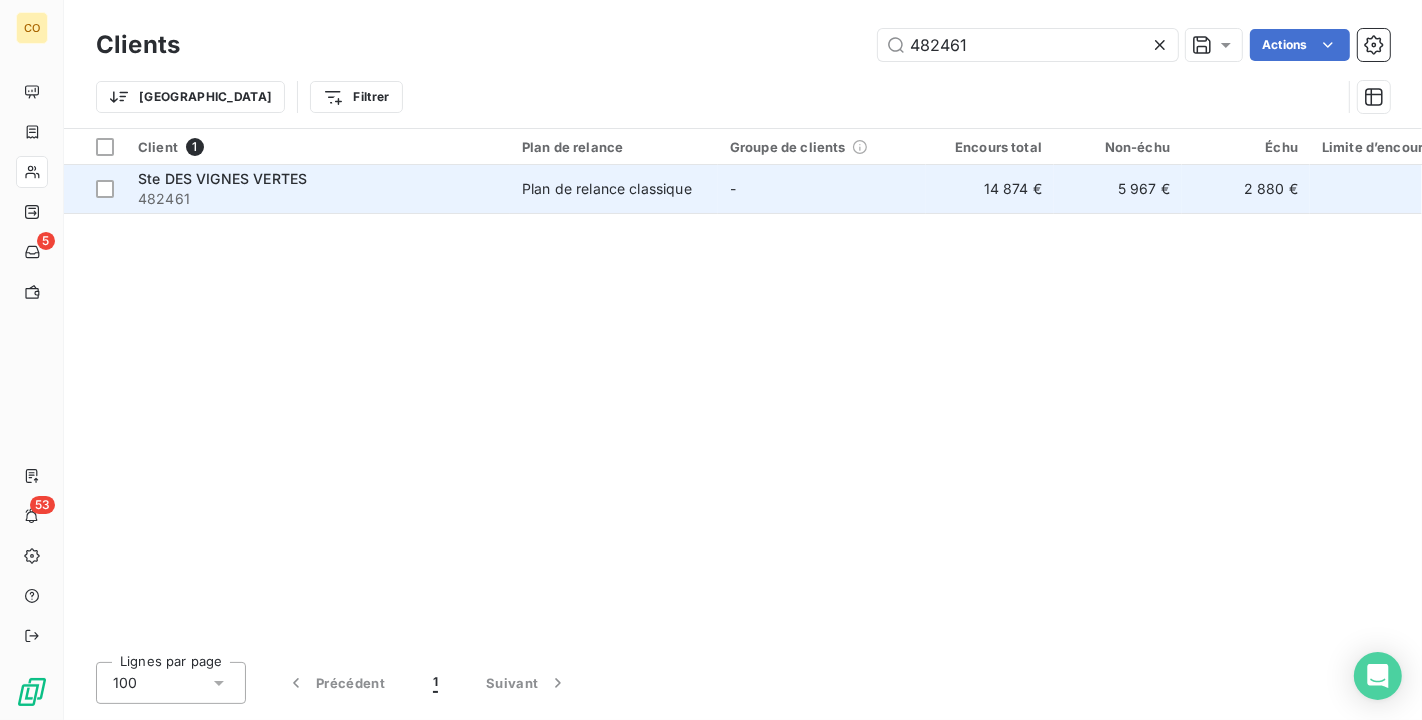 type on "482461" 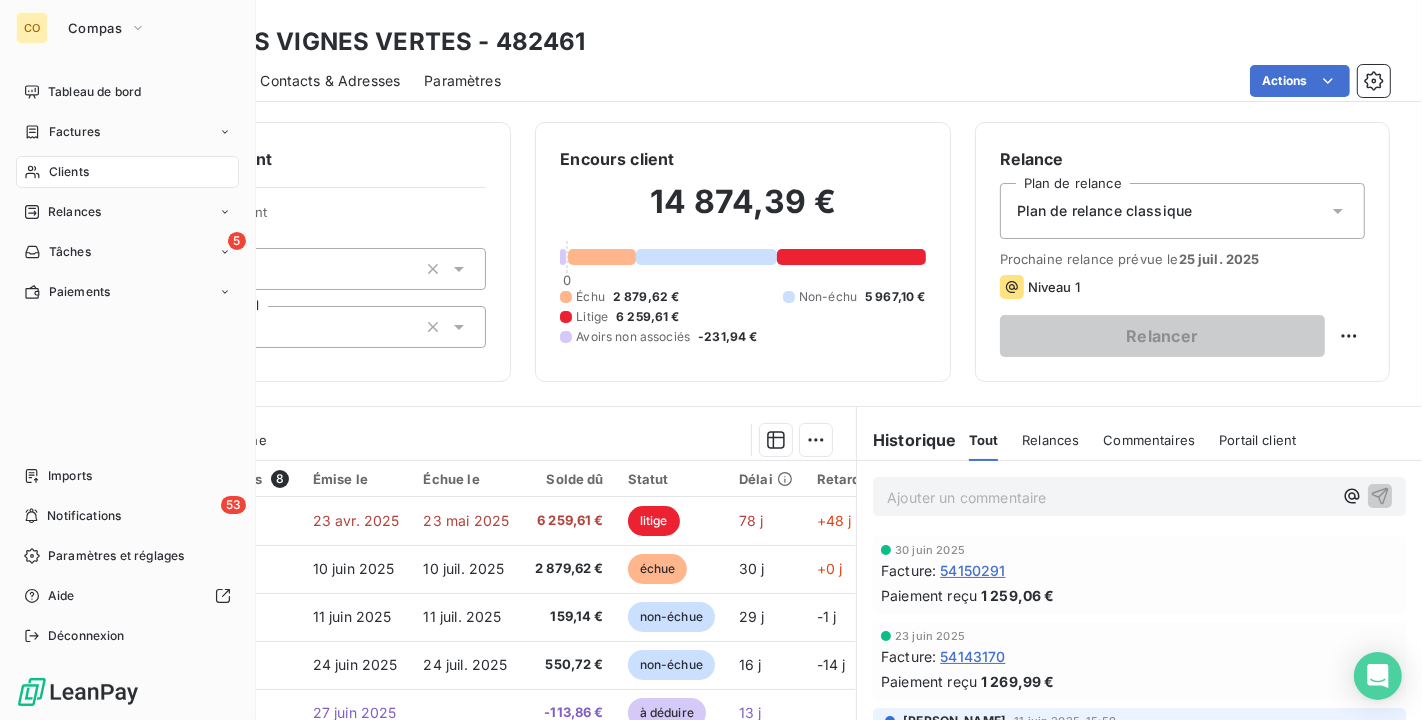 click on "Clients" at bounding box center [69, 172] 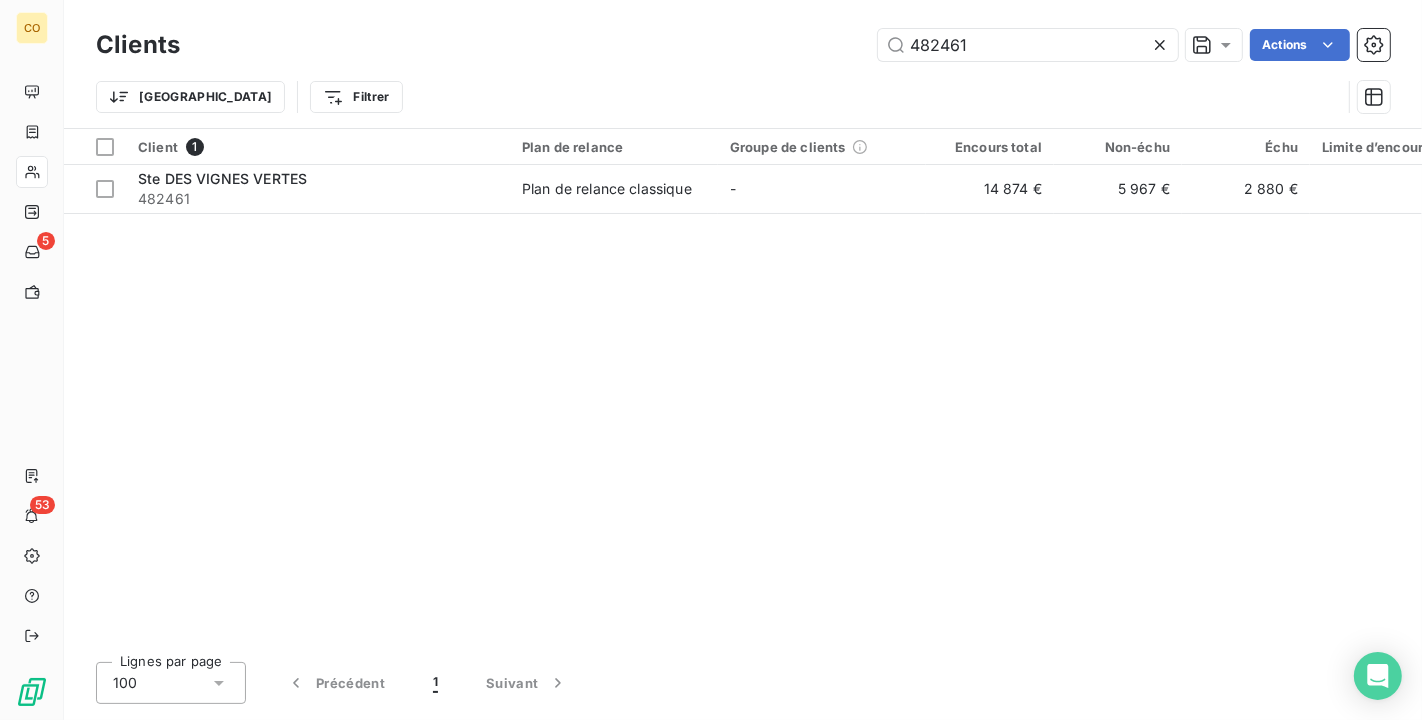 drag, startPoint x: 1074, startPoint y: 37, endPoint x: 512, endPoint y: -25, distance: 565.4096 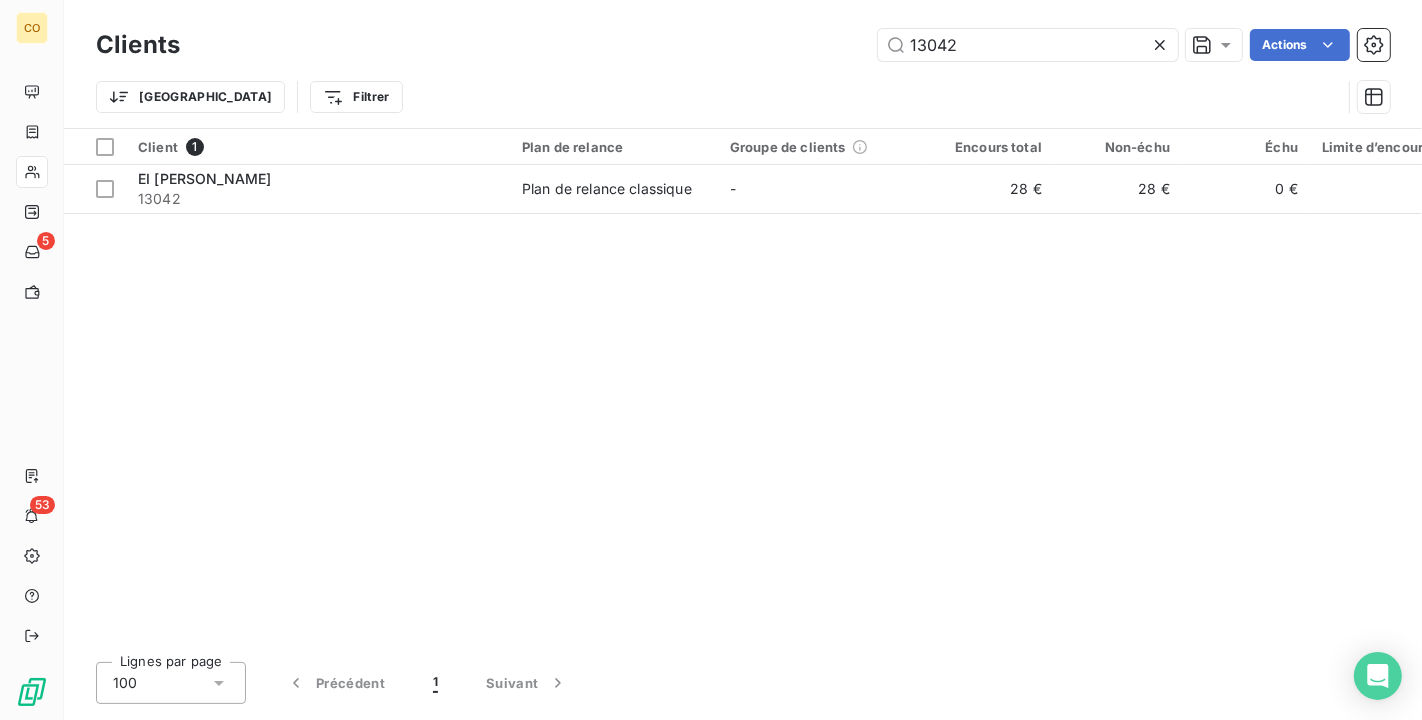type on "13042" 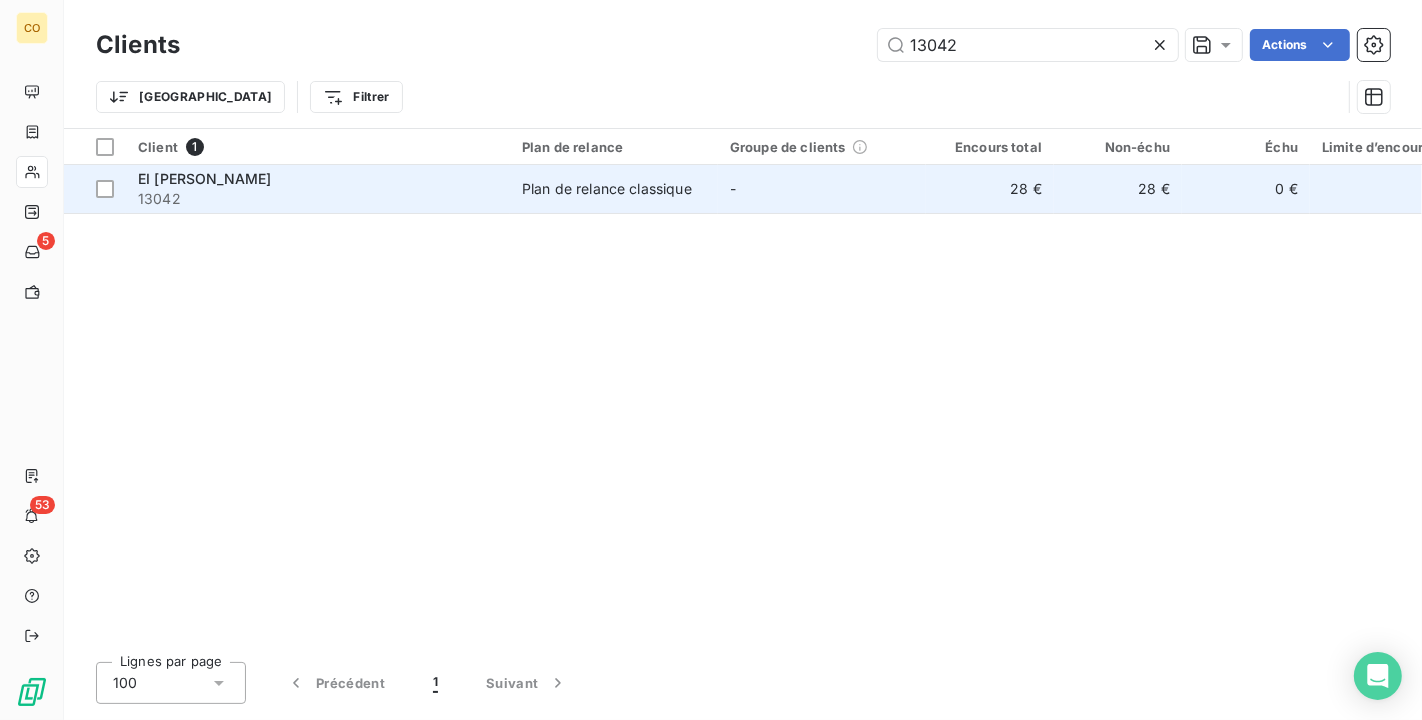 click on "Plan de relance classique" at bounding box center [607, 189] 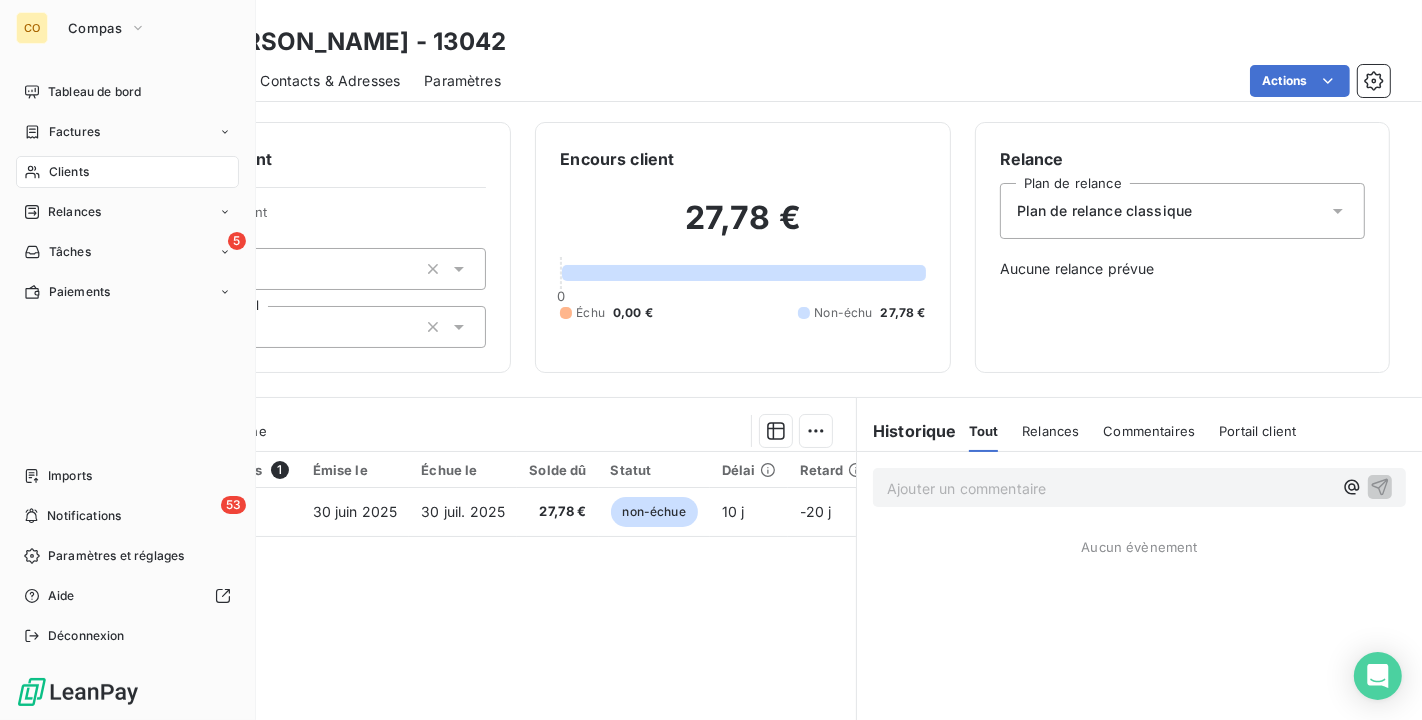click on "Clients" at bounding box center [69, 172] 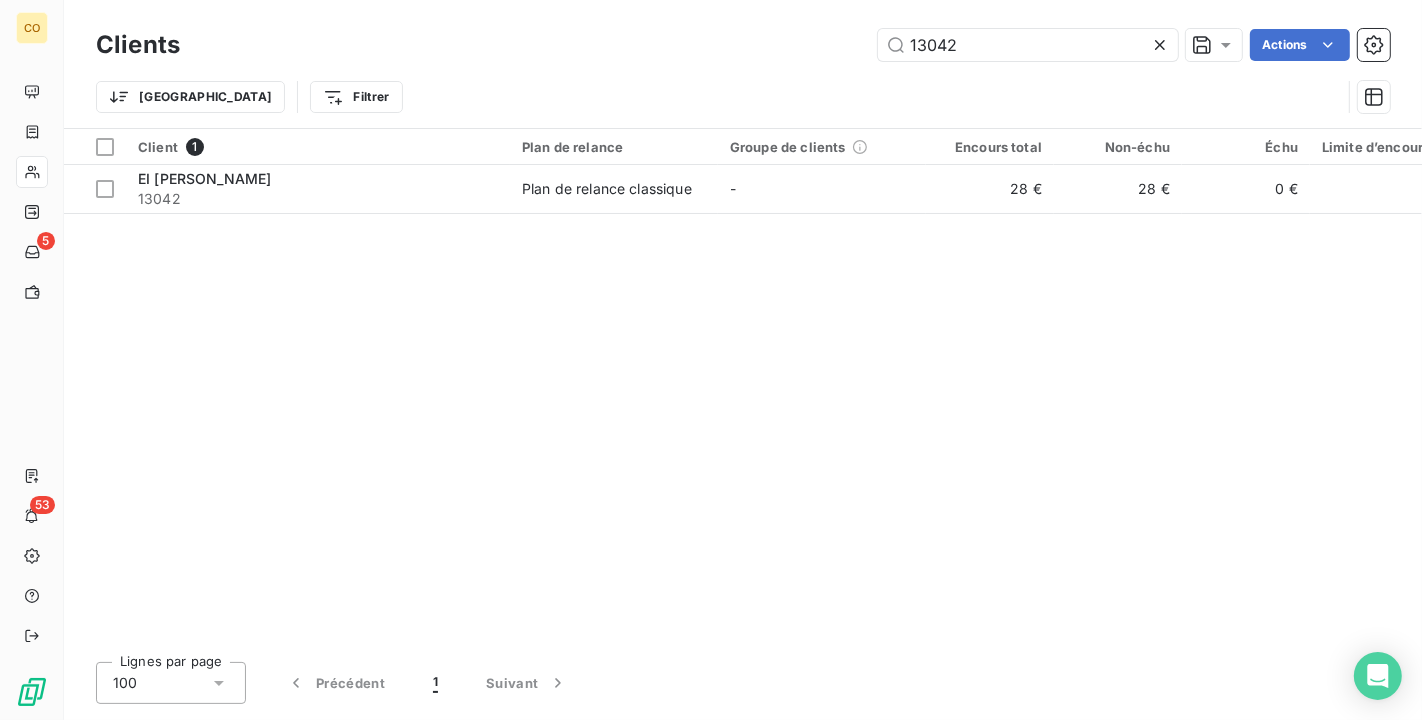 drag, startPoint x: 1032, startPoint y: 49, endPoint x: 487, endPoint y: -33, distance: 551.1343 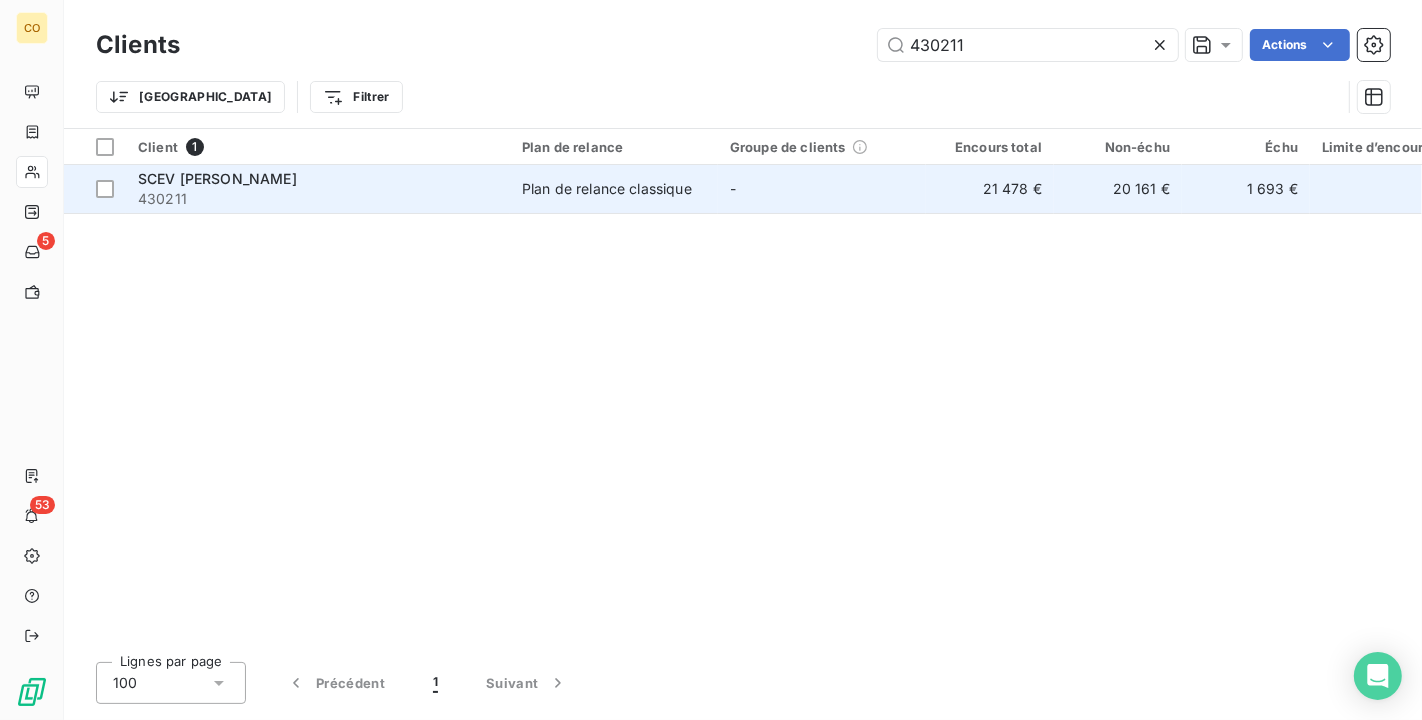 type on "430211" 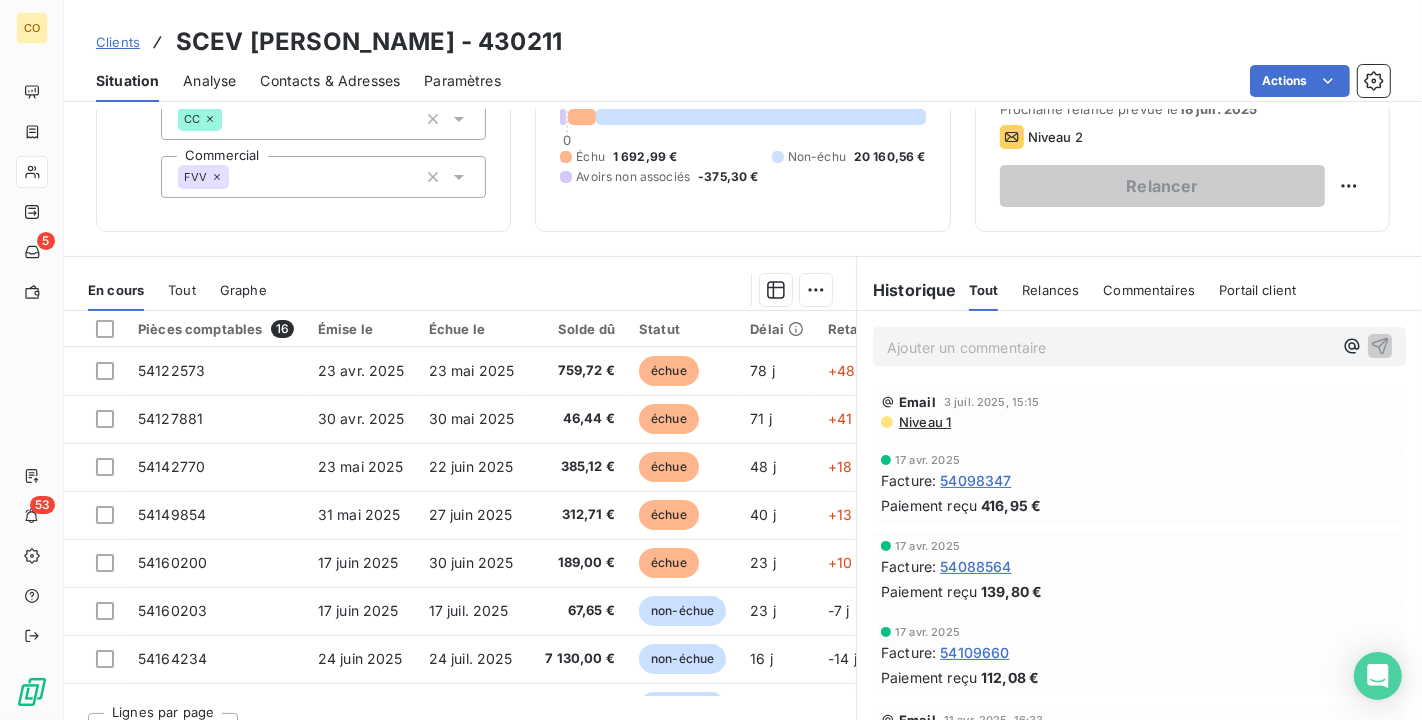 scroll, scrollTop: 185, scrollLeft: 0, axis: vertical 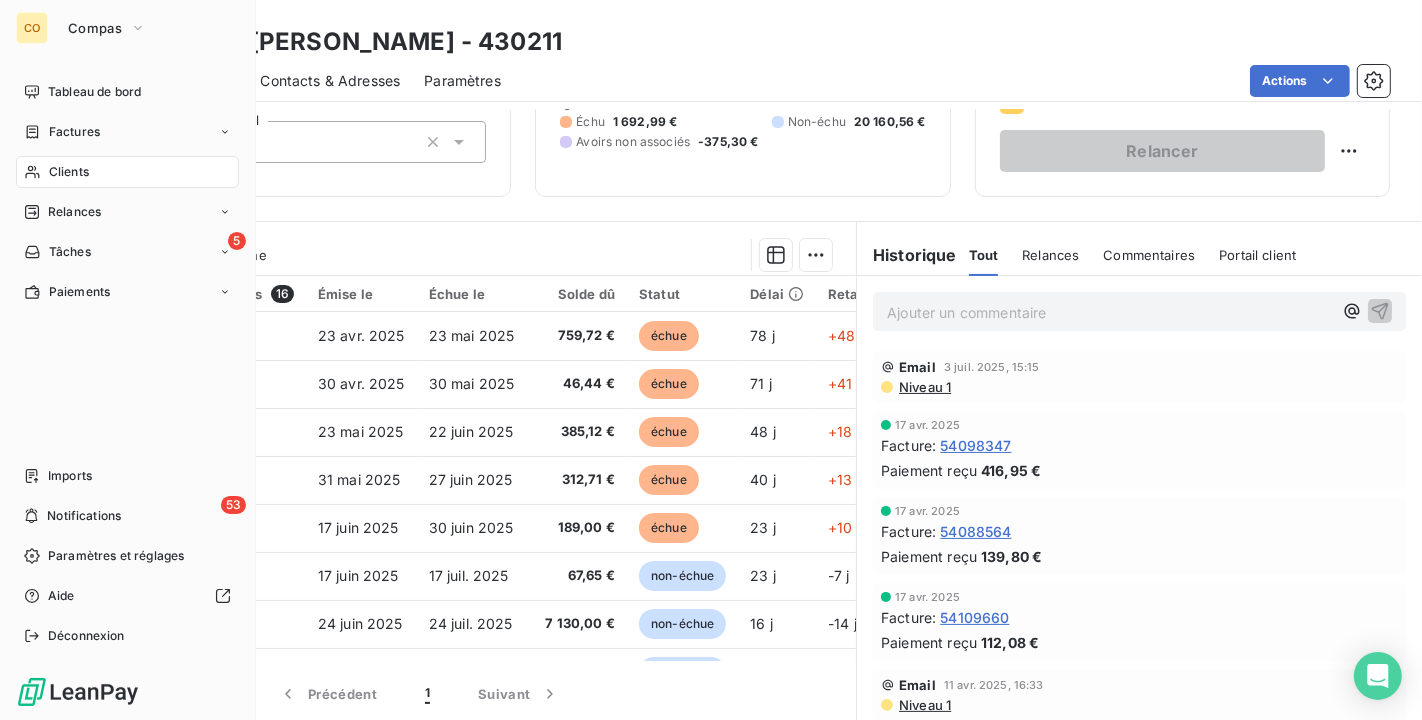 click on "Clients" at bounding box center (69, 172) 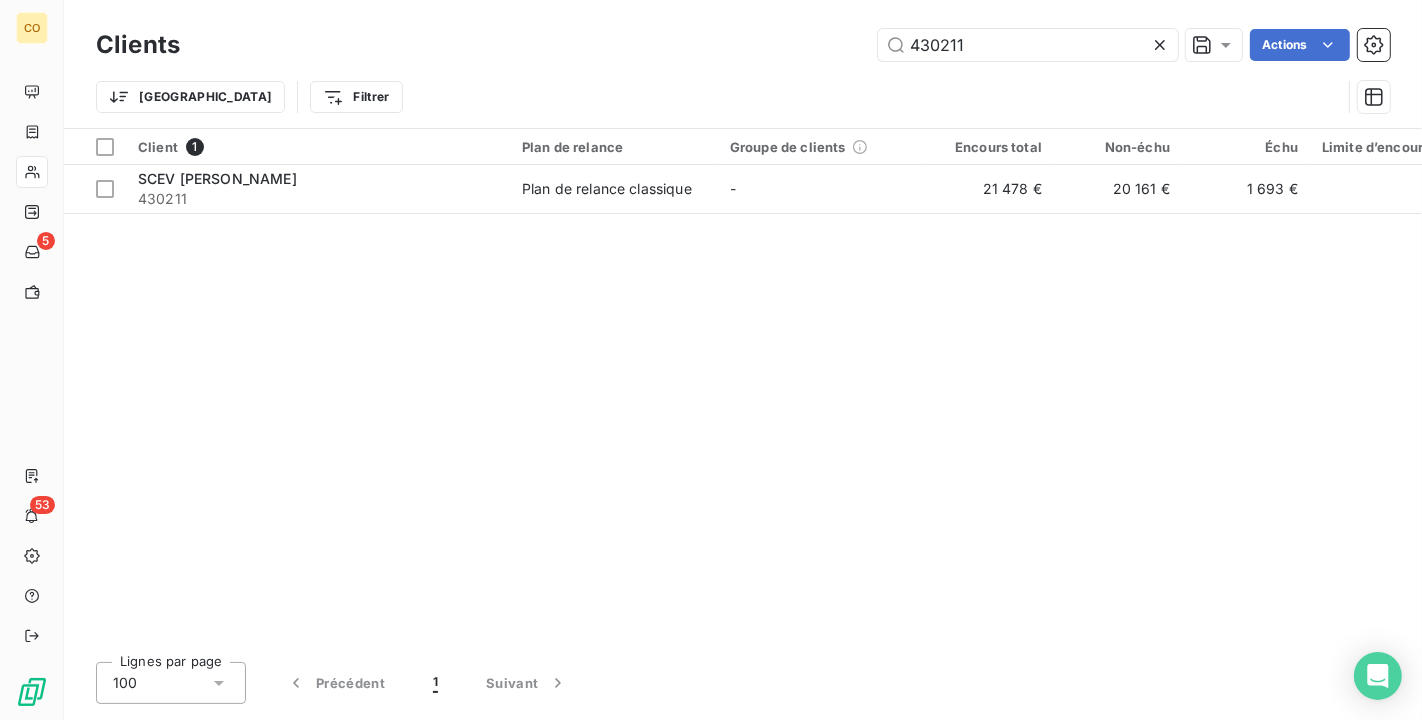 drag, startPoint x: 1061, startPoint y: 37, endPoint x: 539, endPoint y: -12, distance: 524.29474 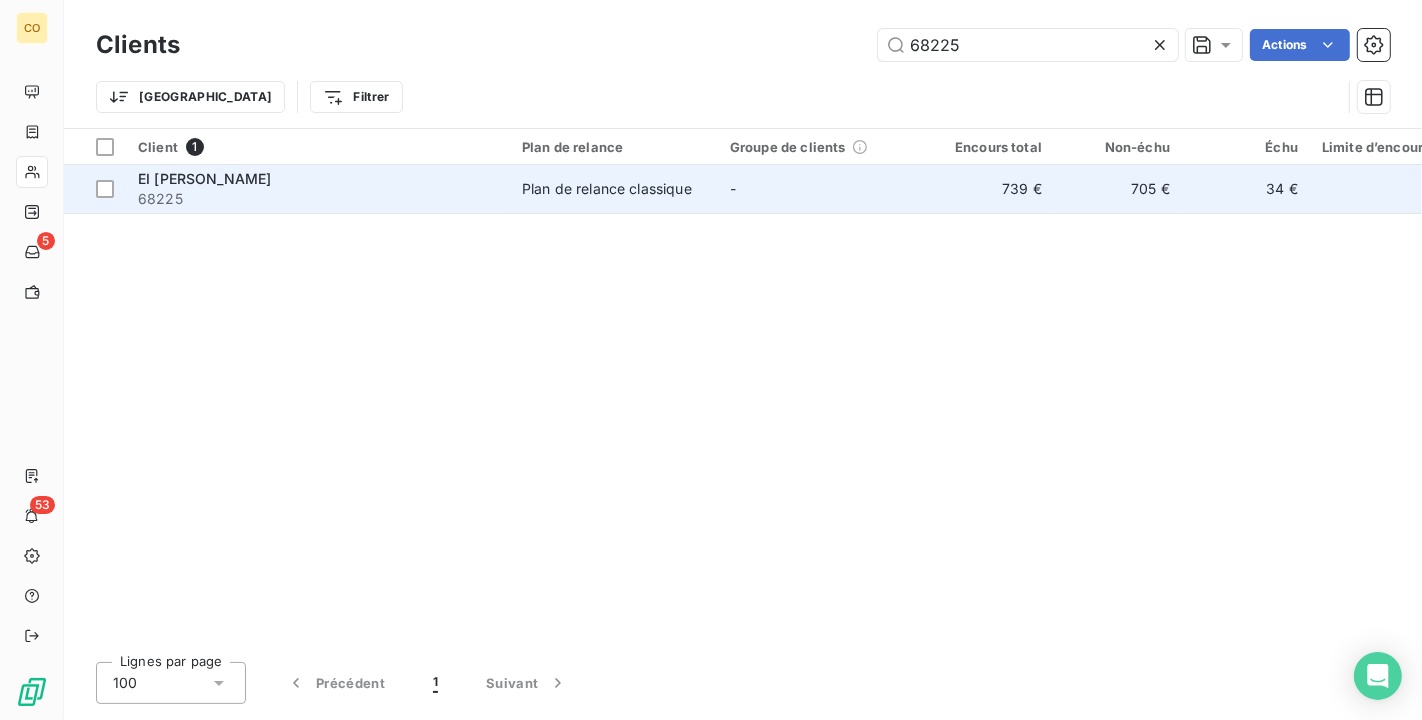 type on "68225" 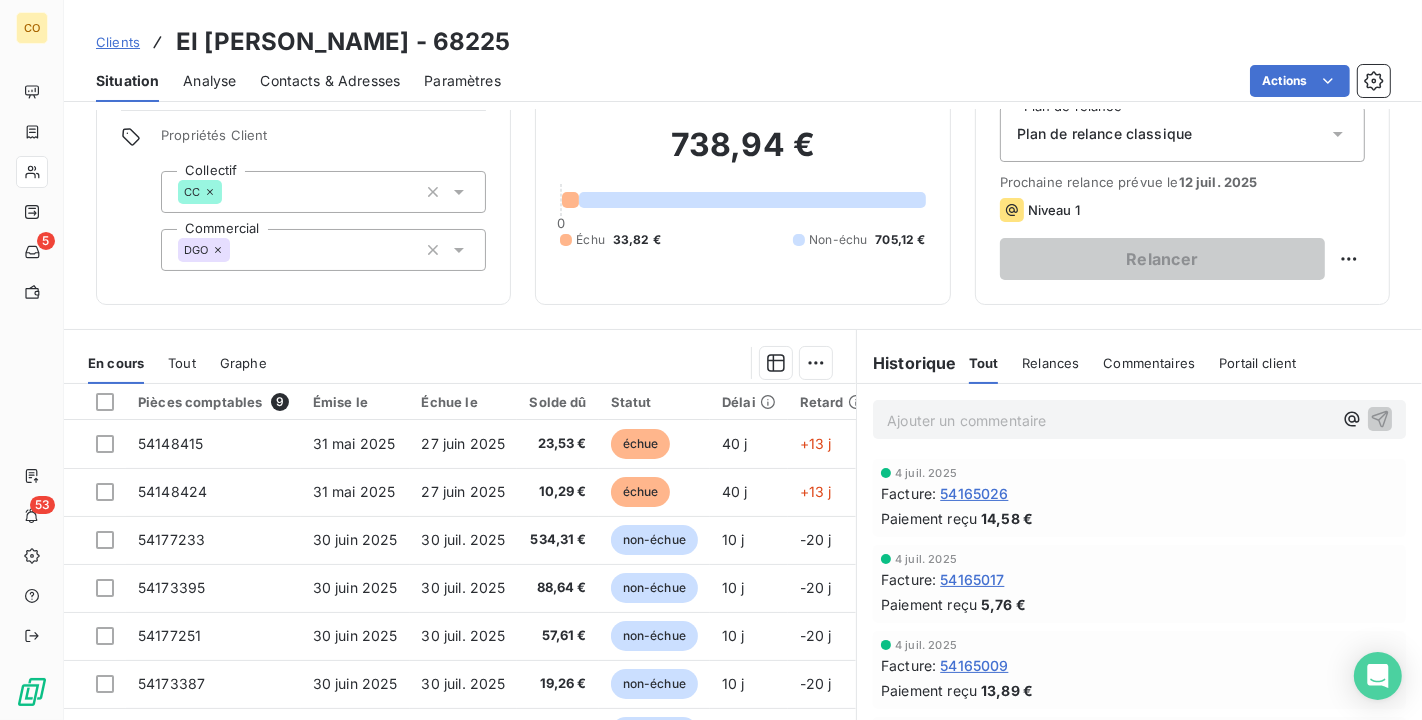 scroll, scrollTop: 185, scrollLeft: 0, axis: vertical 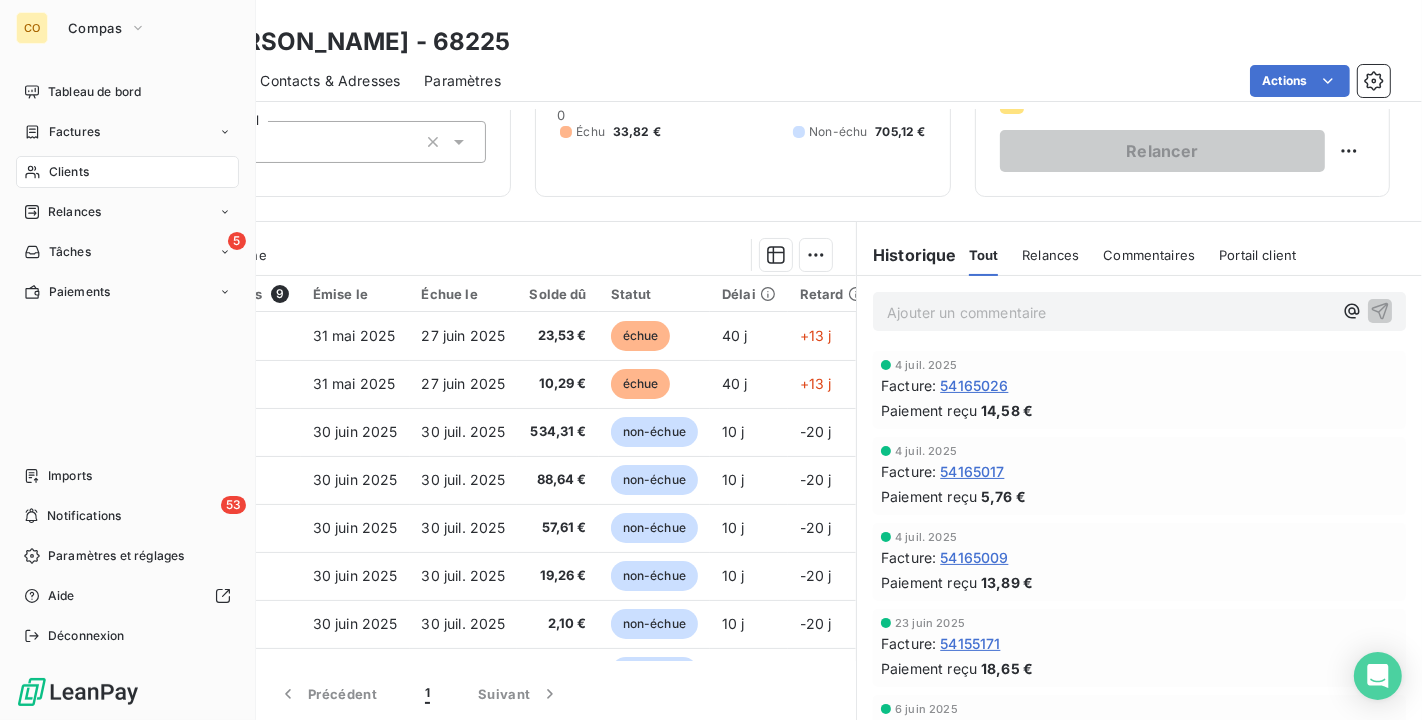 click on "Clients" at bounding box center [69, 172] 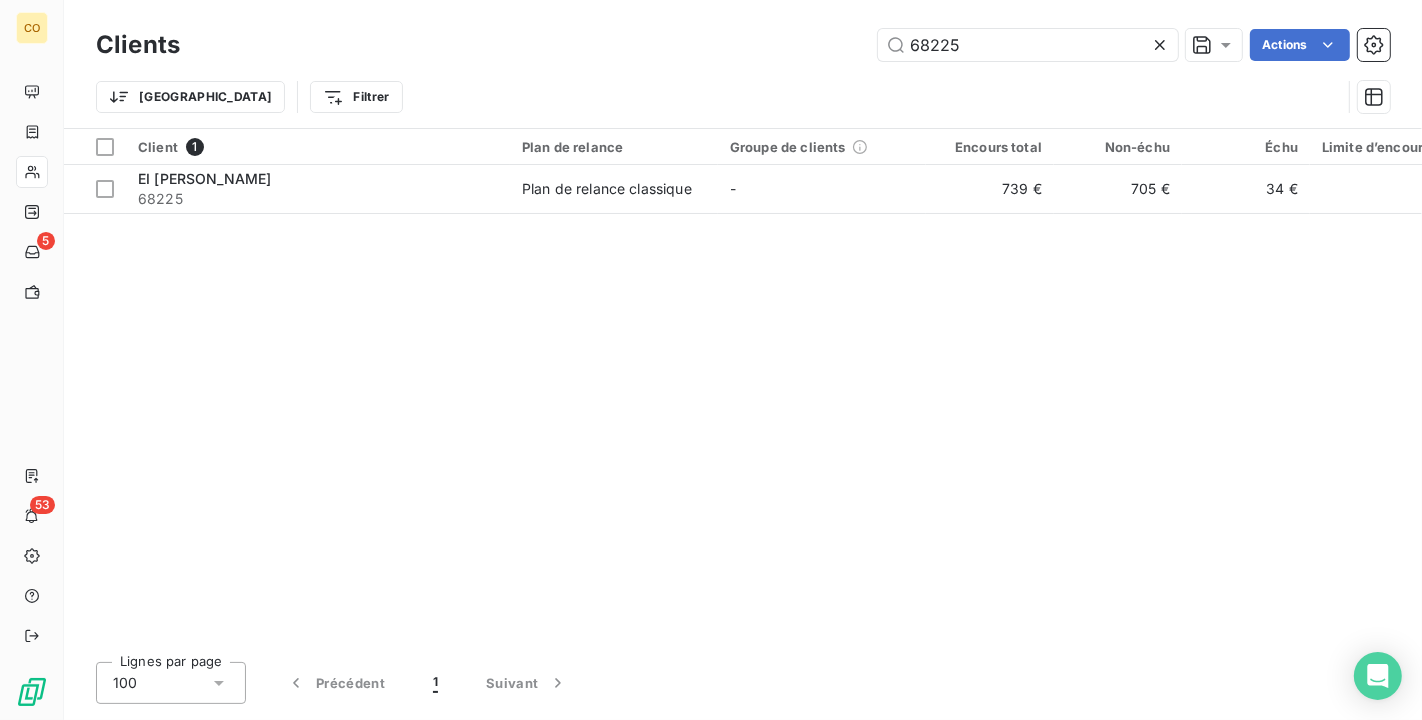 drag, startPoint x: 1017, startPoint y: 47, endPoint x: 587, endPoint y: 45, distance: 430.00464 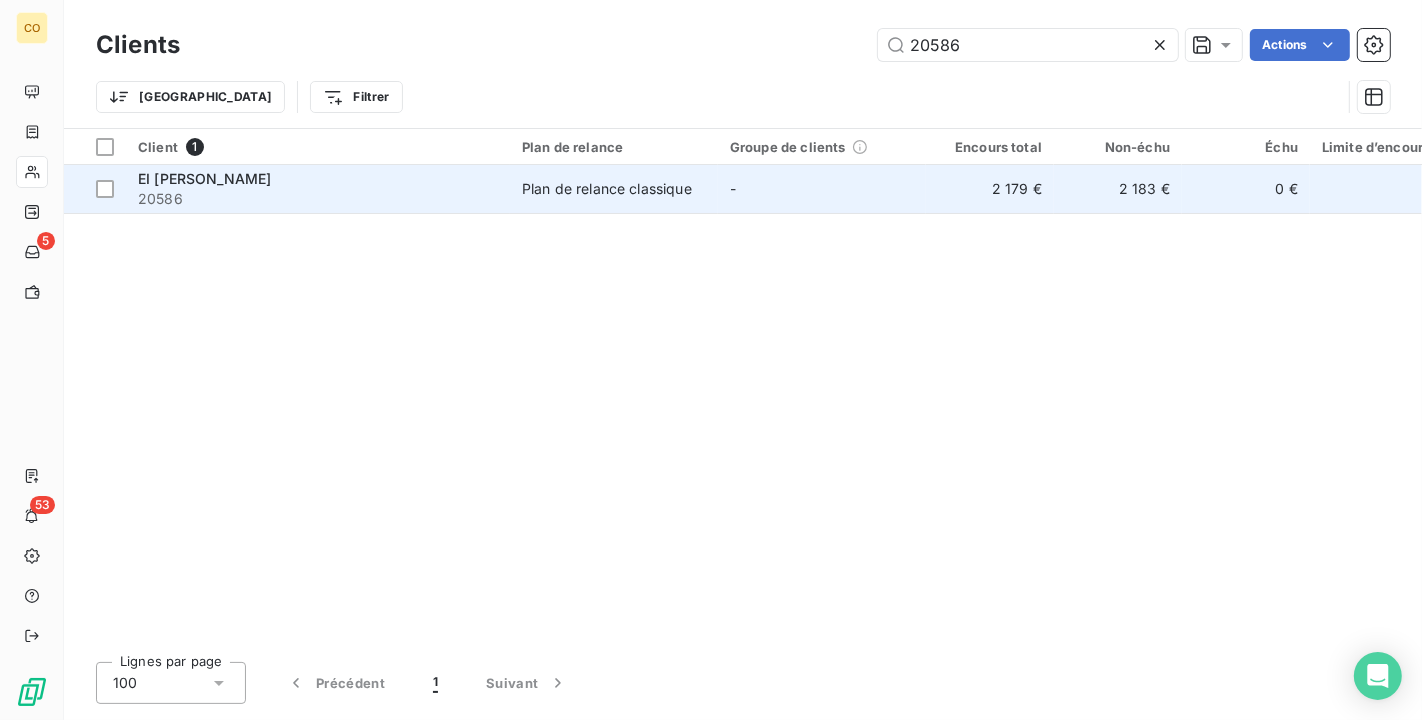 type on "20586" 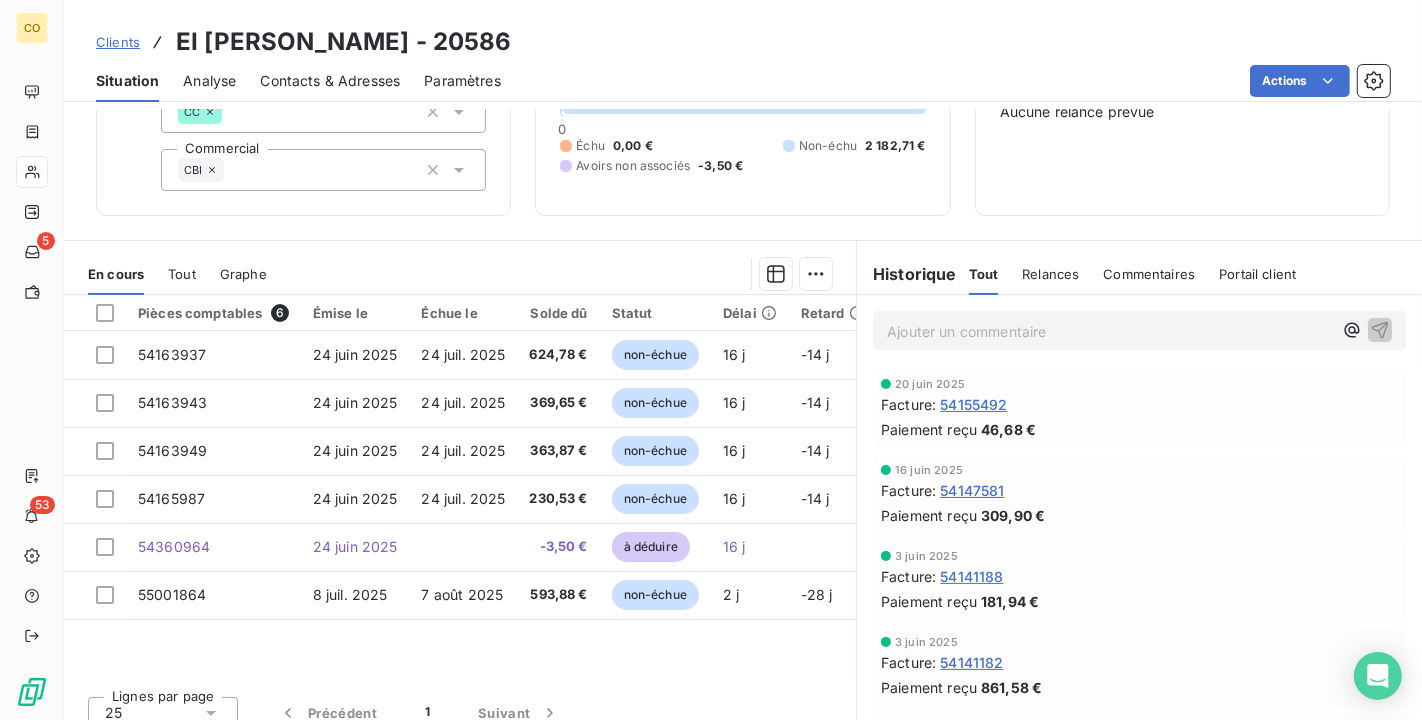 scroll, scrollTop: 176, scrollLeft: 0, axis: vertical 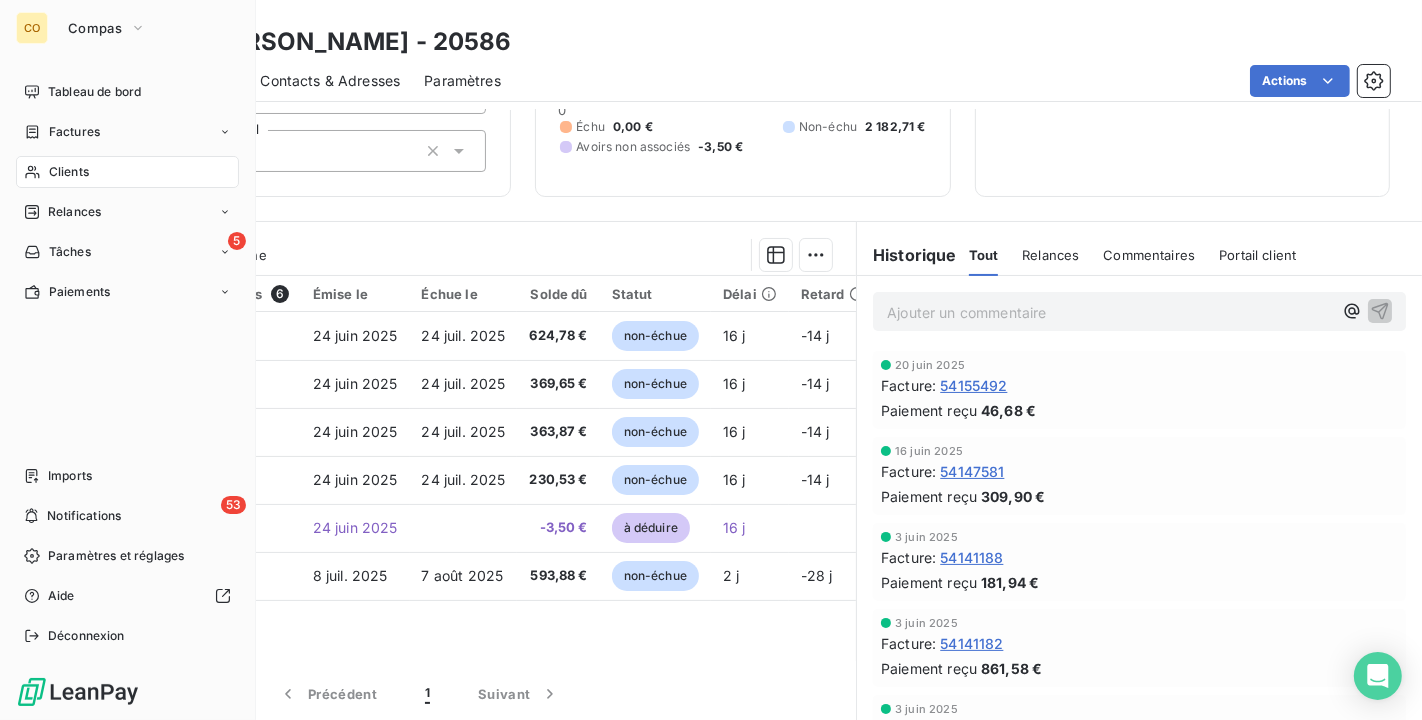drag, startPoint x: 62, startPoint y: 165, endPoint x: 50, endPoint y: 169, distance: 12.649111 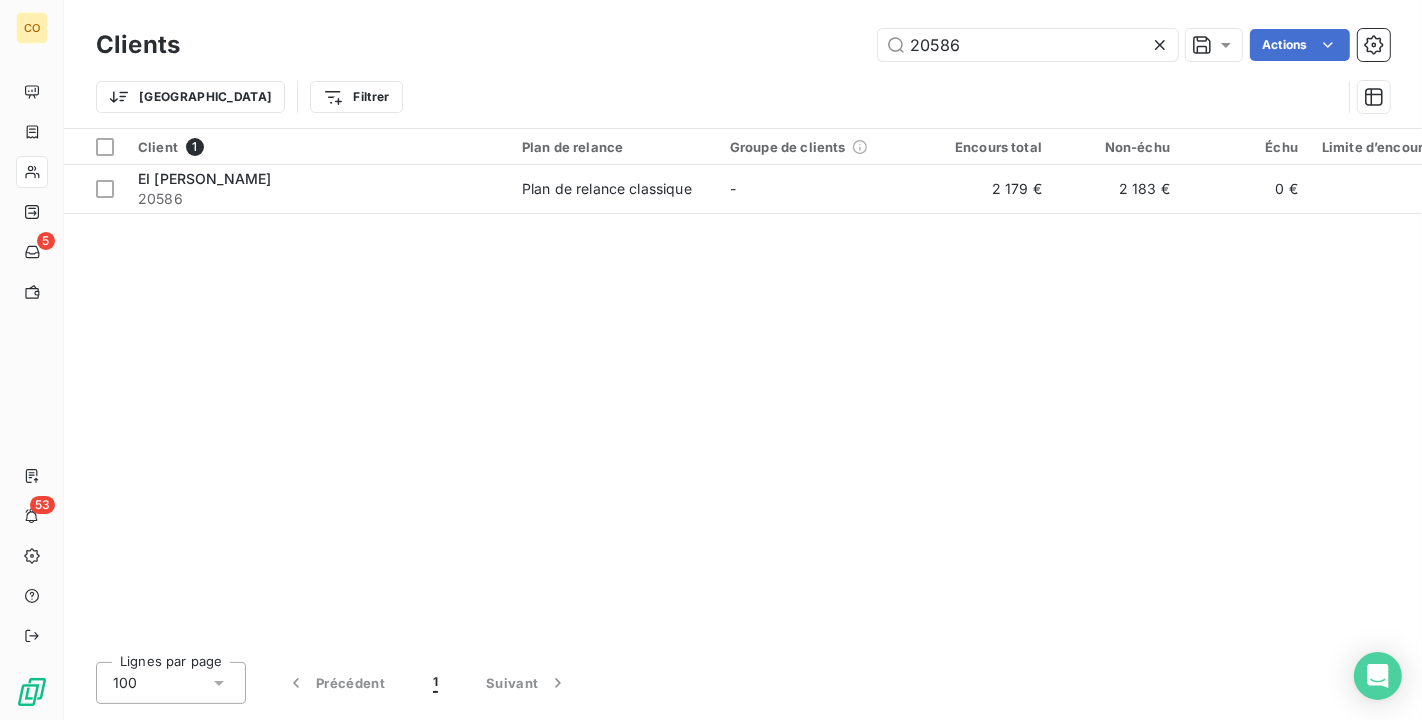 drag, startPoint x: 977, startPoint y: 56, endPoint x: 600, endPoint y: 37, distance: 377.4785 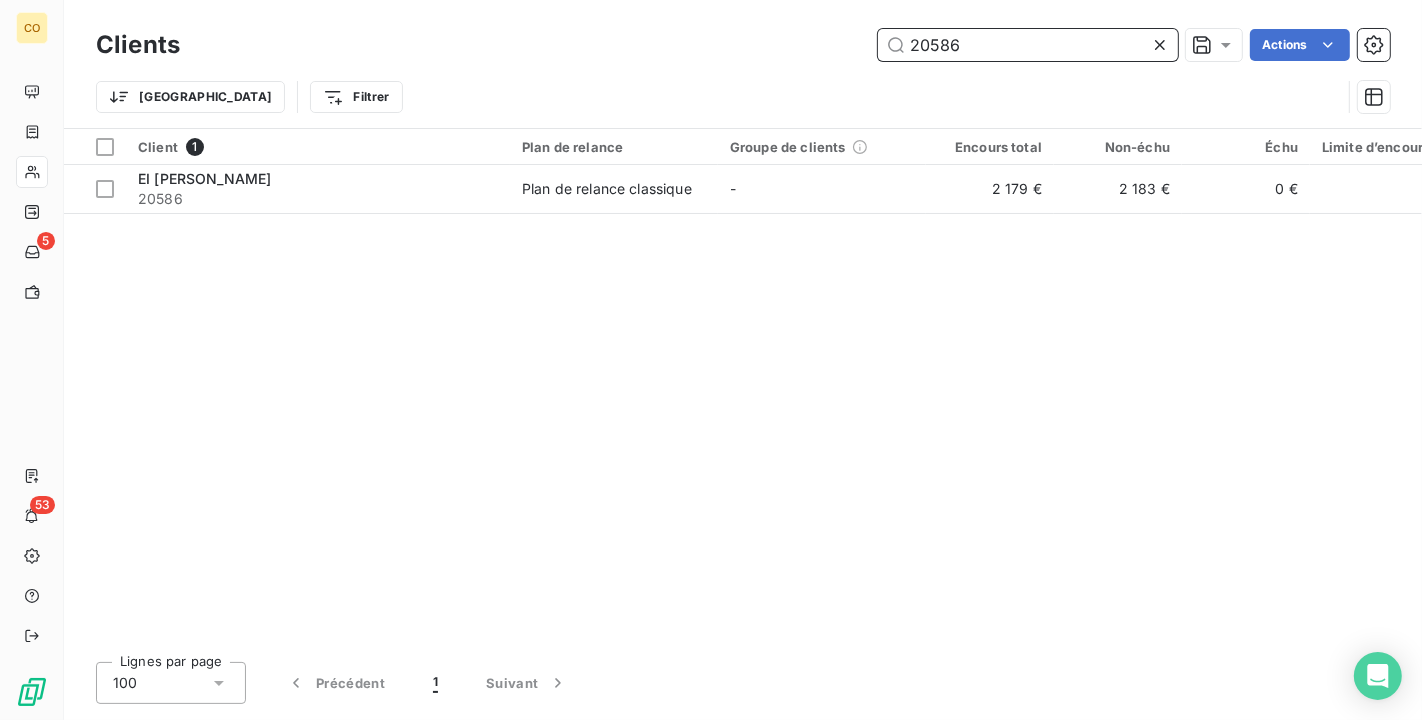 drag, startPoint x: 1007, startPoint y: 40, endPoint x: 883, endPoint y: 40, distance: 124 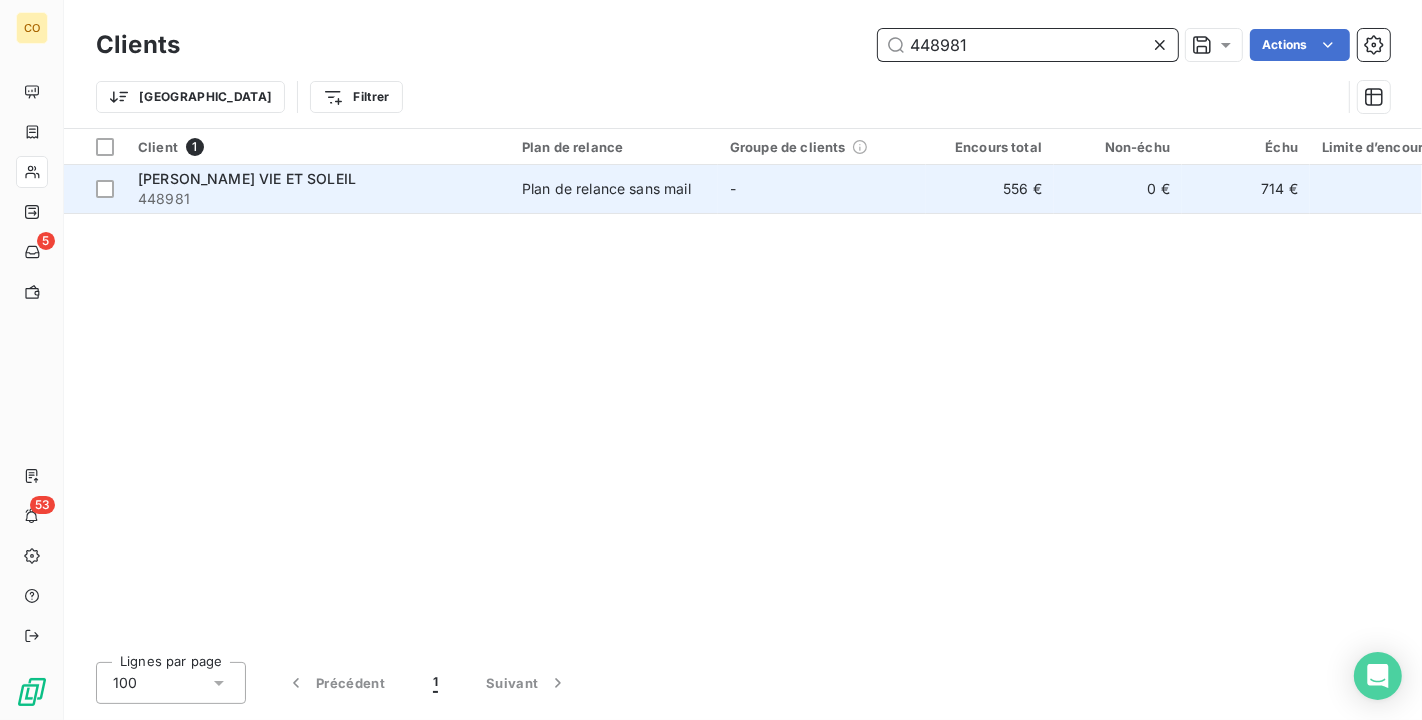 type on "448981" 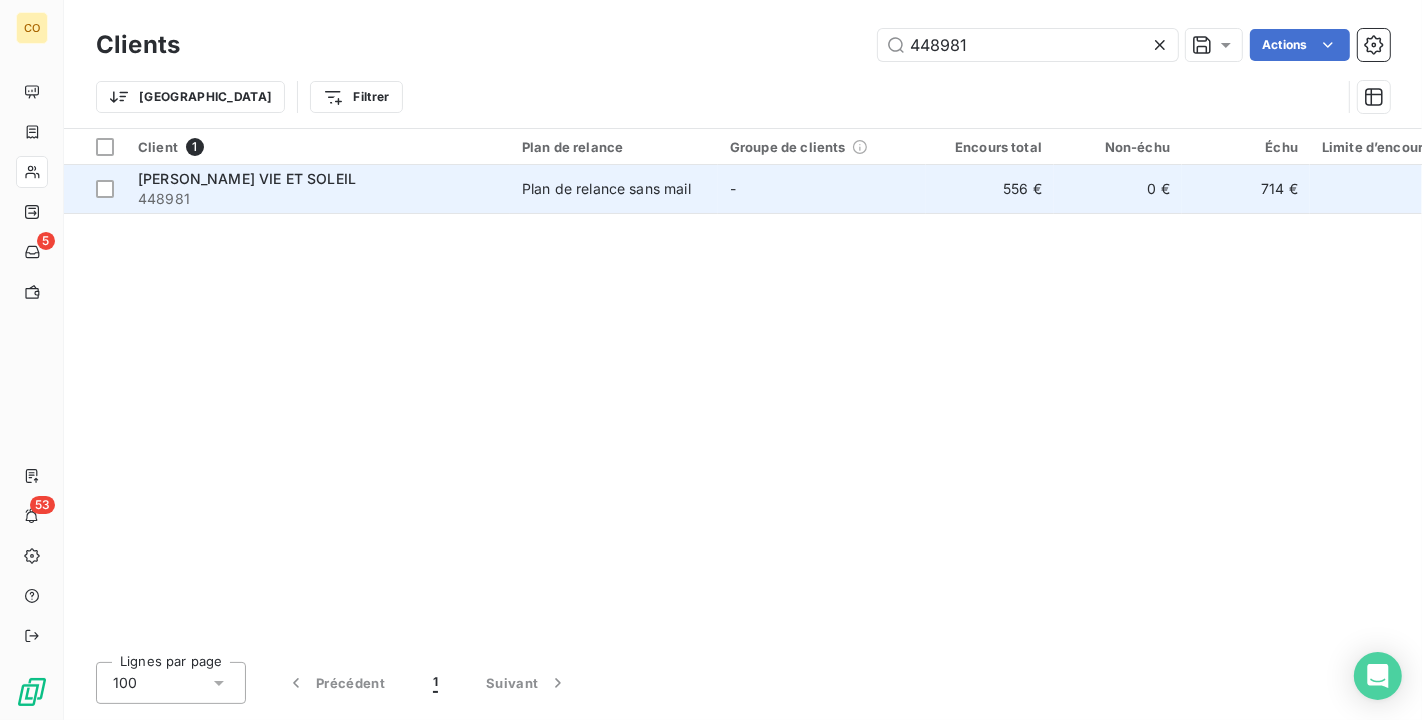click on "-" at bounding box center (822, 189) 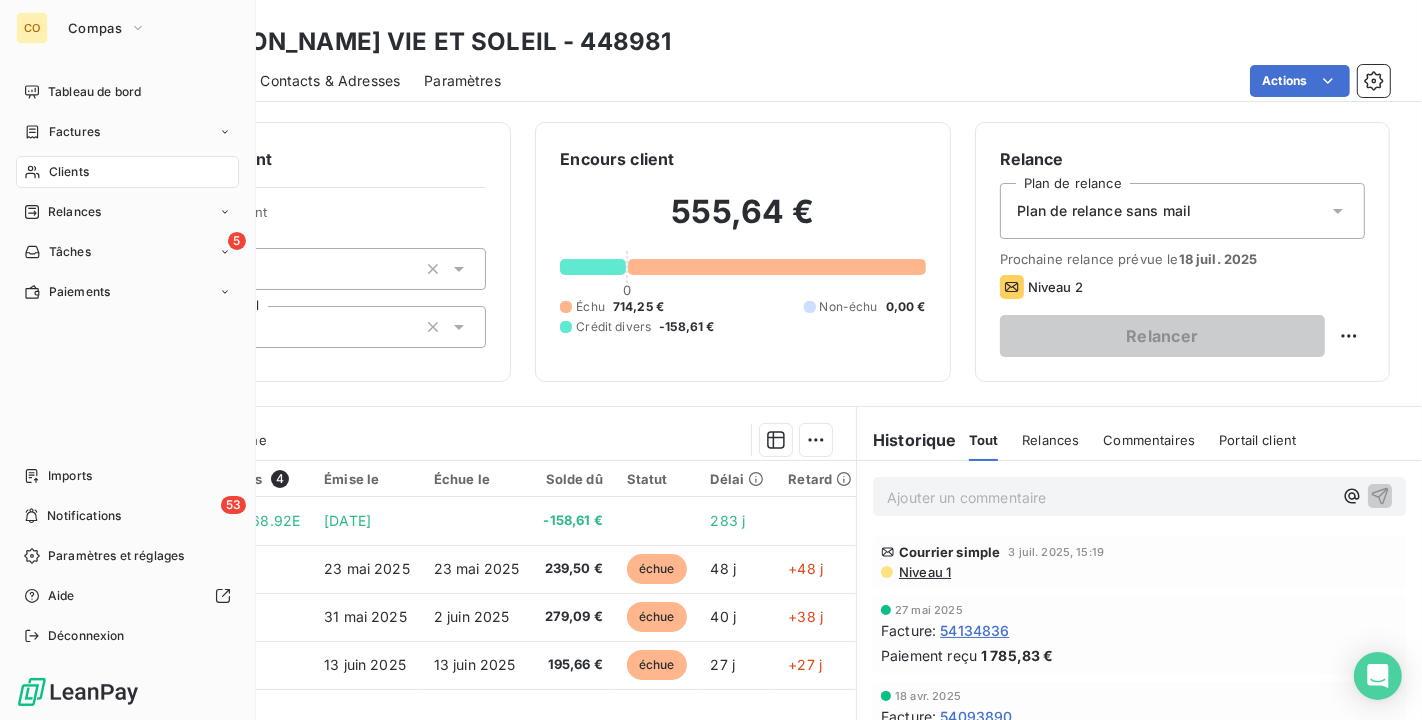click on "Clients" at bounding box center [127, 172] 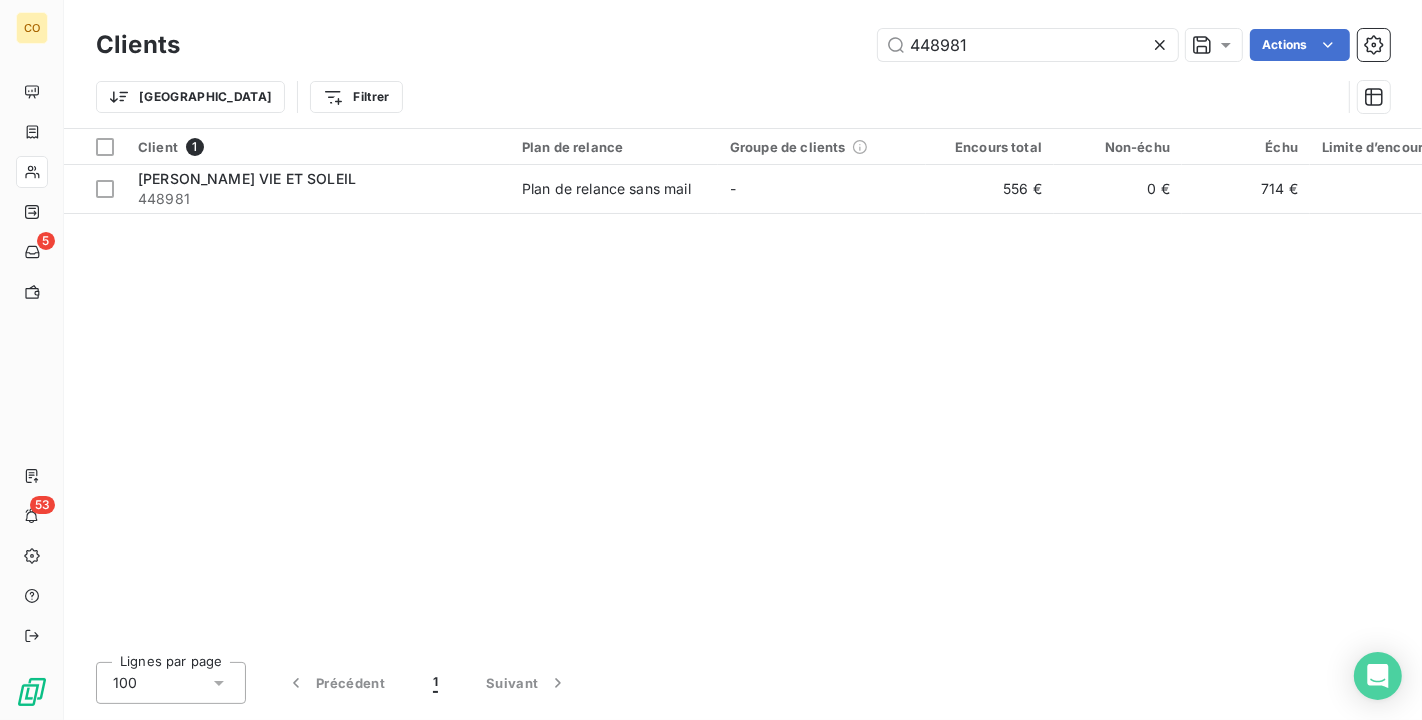 drag, startPoint x: 1016, startPoint y: 51, endPoint x: 600, endPoint y: -8, distance: 420.16306 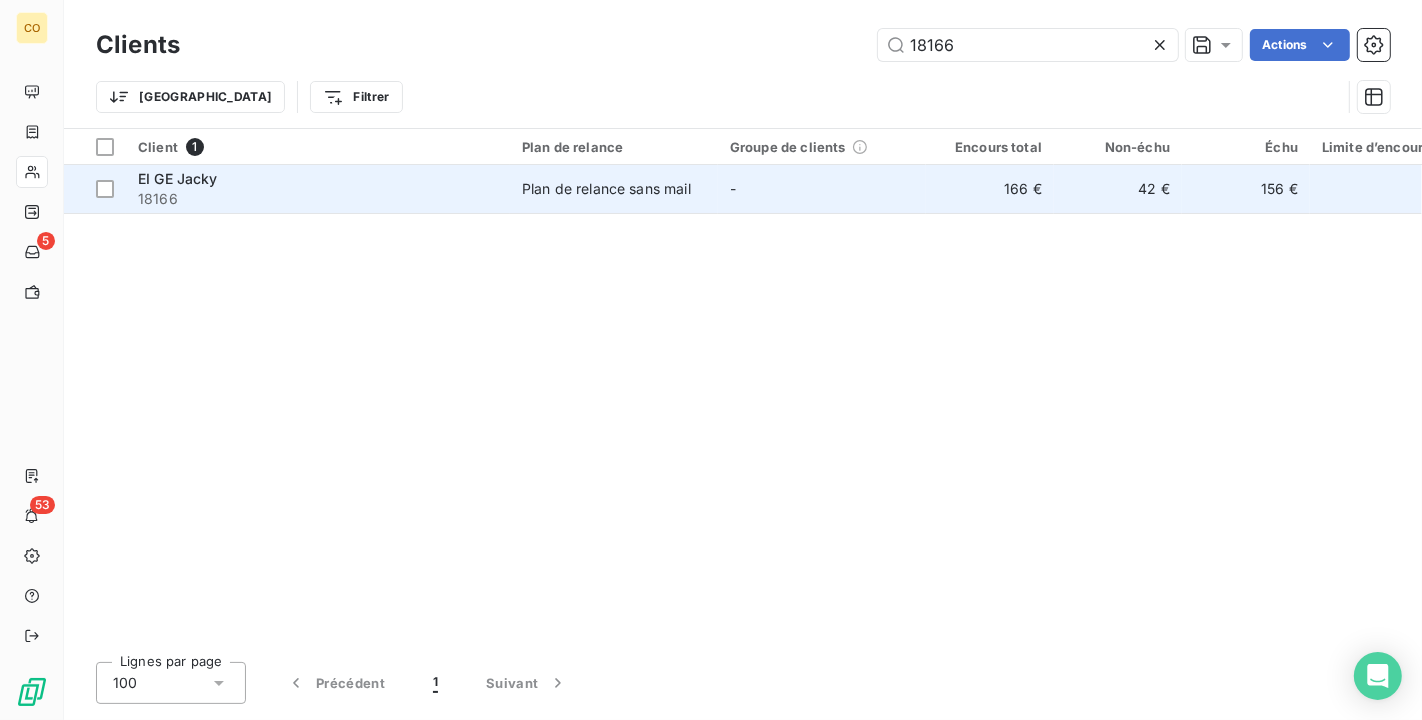 type on "18166" 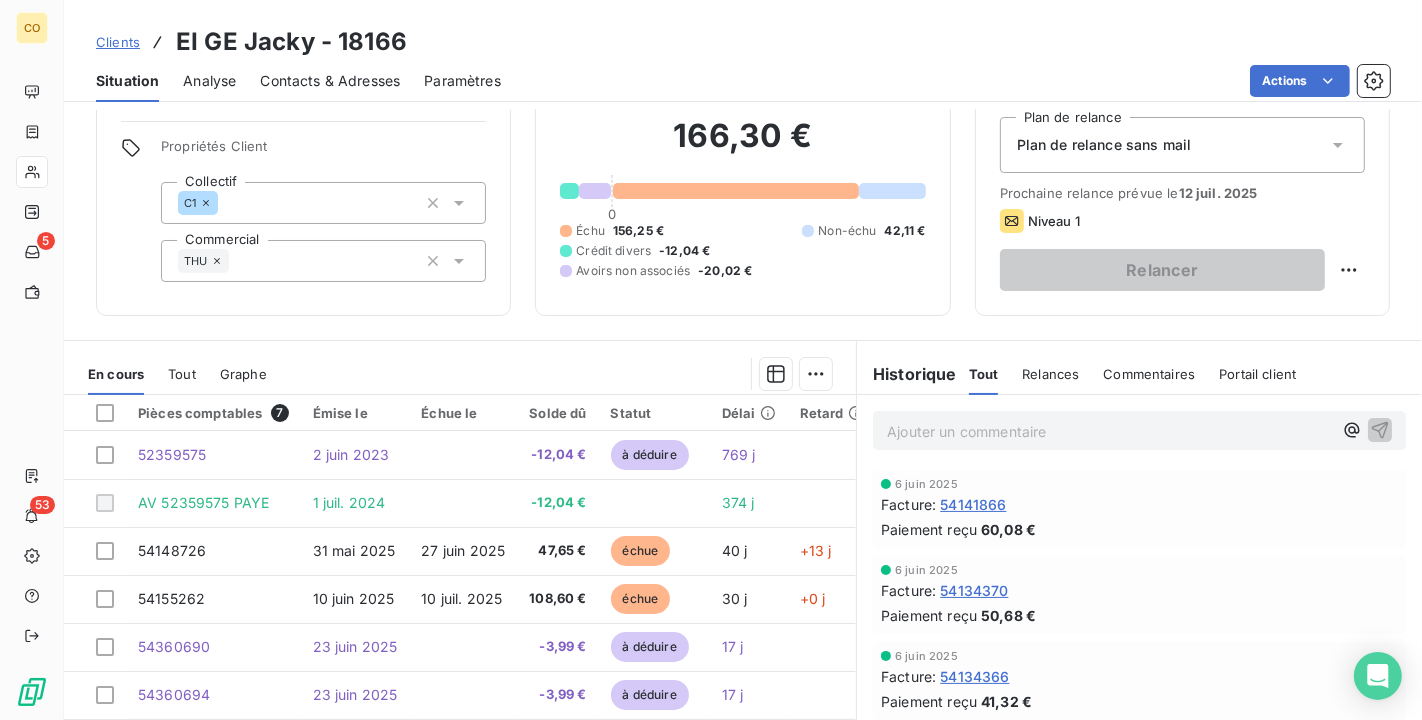 scroll, scrollTop: 111, scrollLeft: 0, axis: vertical 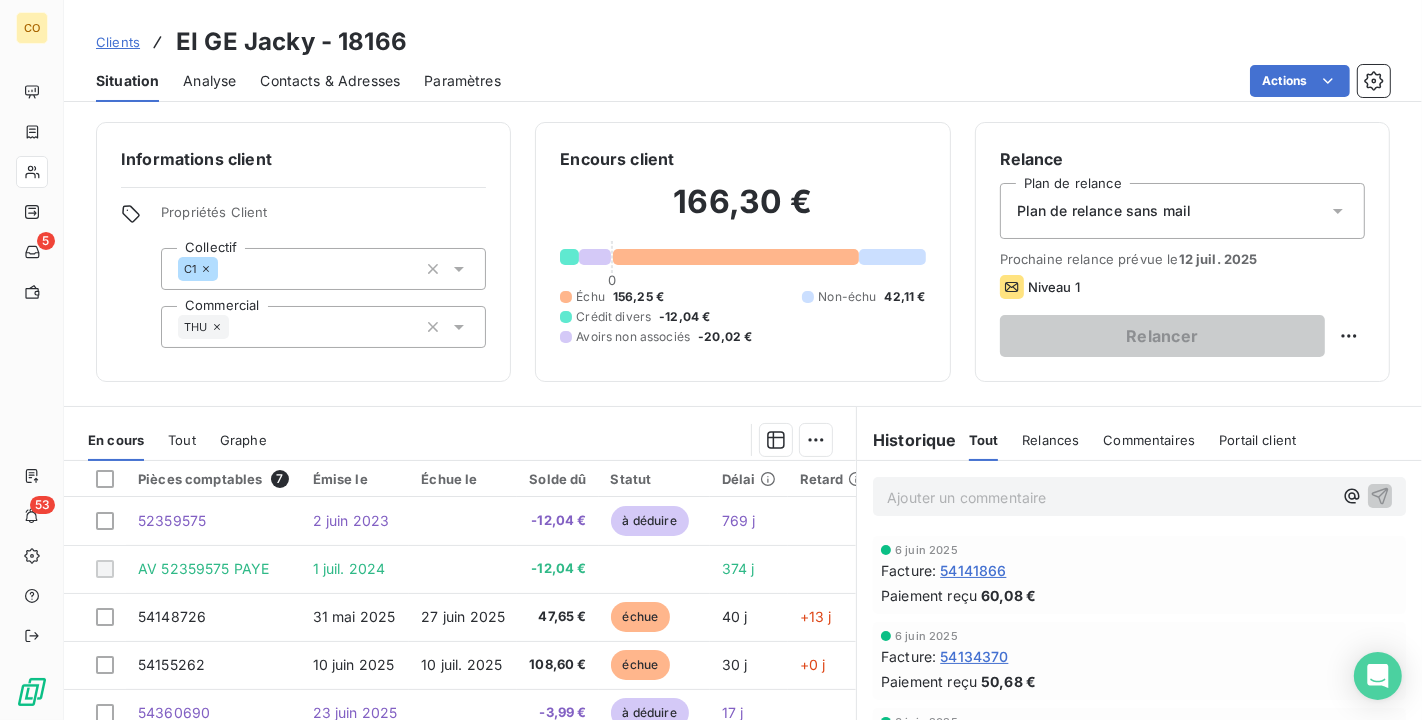 click on "Clients EI GE Jacky - 18166" at bounding box center (743, 42) 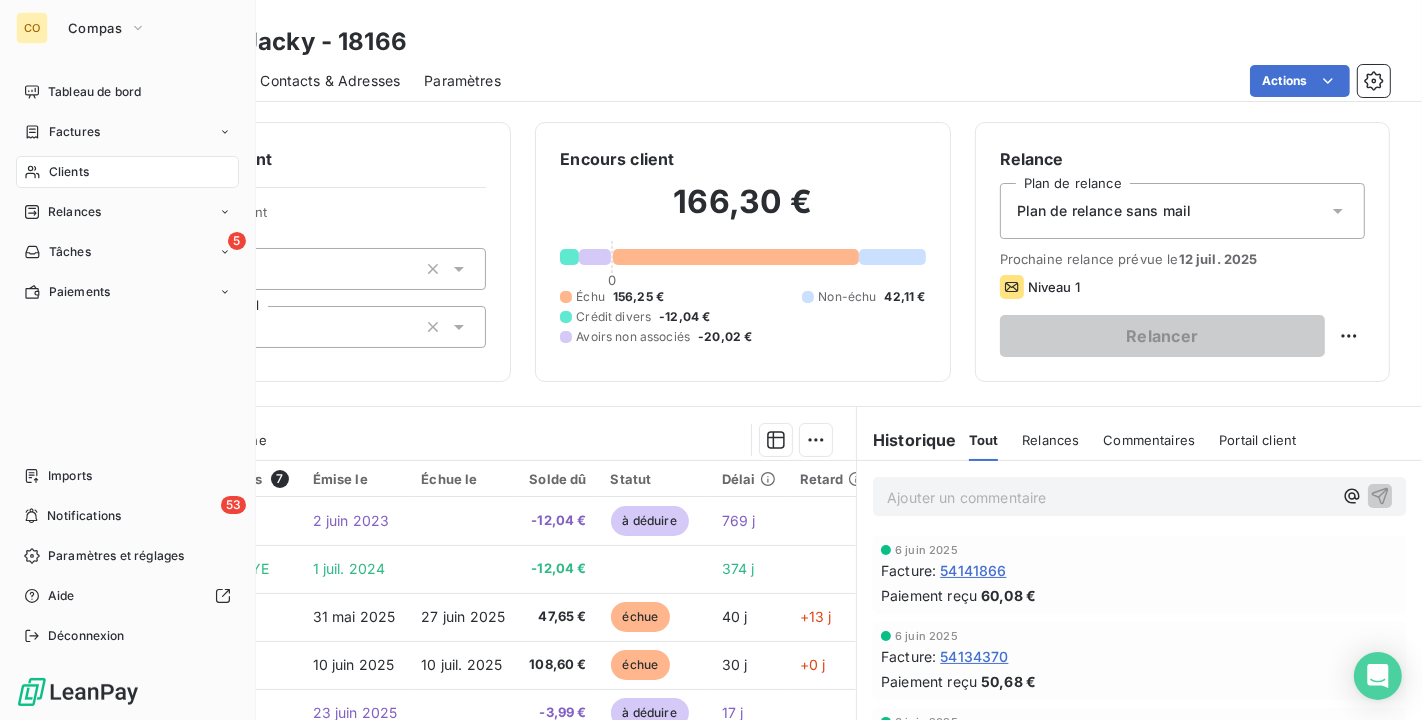 click on "Clients" at bounding box center [127, 172] 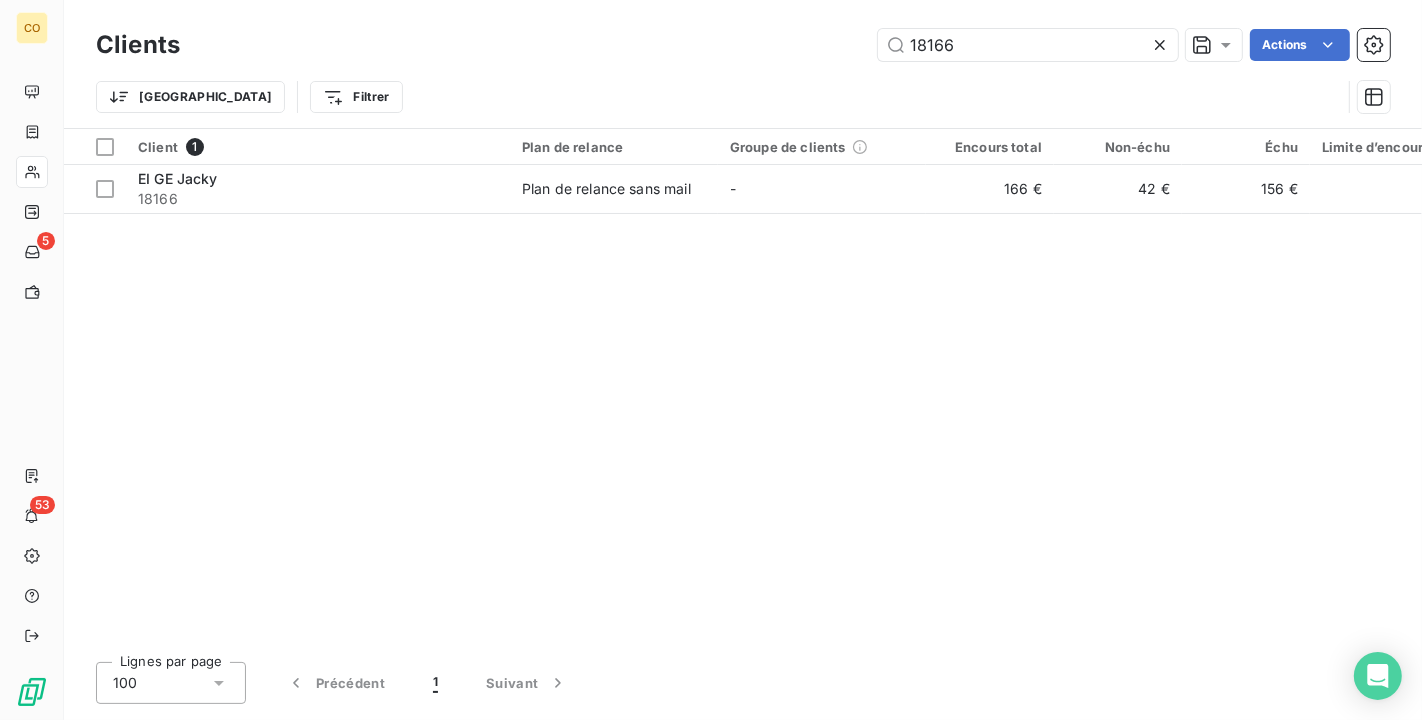 drag, startPoint x: 1000, startPoint y: 41, endPoint x: 651, endPoint y: -14, distance: 353.30722 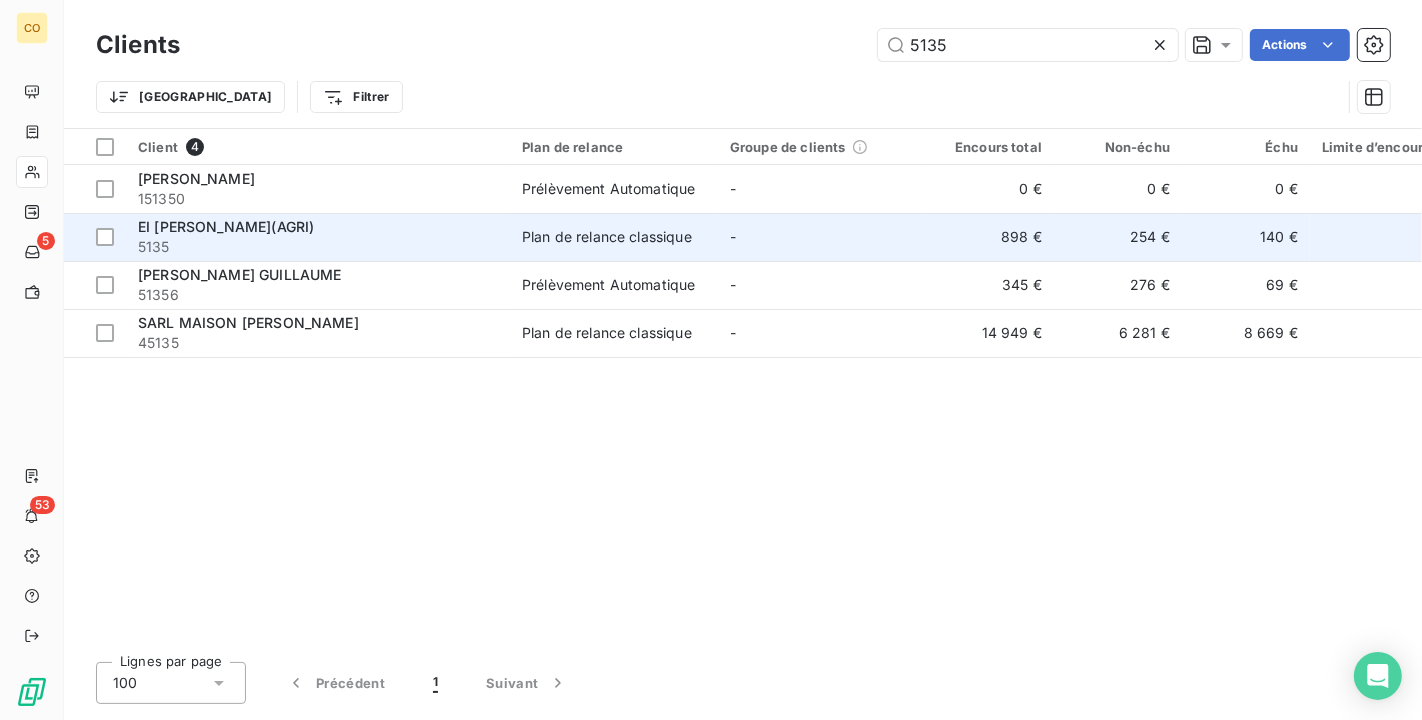 type on "5135" 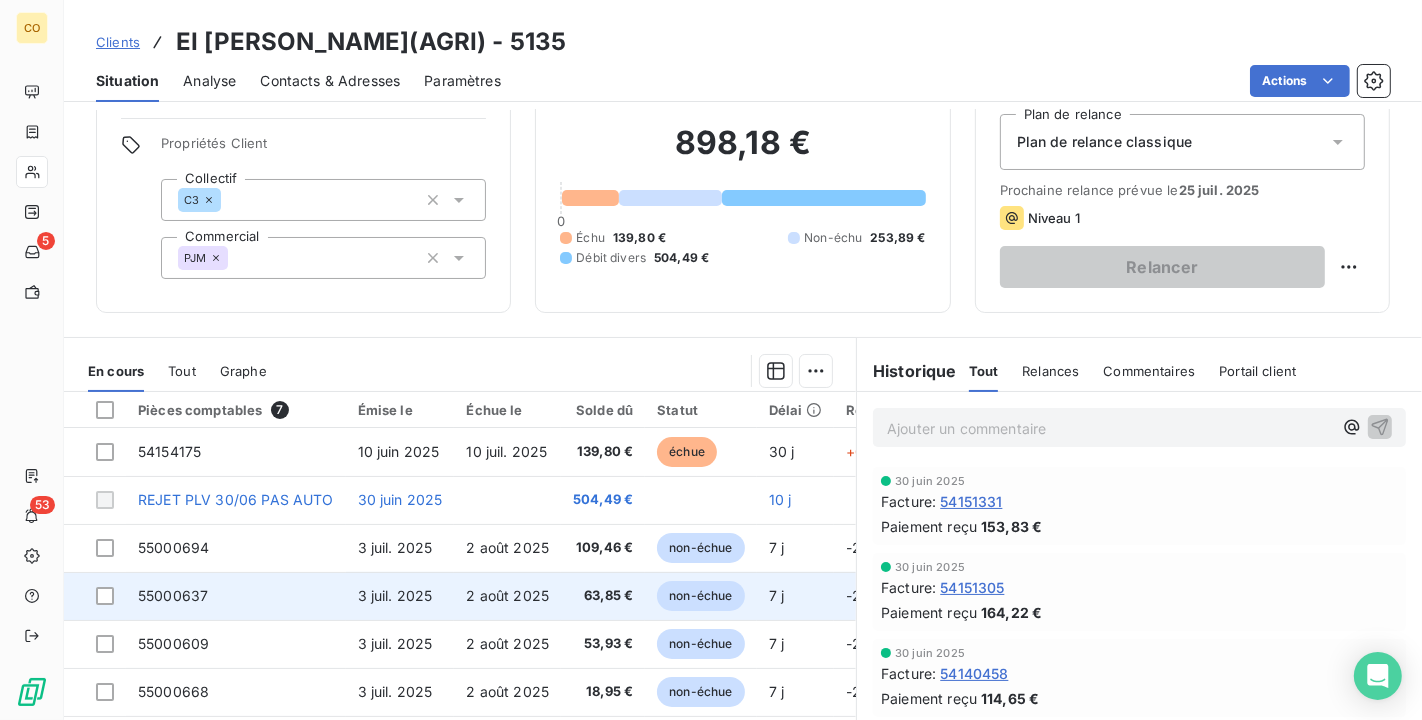 scroll, scrollTop: 185, scrollLeft: 0, axis: vertical 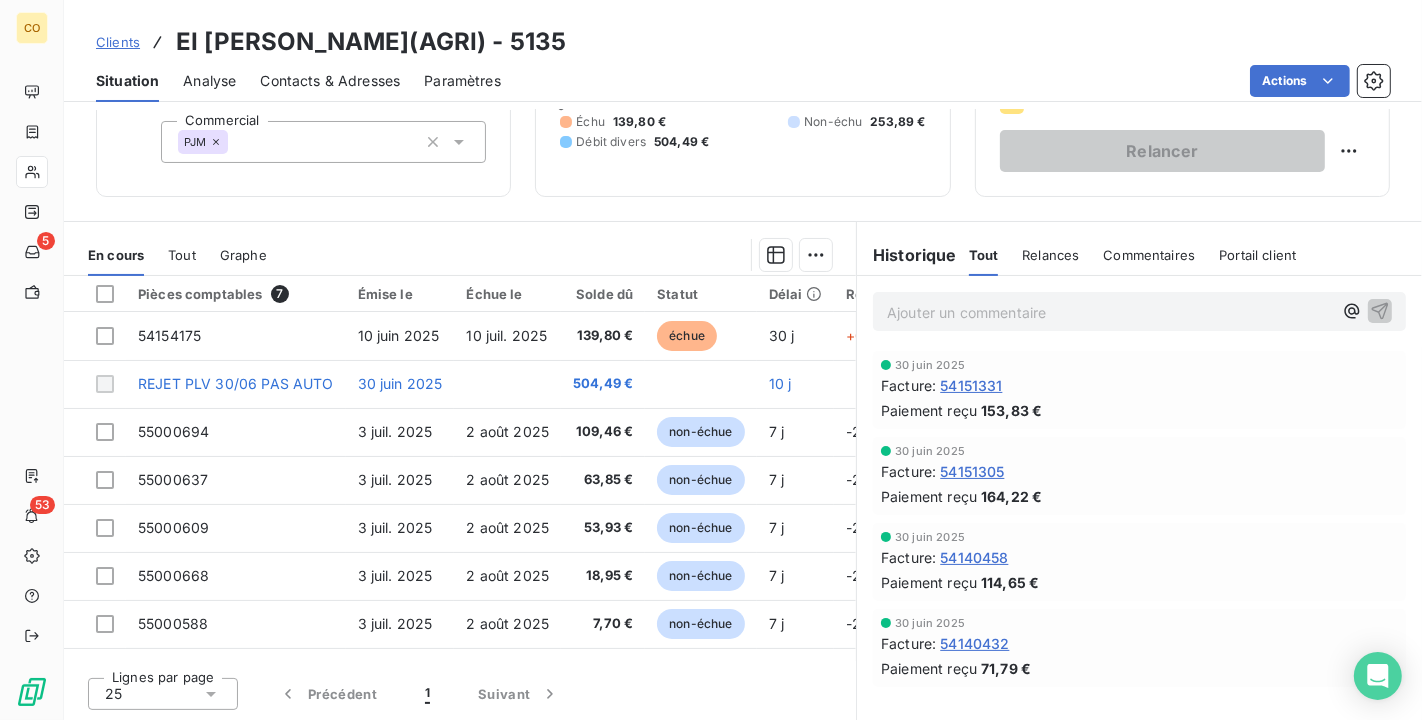 click on "Tout" at bounding box center (182, 255) 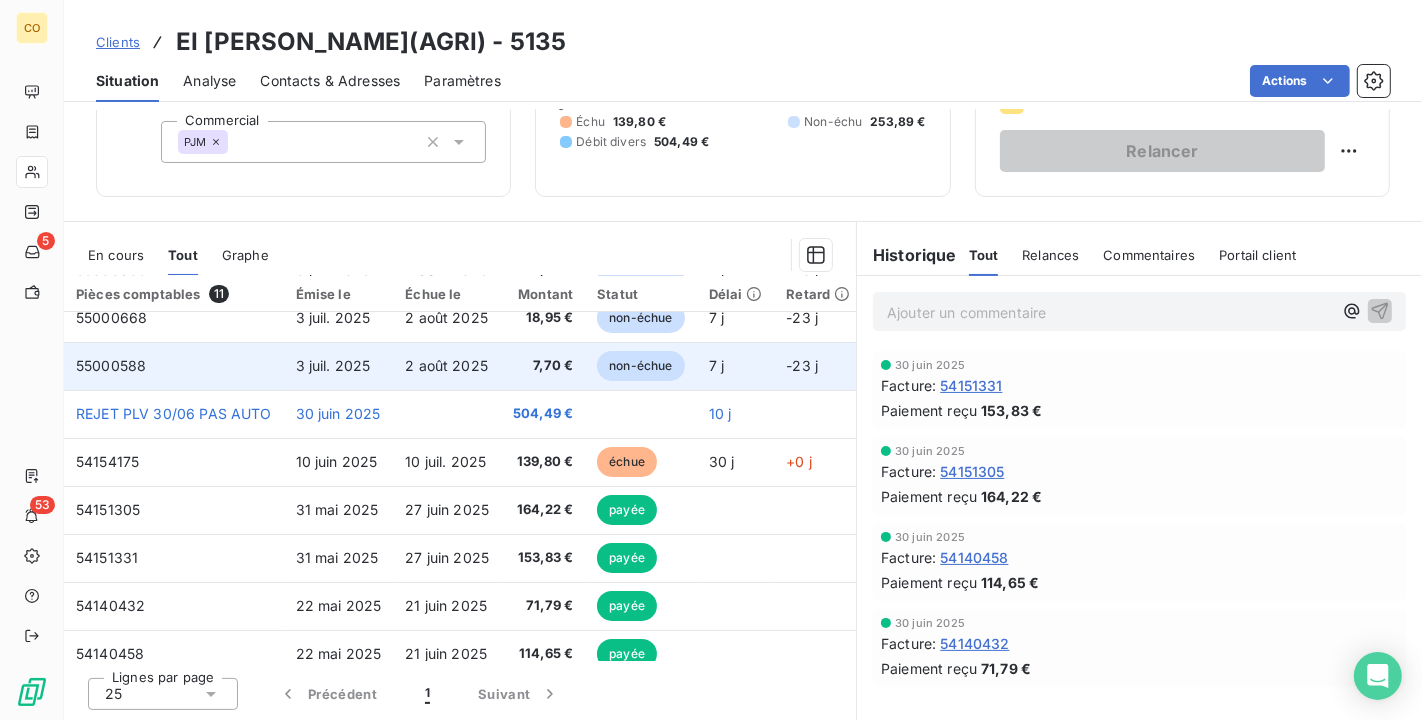 scroll, scrollTop: 186, scrollLeft: 0, axis: vertical 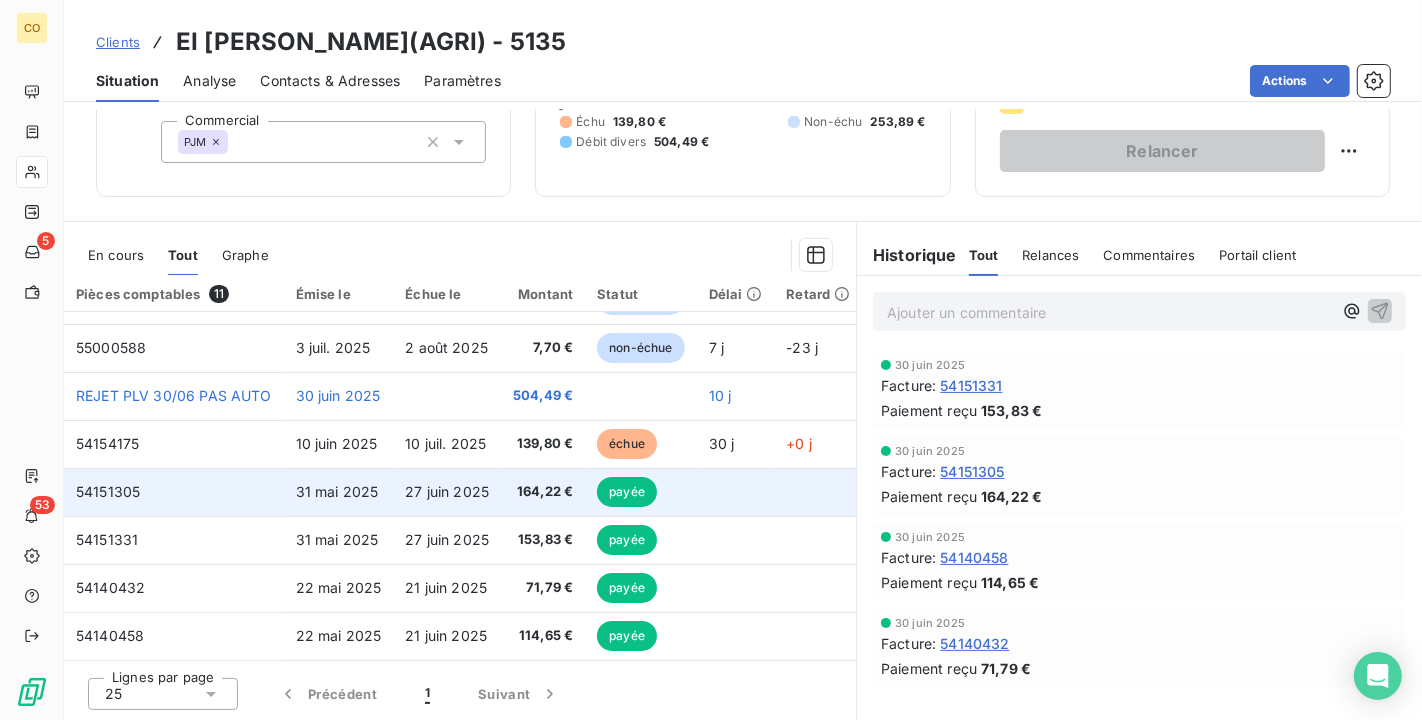 click on "164,22 €" at bounding box center (543, 492) 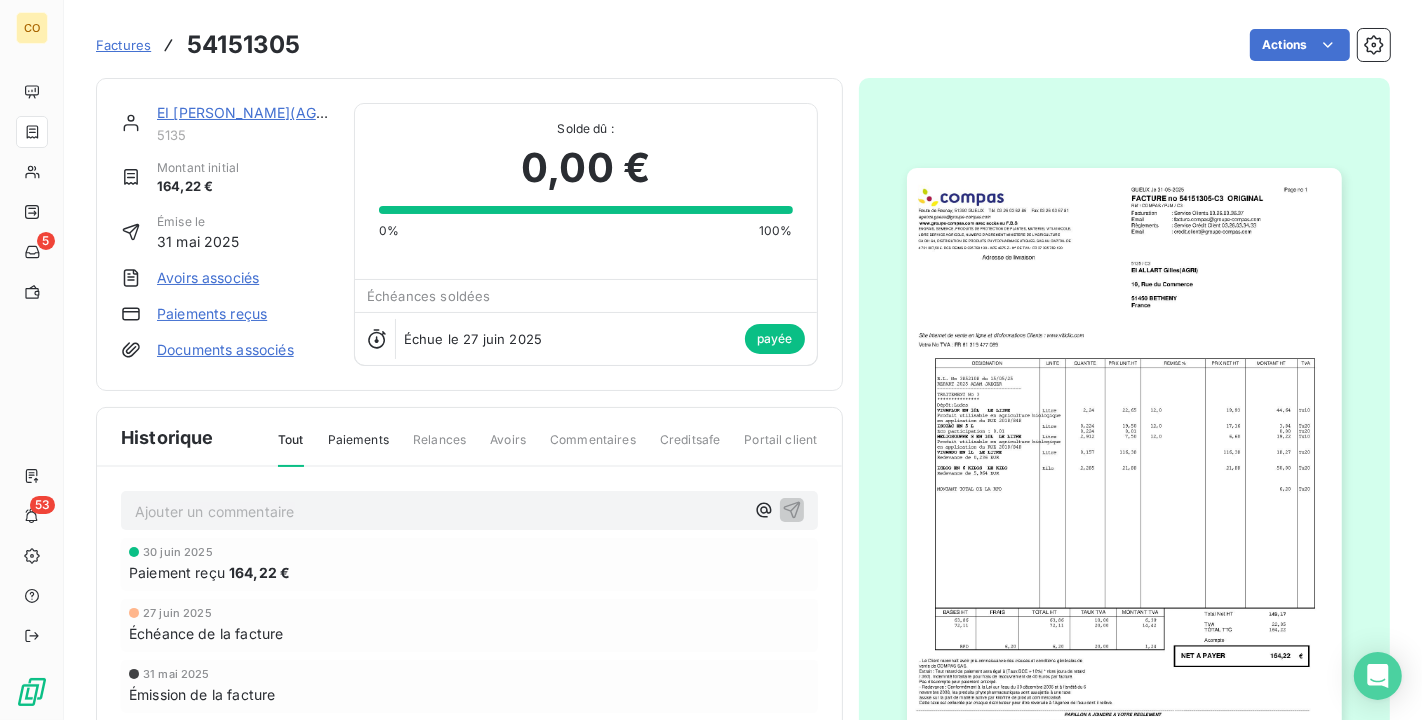 click at bounding box center (1124, 475) 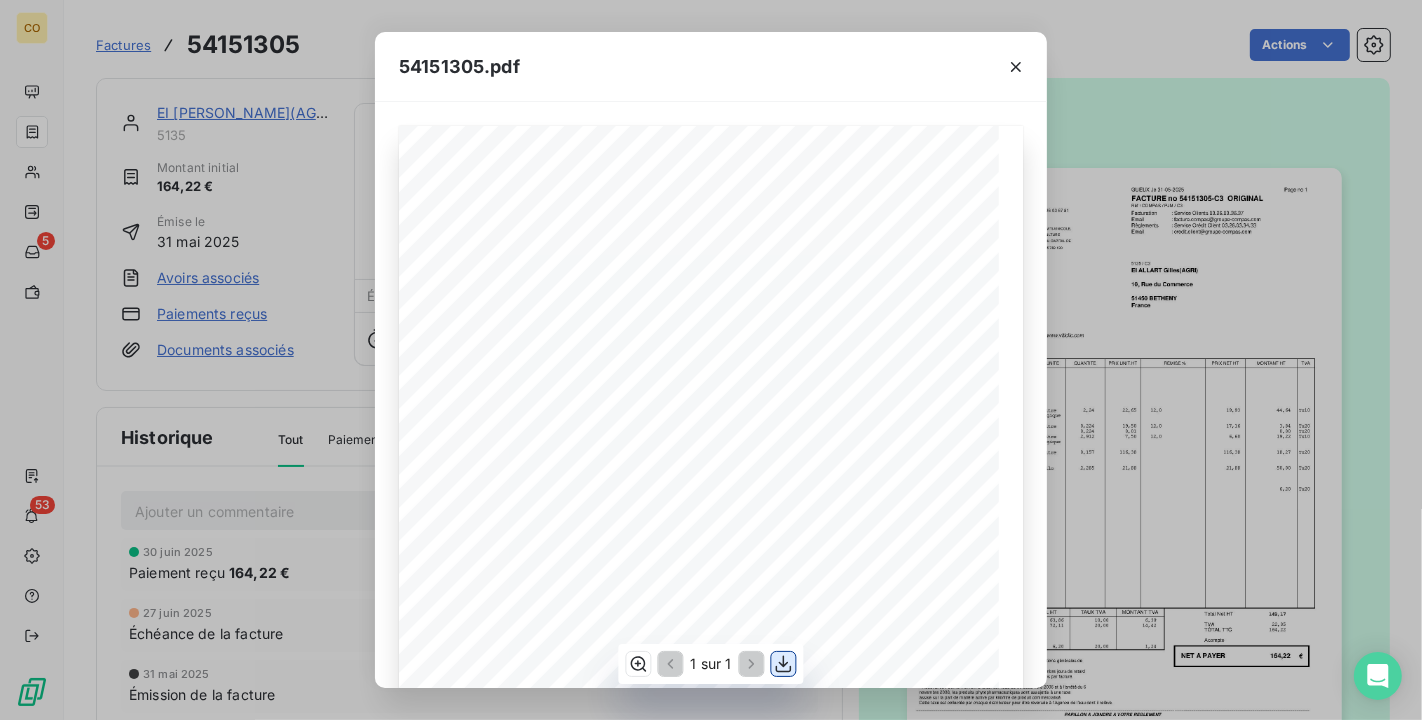 click 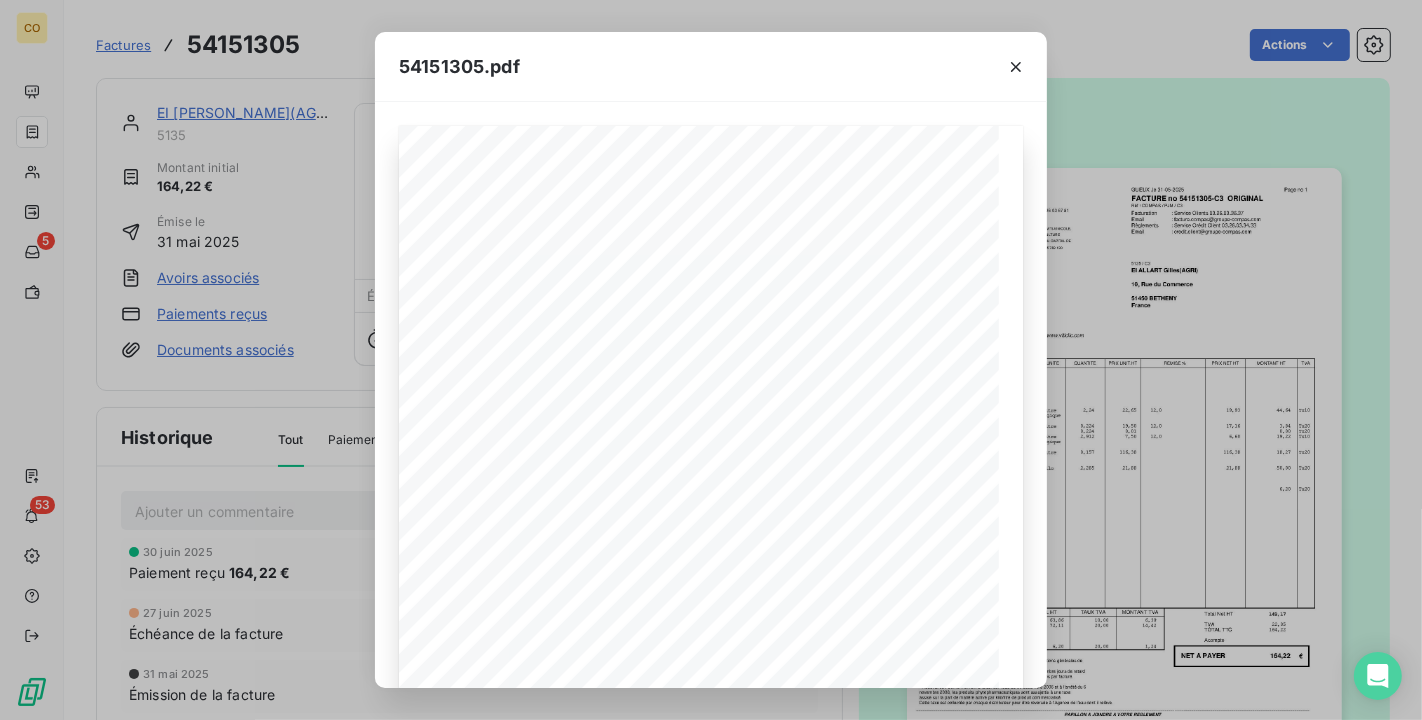 click on "54151305.pdf" at bounding box center [711, 67] 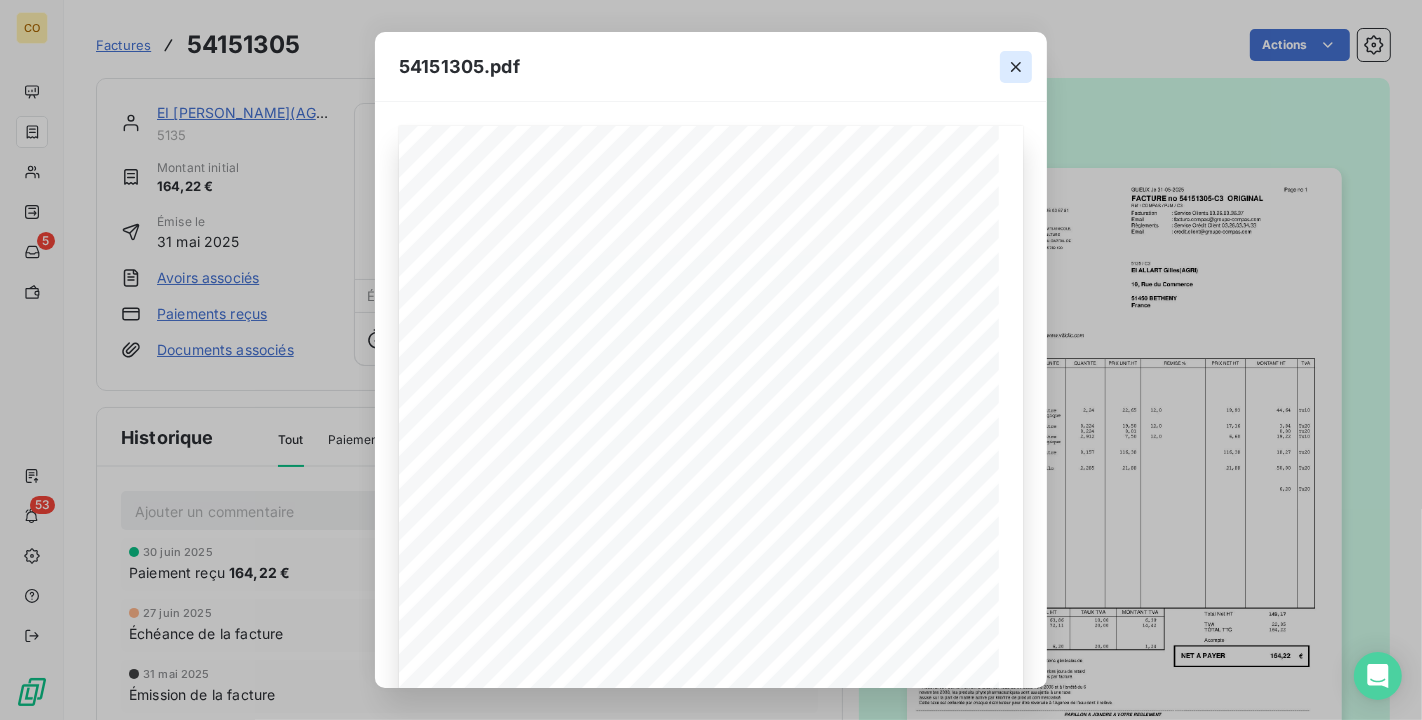 click at bounding box center [1016, 67] 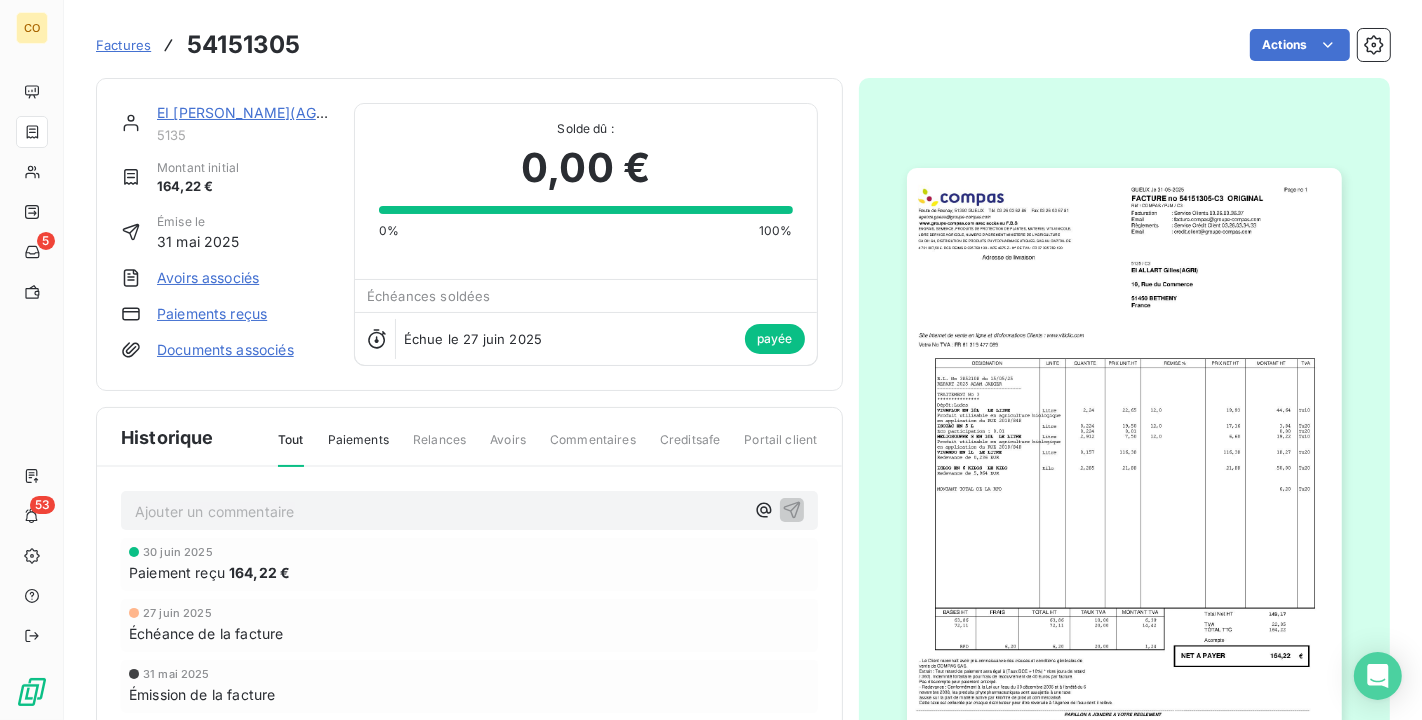 click on "EI [PERSON_NAME](AGRI)" at bounding box center [245, 112] 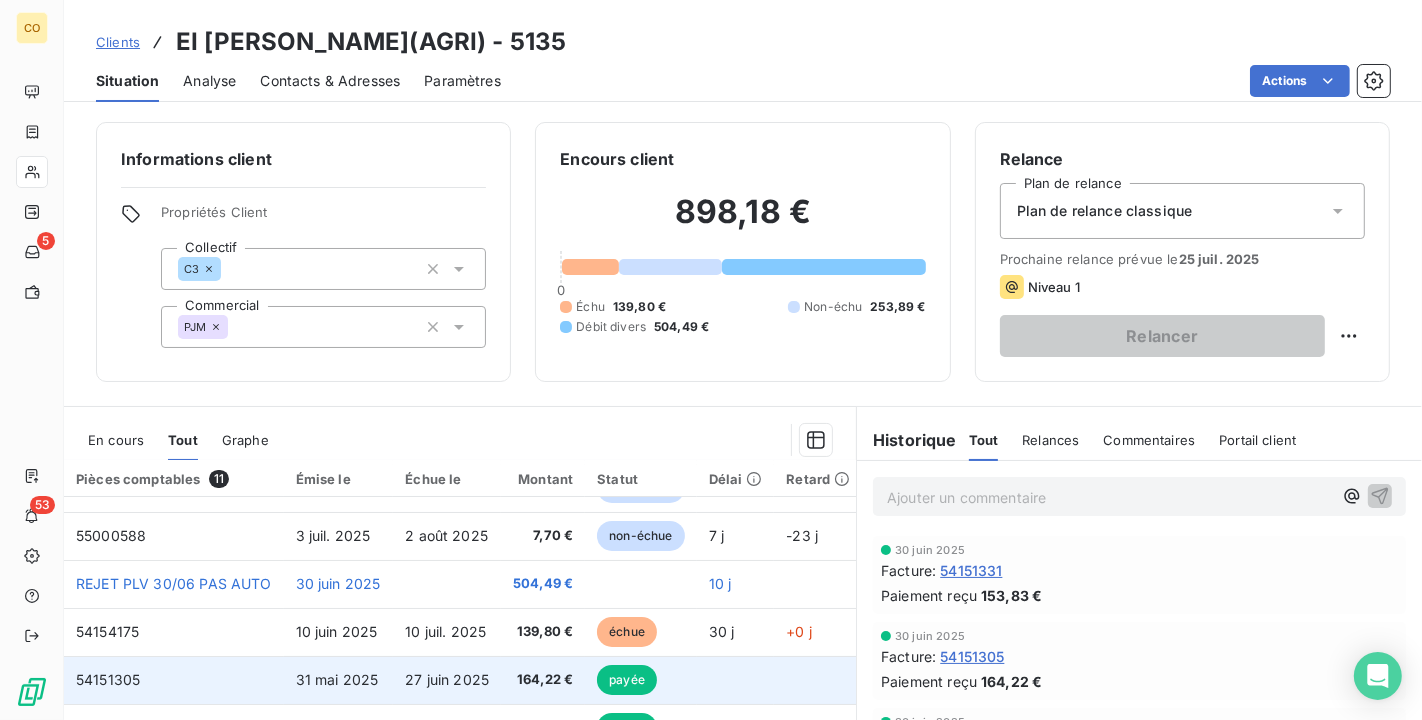 scroll, scrollTop: 186, scrollLeft: 0, axis: vertical 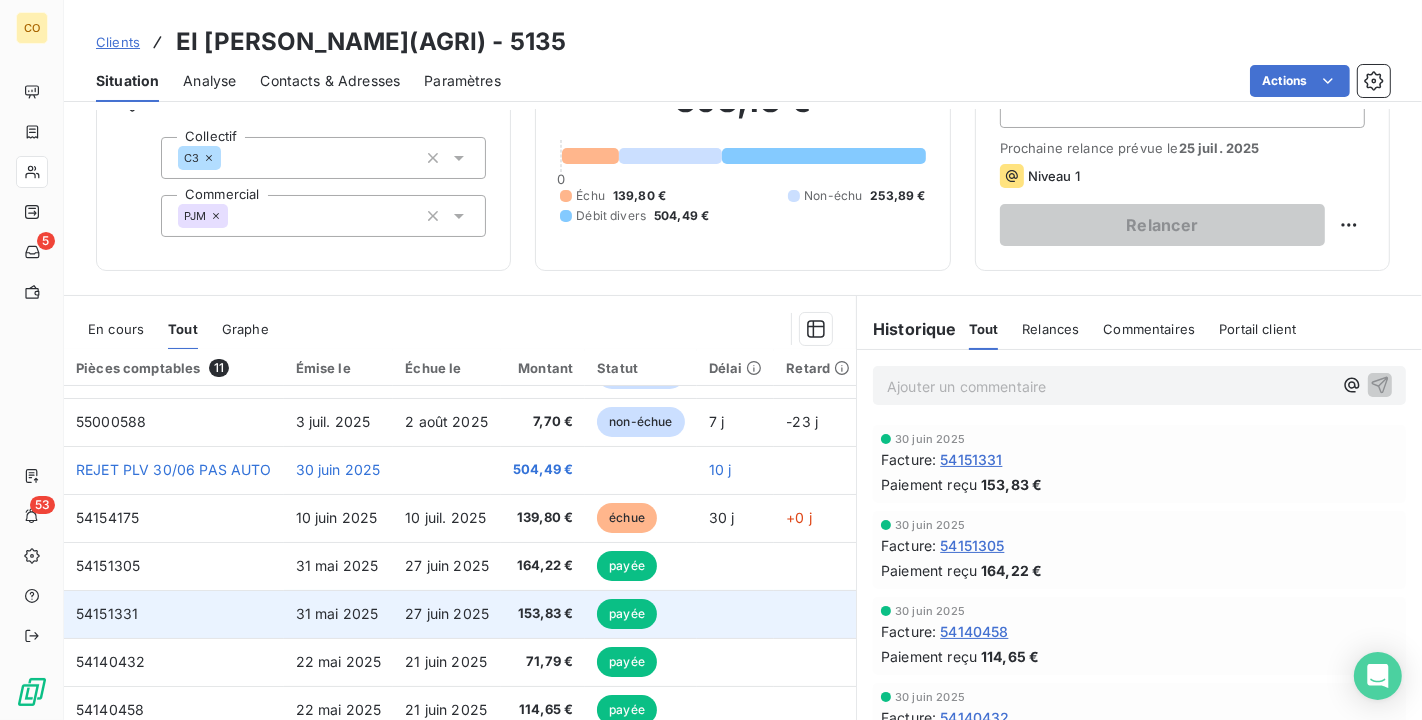 click on "payée" at bounding box center (627, 614) 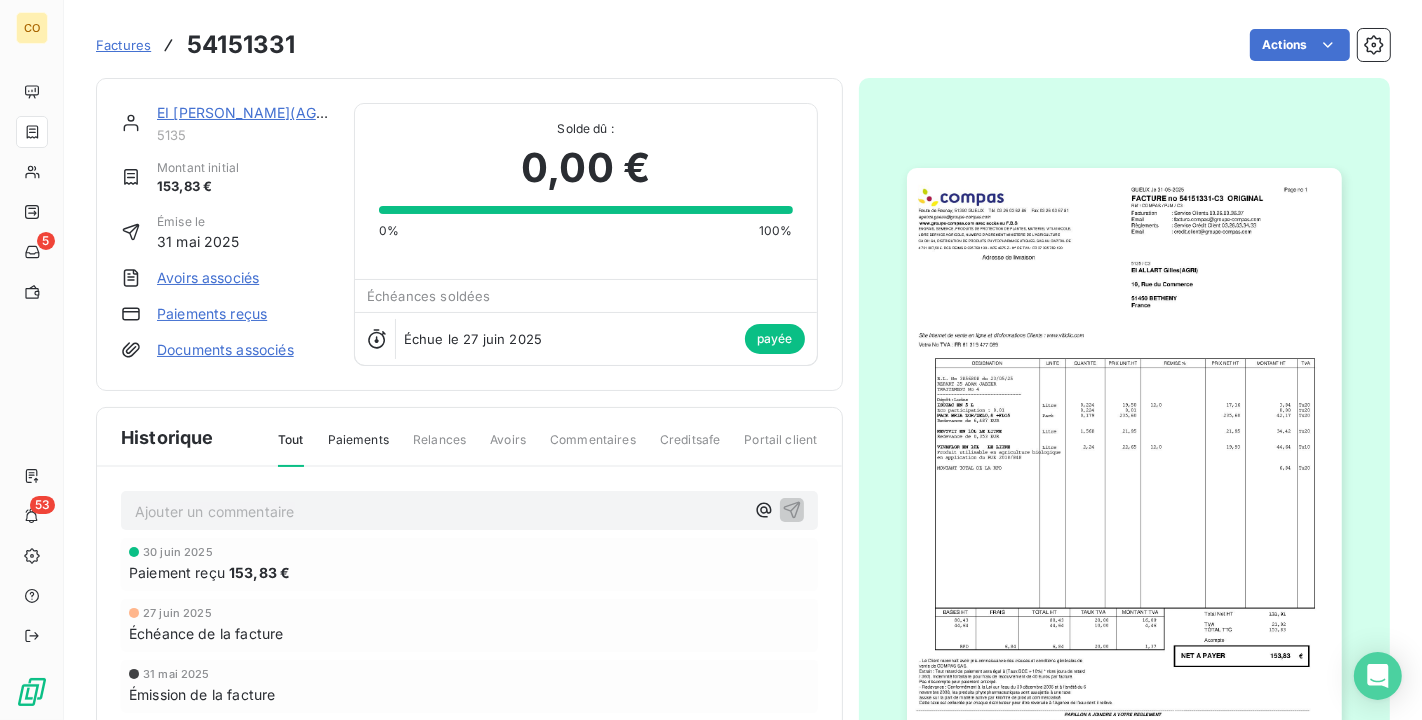 click at bounding box center [1124, 475] 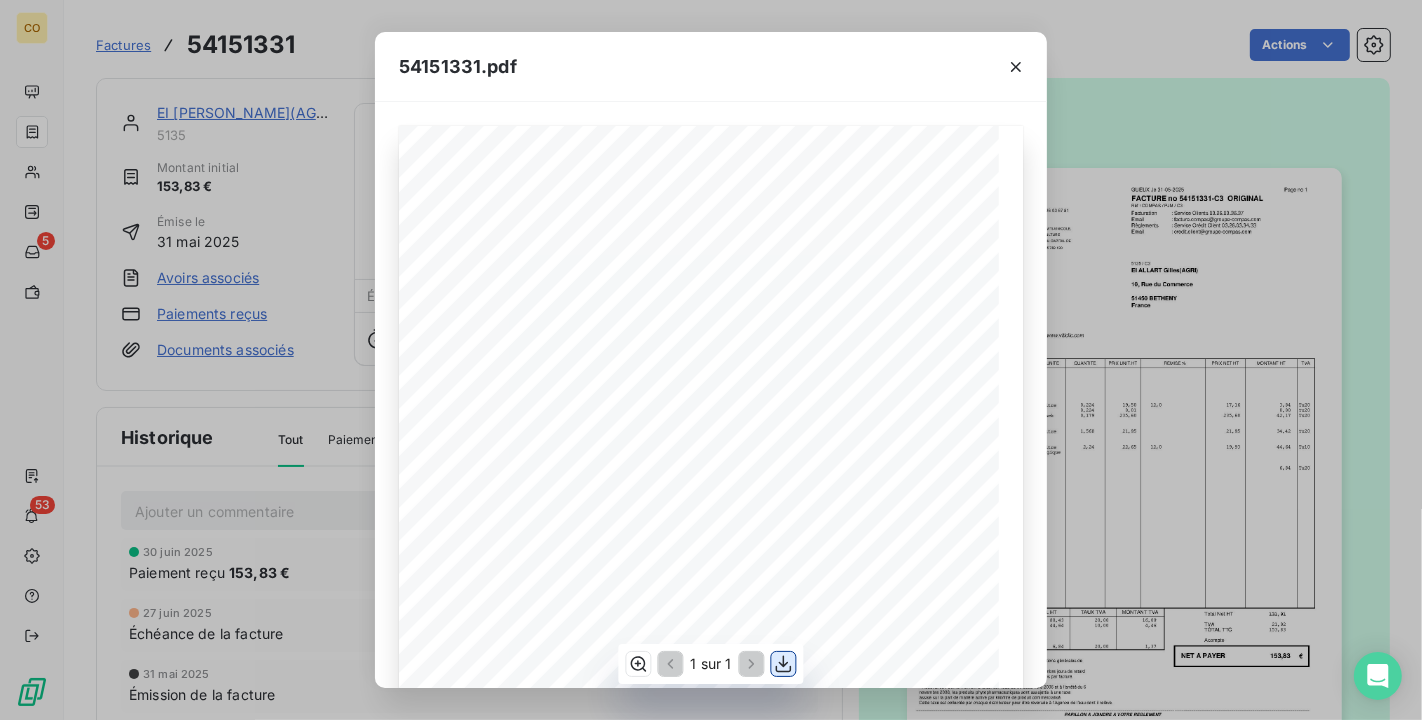 click 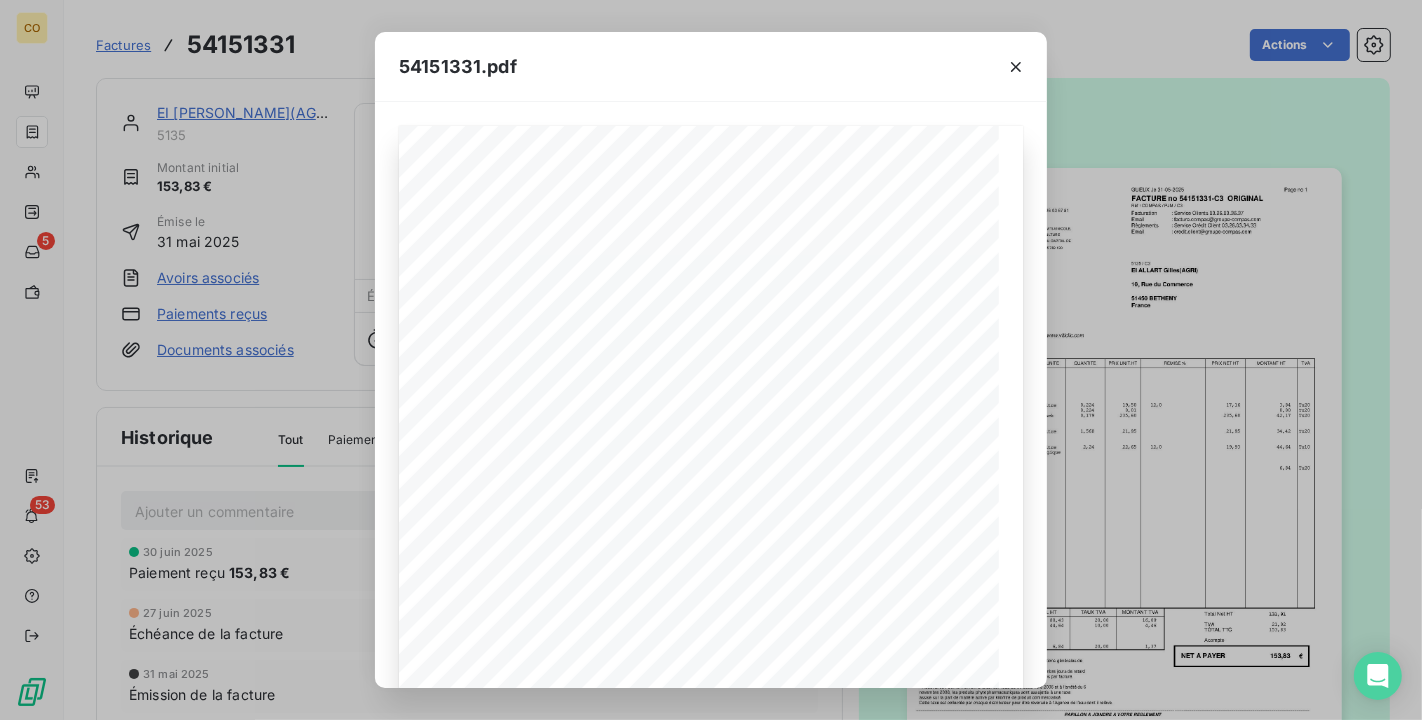 click on "54151331.pdf" at bounding box center [711, 67] 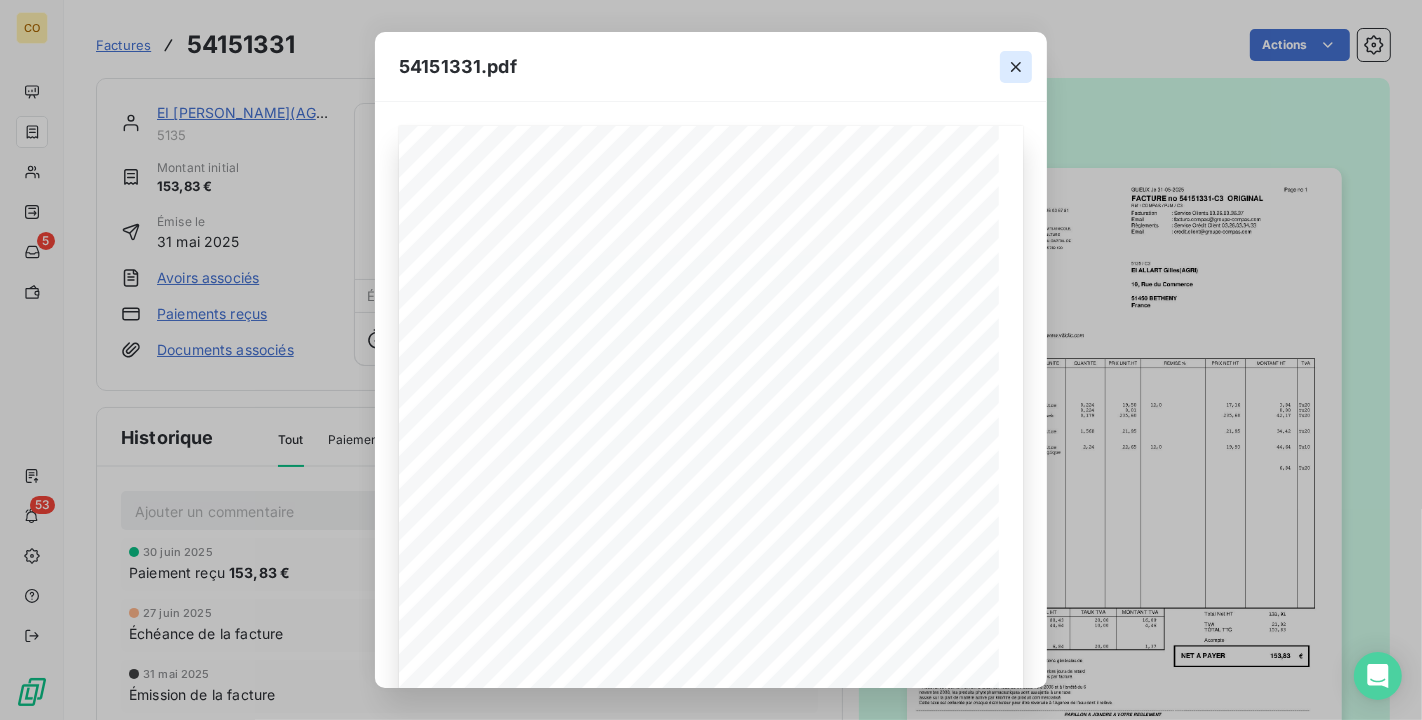 click 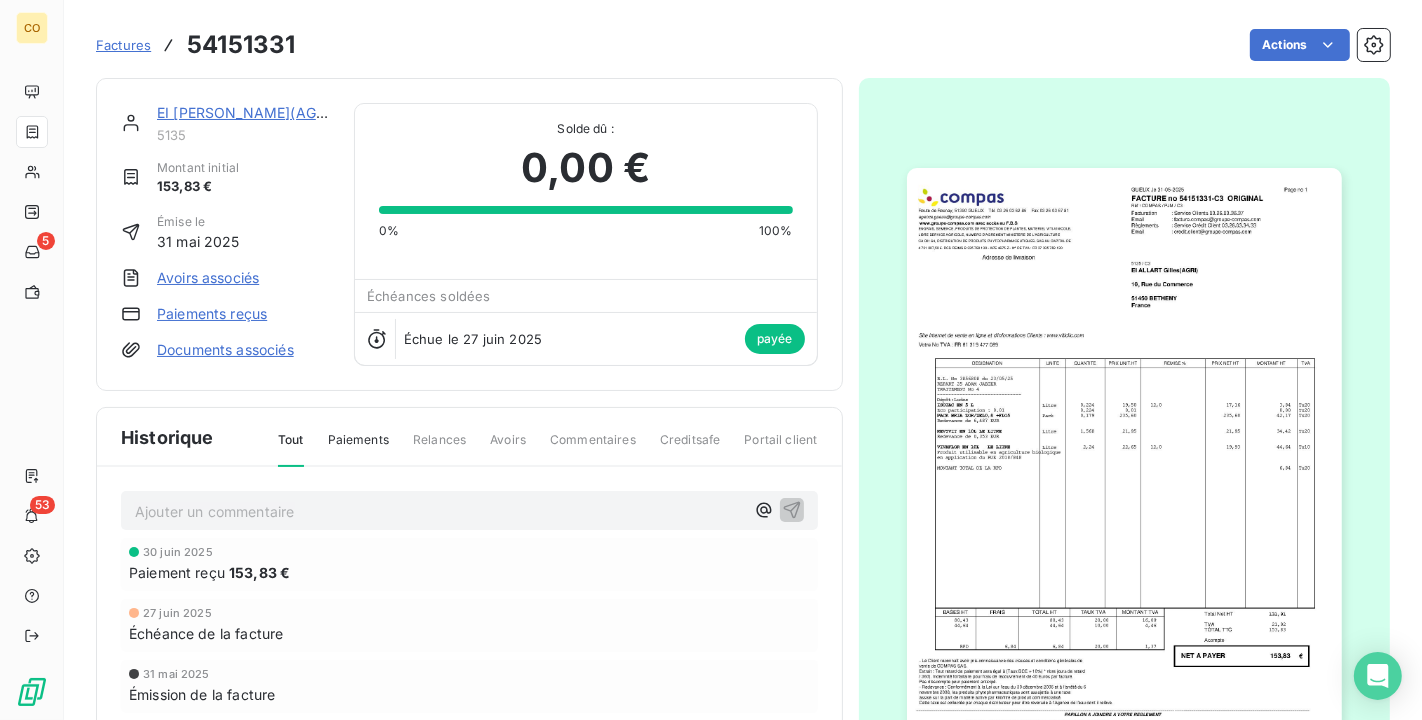 click on "EI [PERSON_NAME](AGRI)" at bounding box center [245, 112] 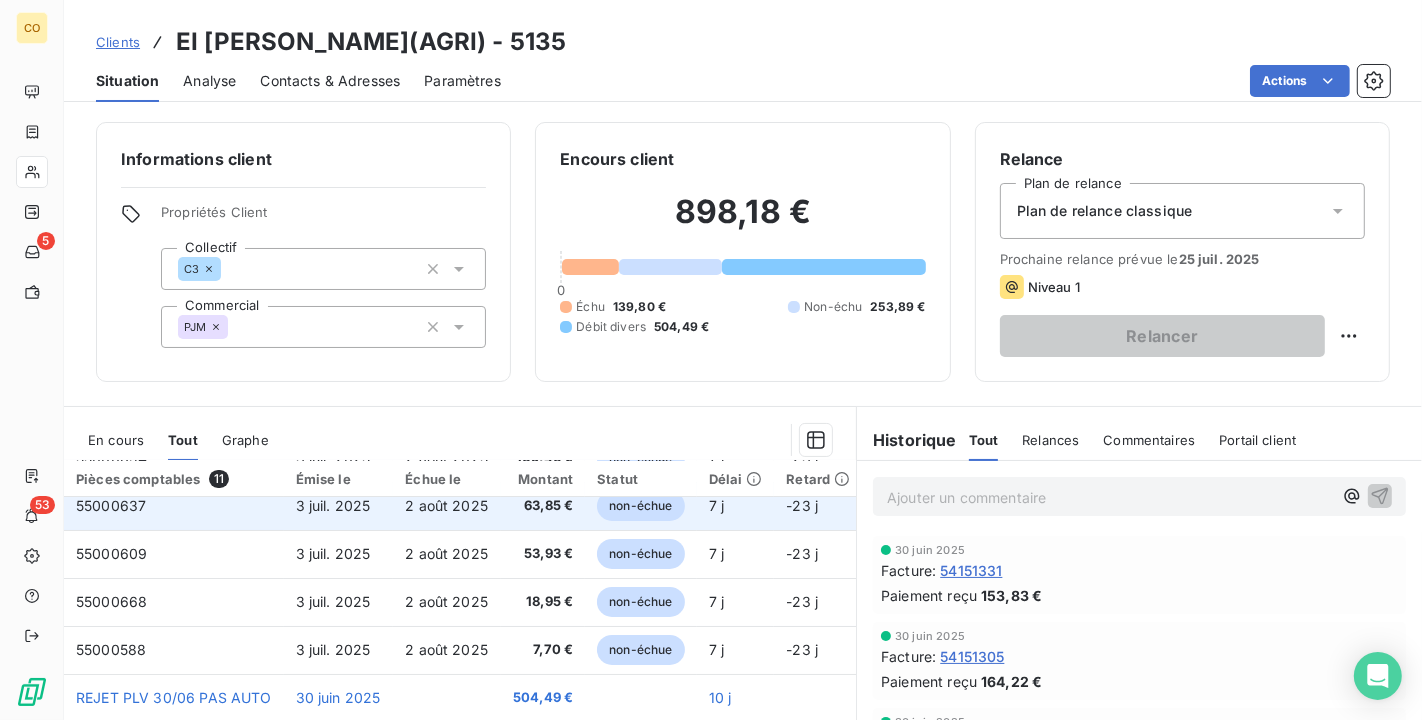 scroll, scrollTop: 186, scrollLeft: 0, axis: vertical 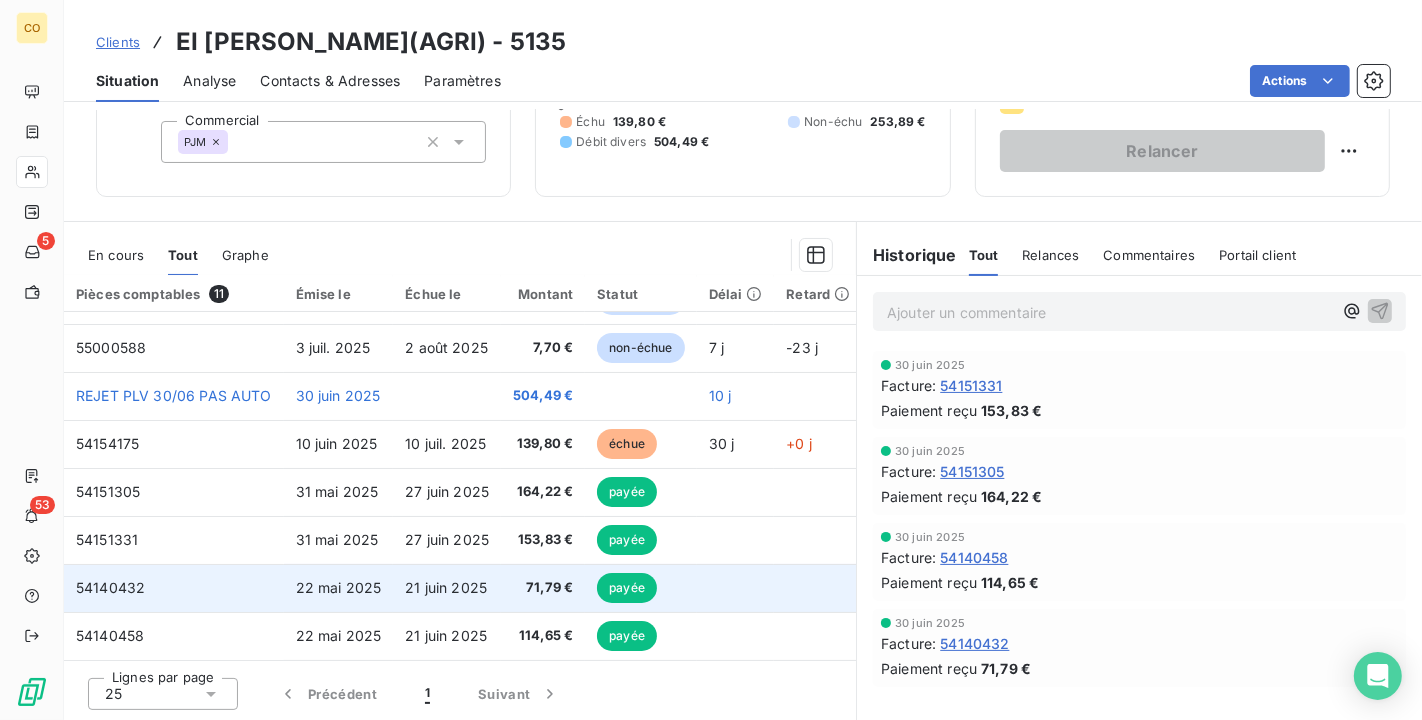 click on "payée" at bounding box center (640, 588) 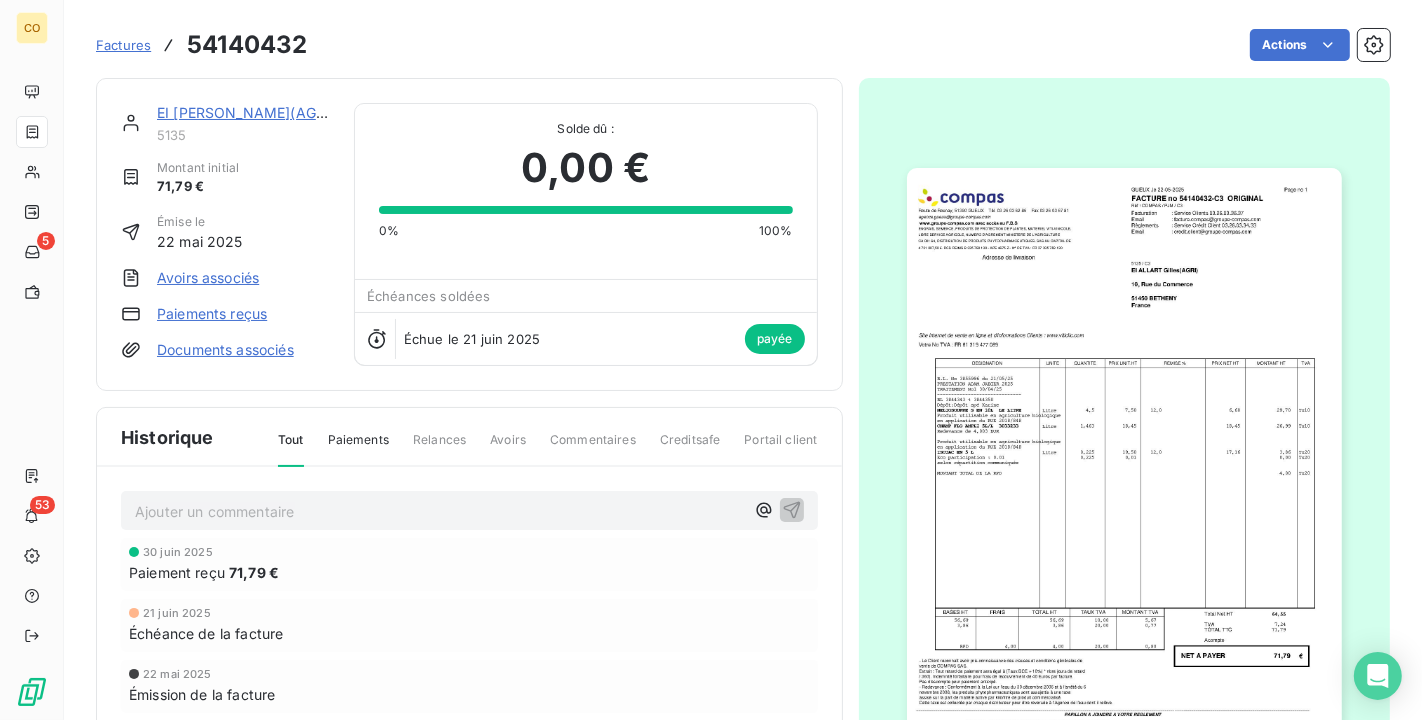 click at bounding box center [1124, 475] 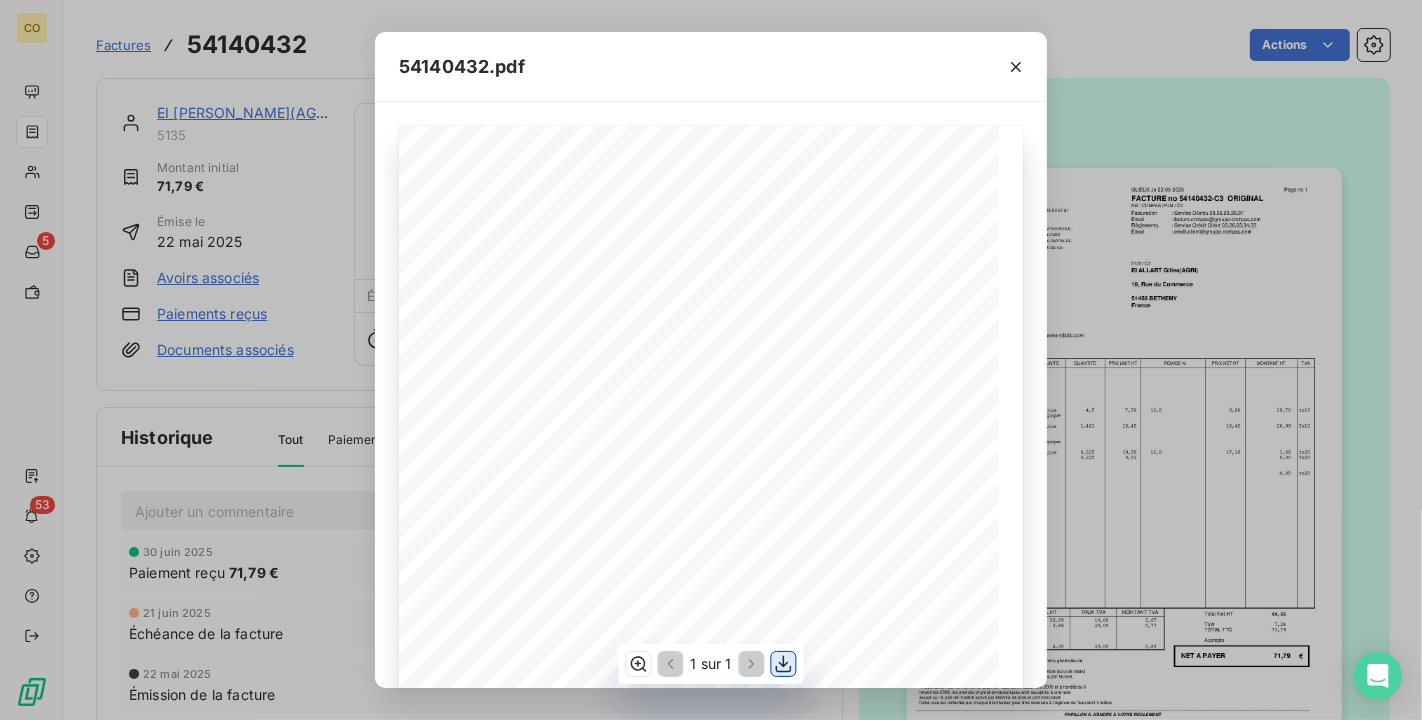click 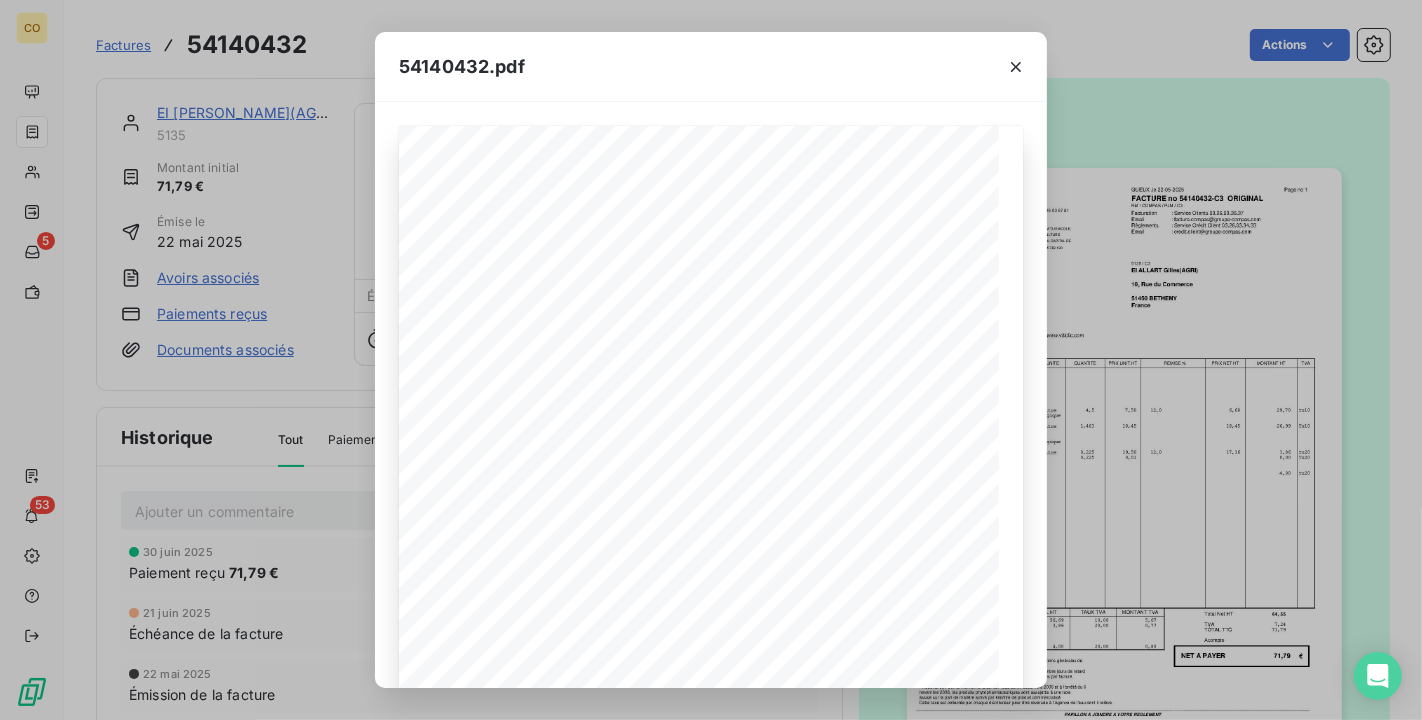 drag, startPoint x: 703, startPoint y: 57, endPoint x: 717, endPoint y: 45, distance: 18.439089 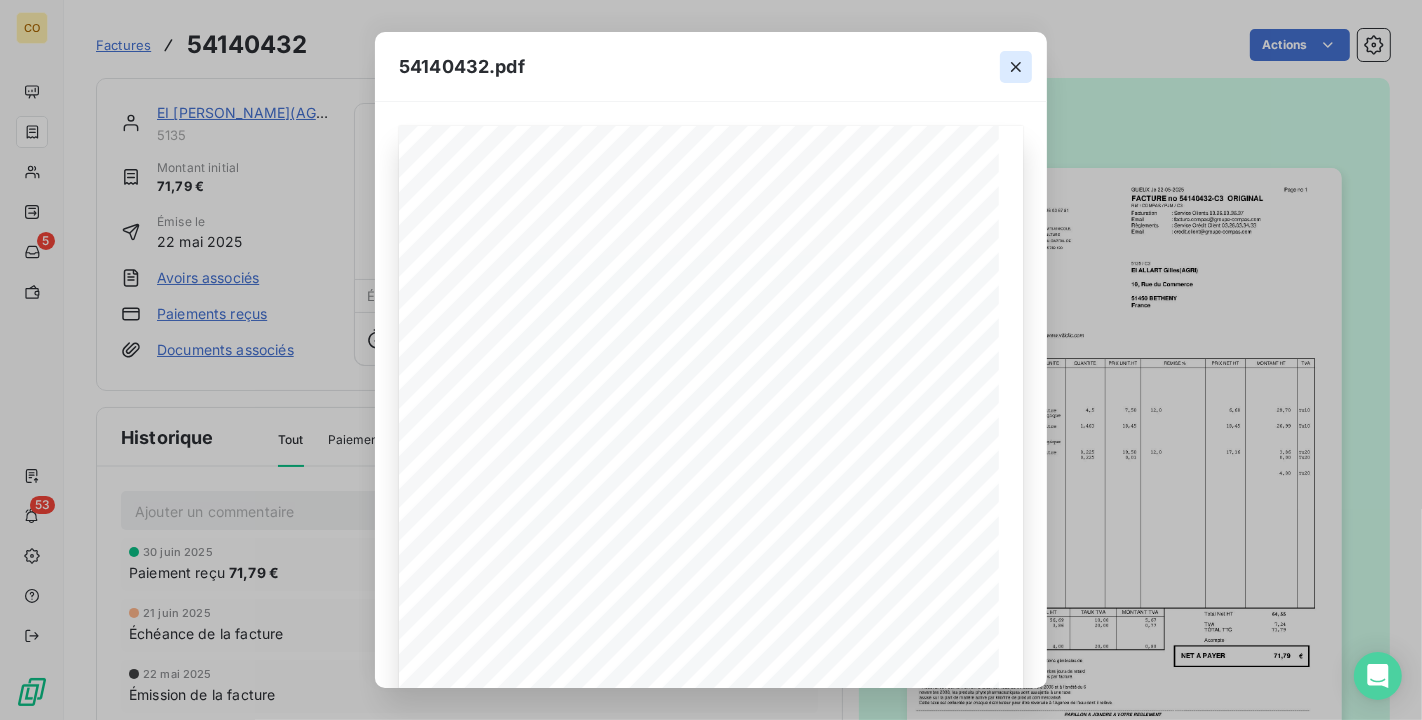 click at bounding box center [1016, 67] 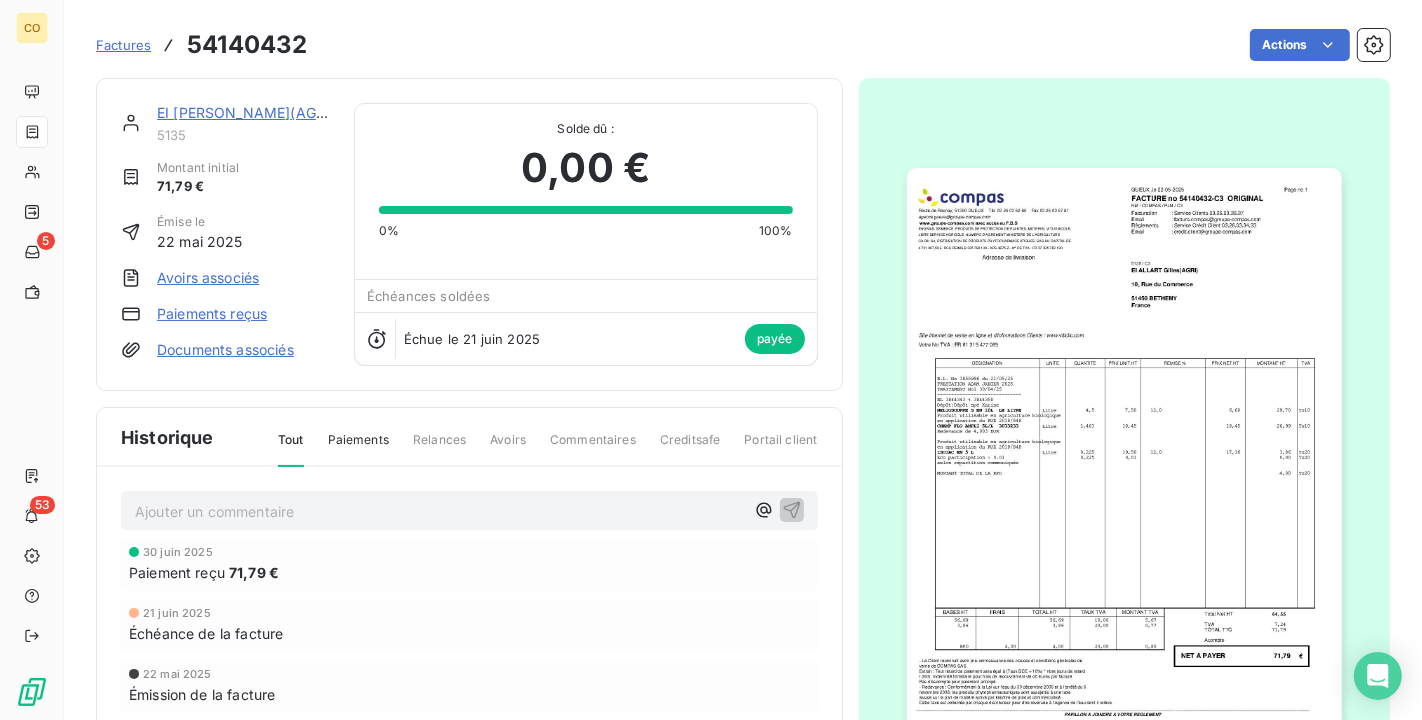 click on "EI [PERSON_NAME](AGRI)" at bounding box center (245, 112) 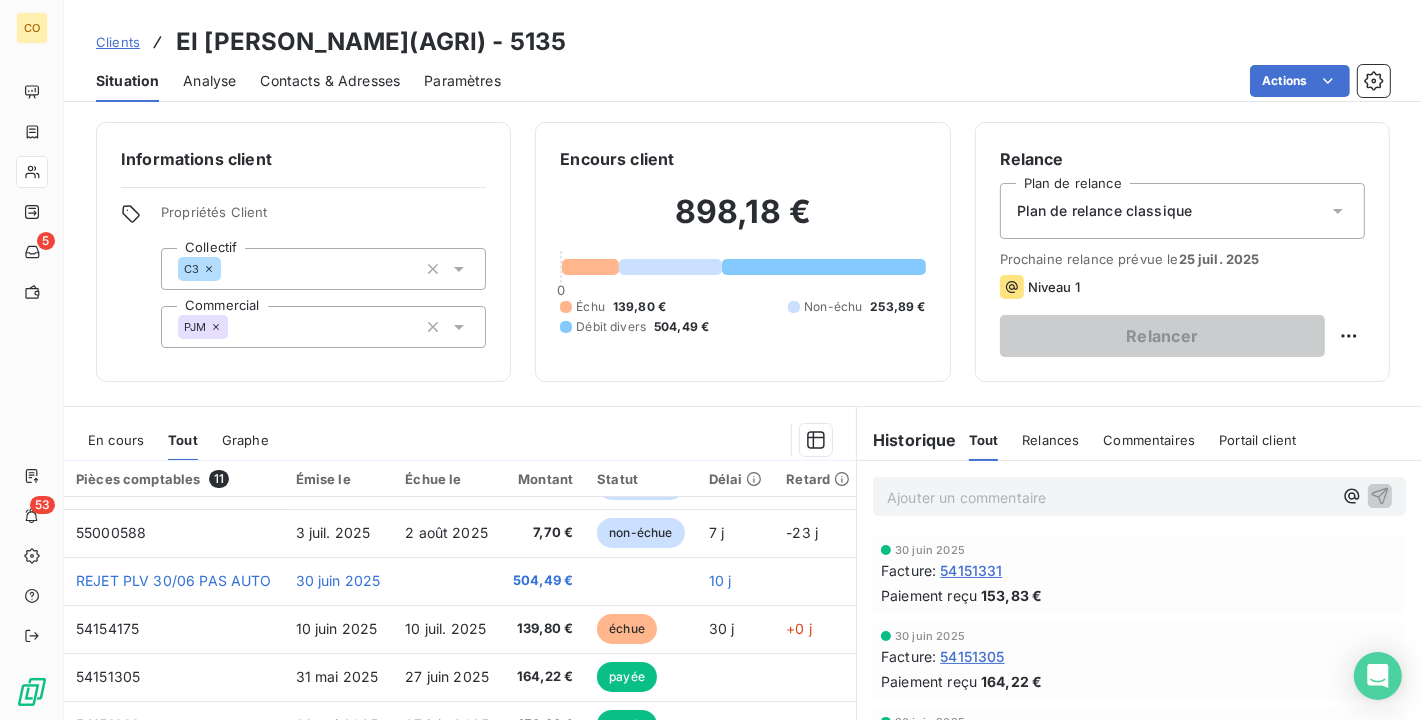 scroll, scrollTop: 186, scrollLeft: 0, axis: vertical 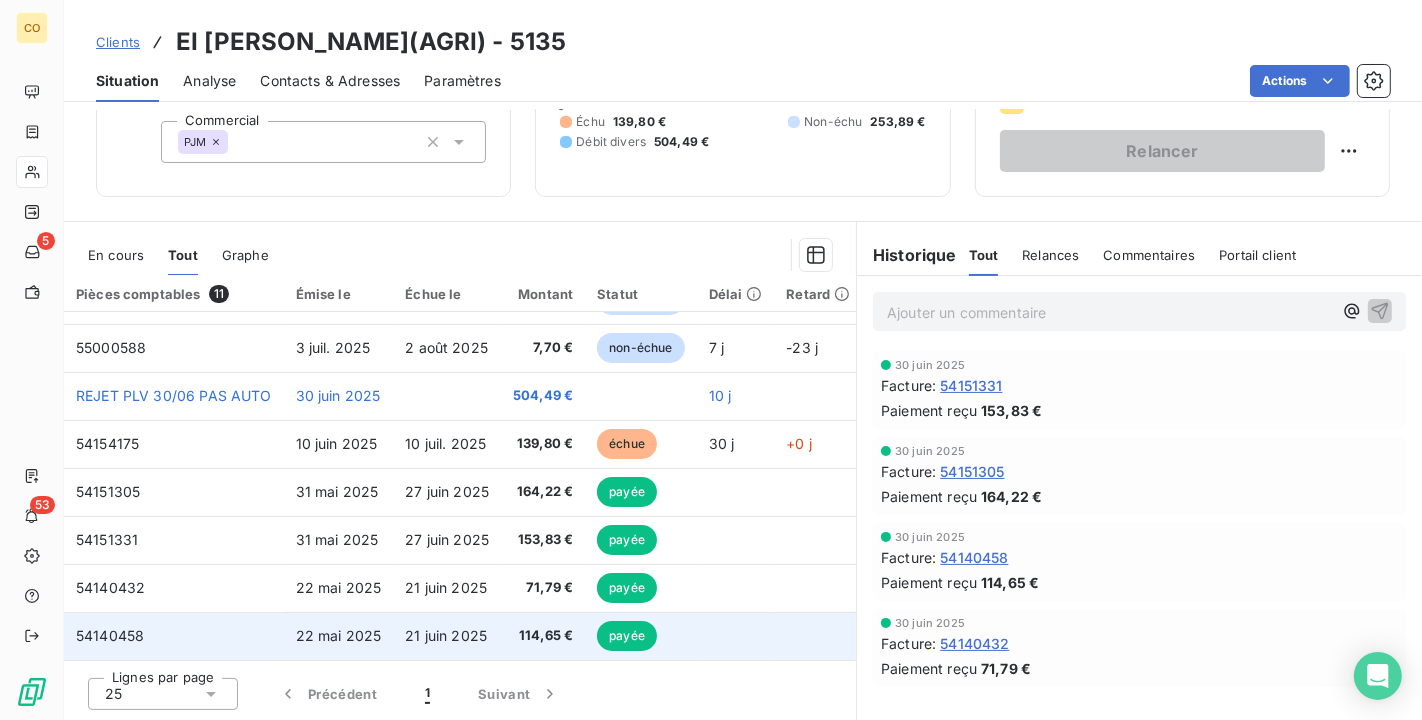 click on "54140458" at bounding box center (174, 636) 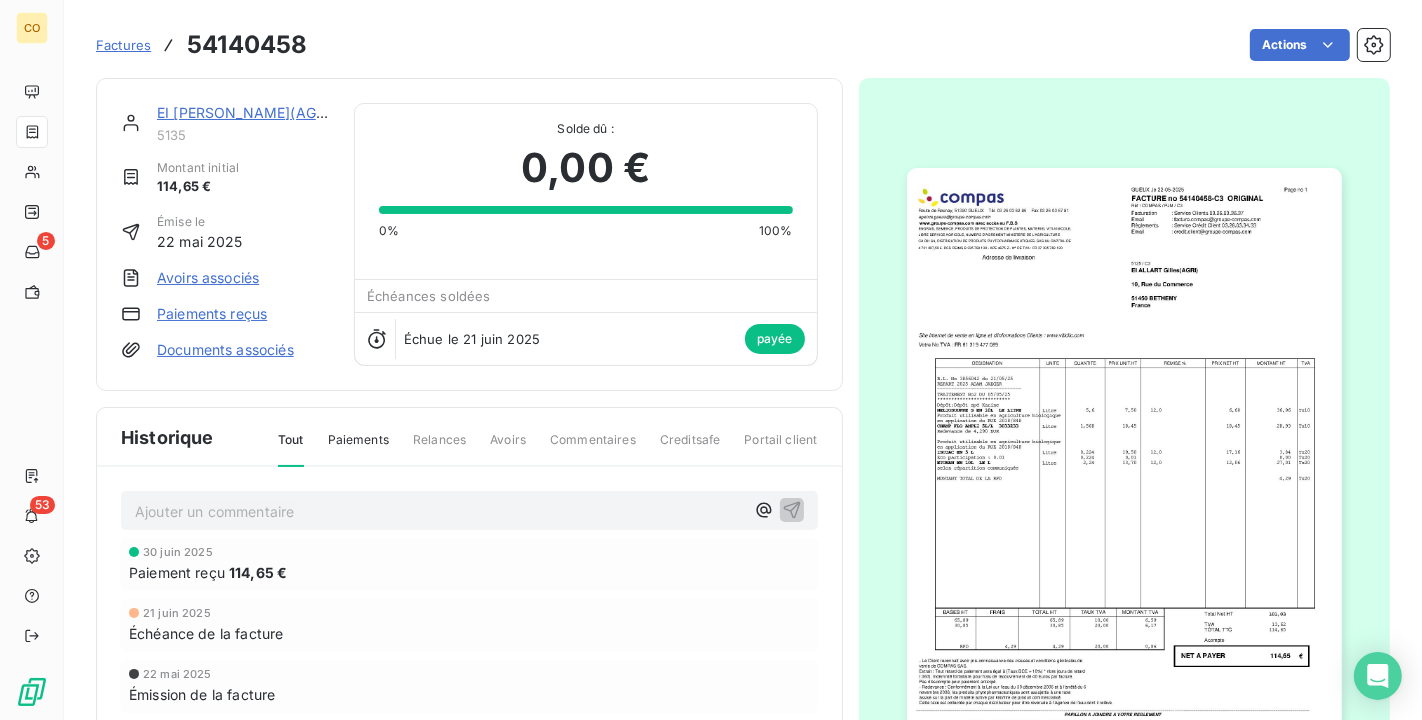 click at bounding box center (1124, 475) 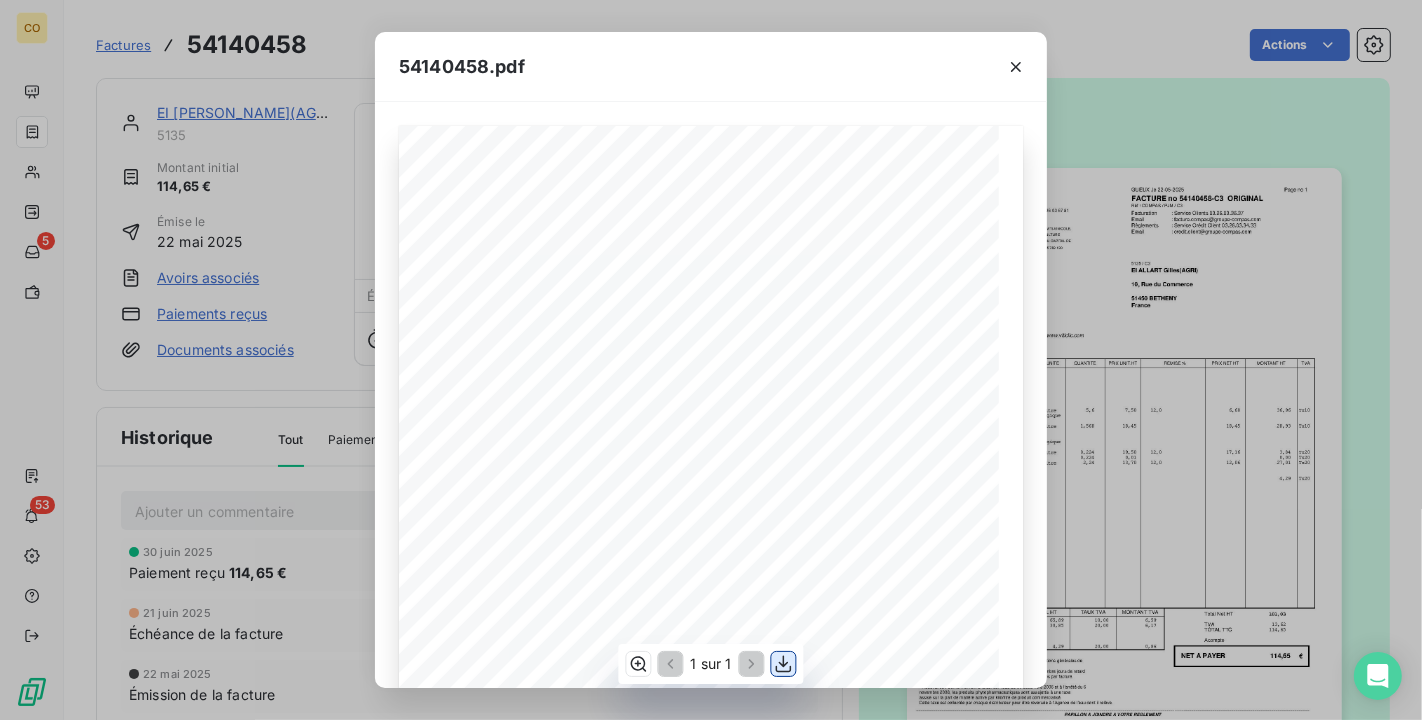 click 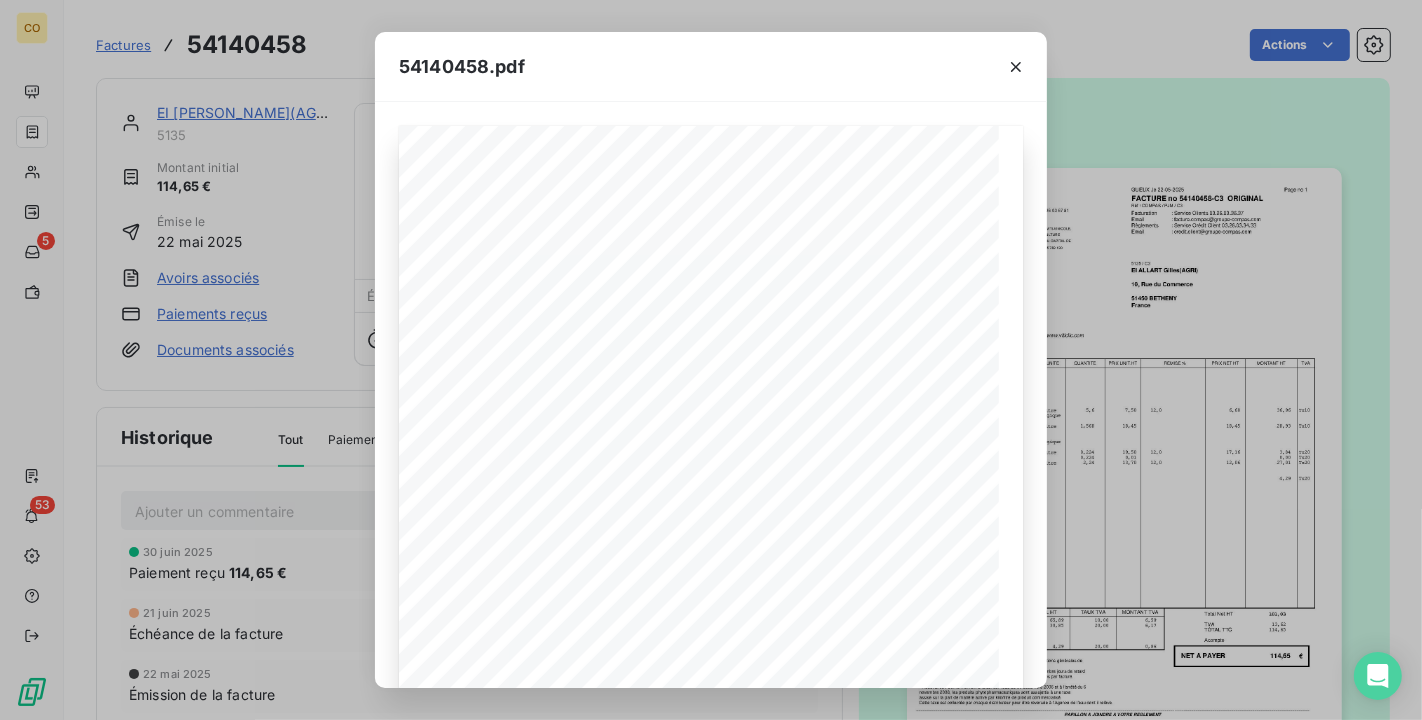 drag, startPoint x: 702, startPoint y: 56, endPoint x: 722, endPoint y: 56, distance: 20 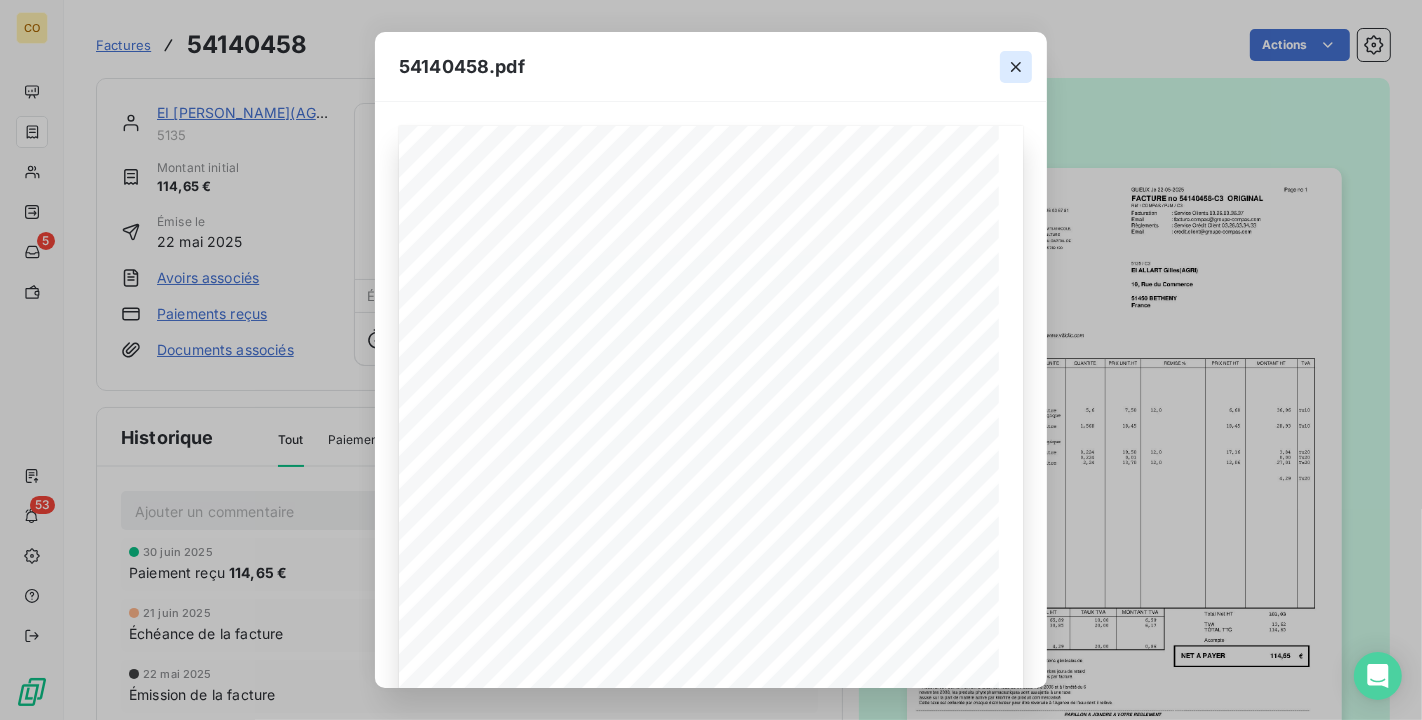 click 